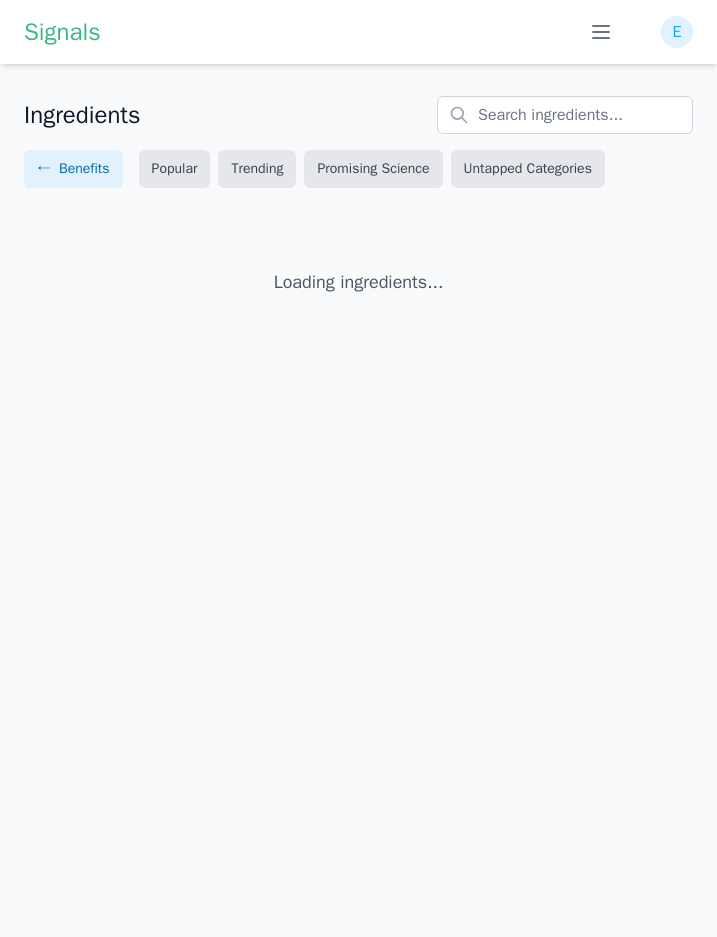 scroll, scrollTop: 0, scrollLeft: 0, axis: both 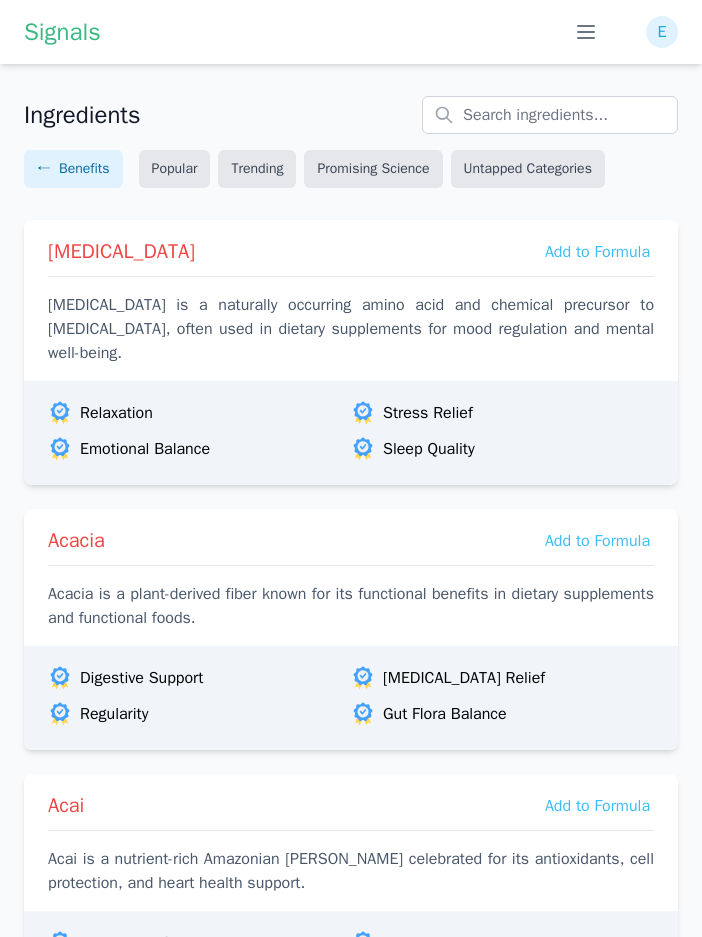 click on "Ingredients" at bounding box center [351, 115] 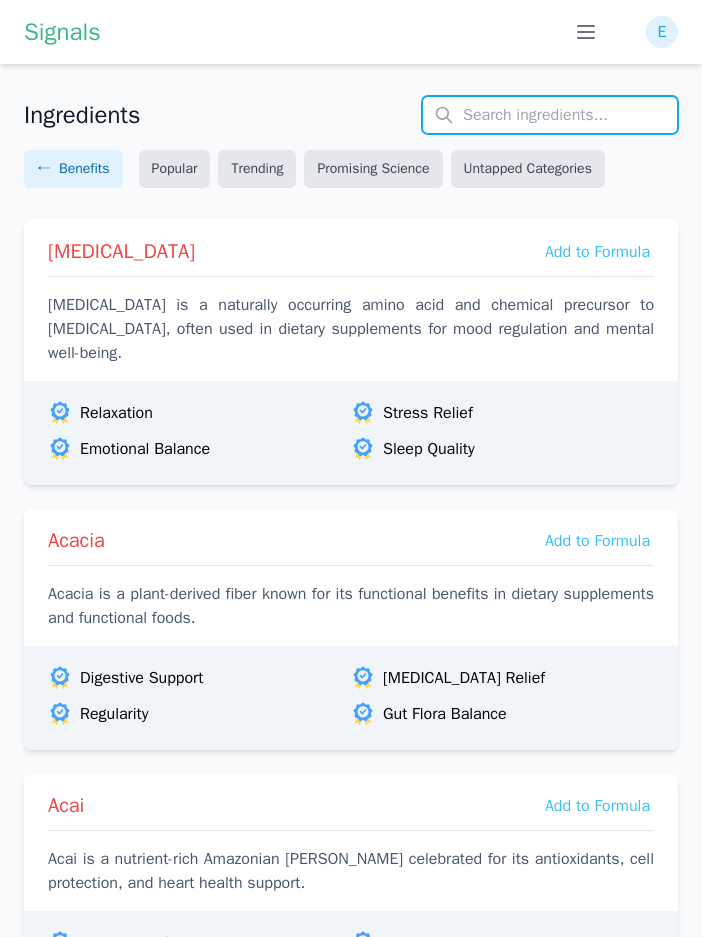 click at bounding box center [550, 115] 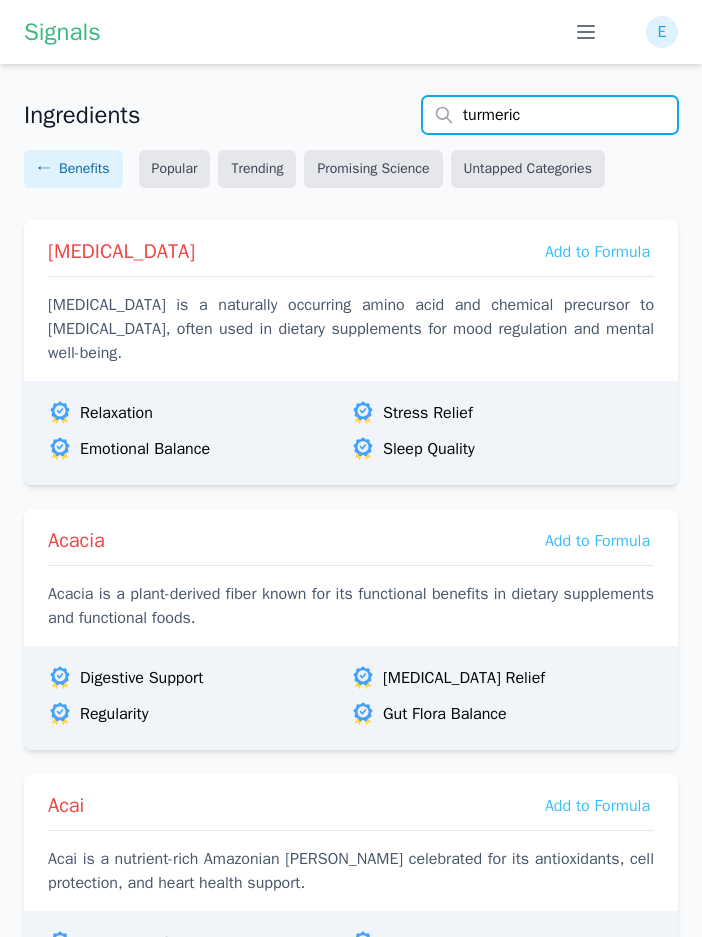 type on "turmeric" 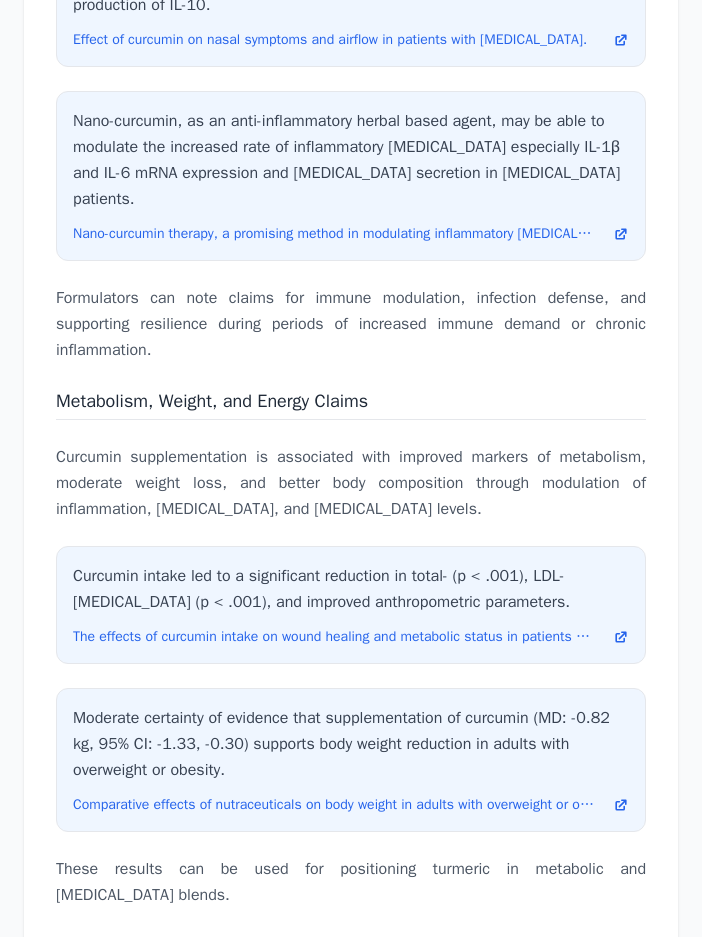 scroll, scrollTop: 10400, scrollLeft: 0, axis: vertical 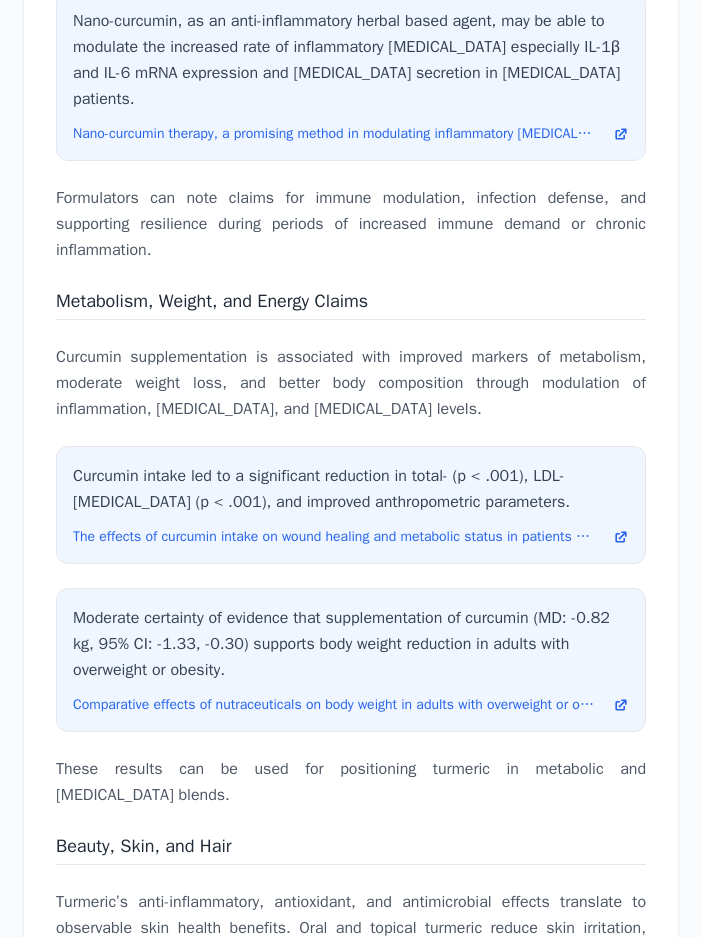 click on "Curcumin supplementation is associated with improved markers of metabolism, moderate weight loss, and better body composition through modulation of inflammation, lipid profile, and leptin levels." at bounding box center [351, 383] 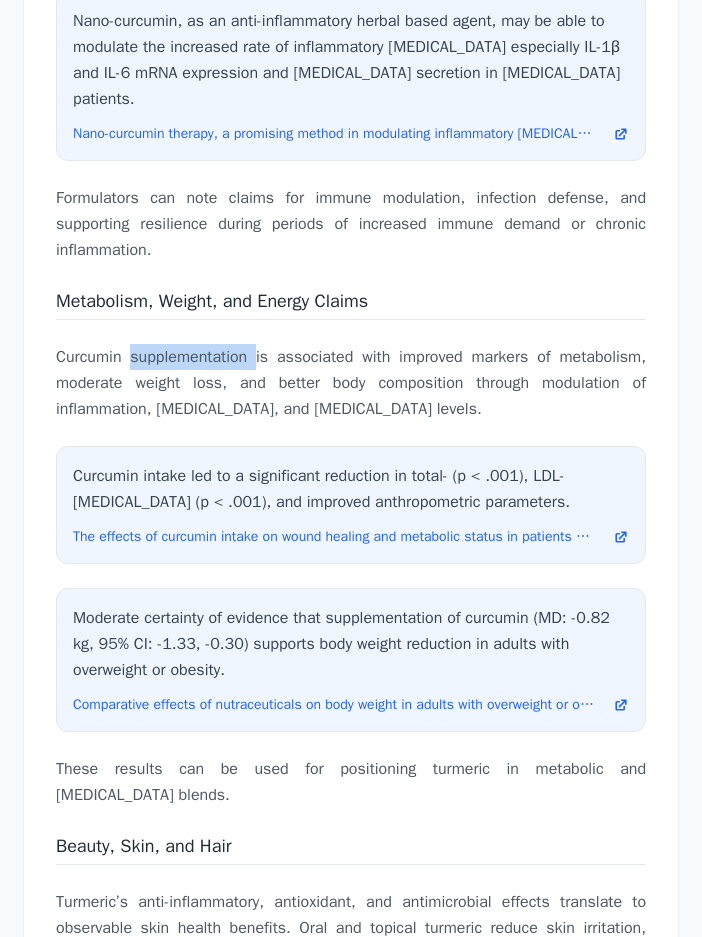 click on "Curcumin supplementation is associated with improved markers of metabolism, moderate weight loss, and better body composition through modulation of inflammation, lipid profile, and leptin levels." at bounding box center [351, 383] 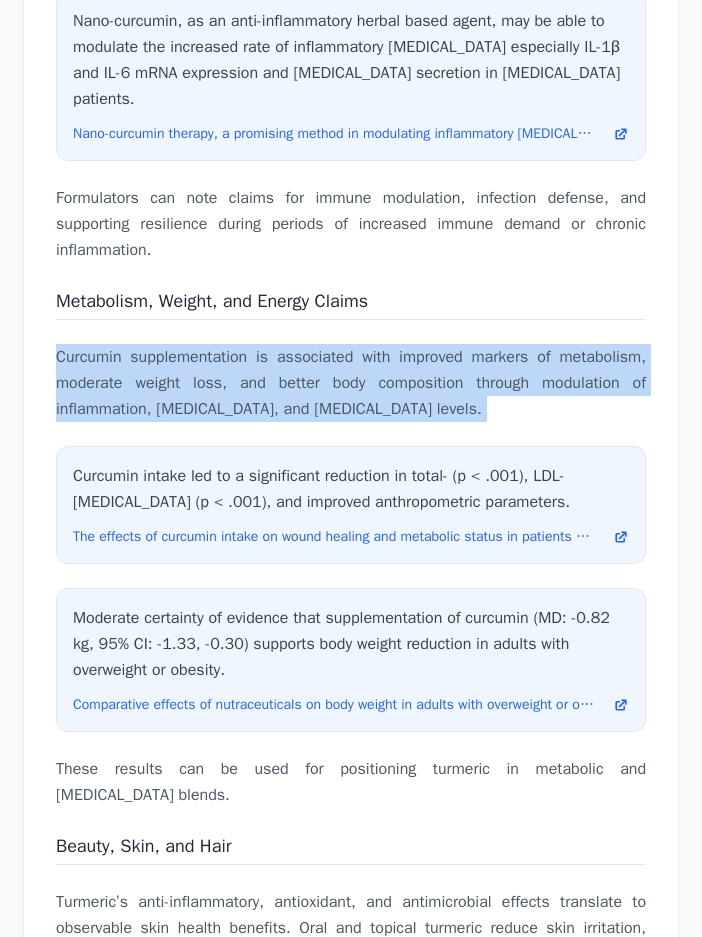 click on "Curcumin supplementation is associated with improved markers of metabolism, moderate weight loss, and better body composition through modulation of inflammation, lipid profile, and leptin levels." at bounding box center (351, 383) 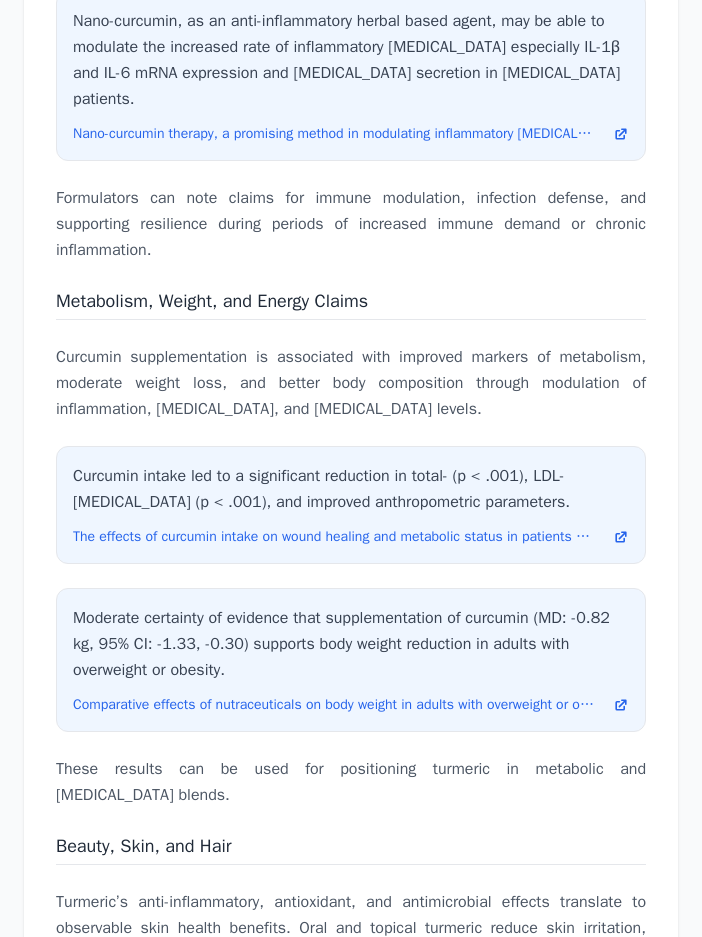 click on "These results can be used for positioning turmeric in metabolic and weight management blends." at bounding box center [351, 782] 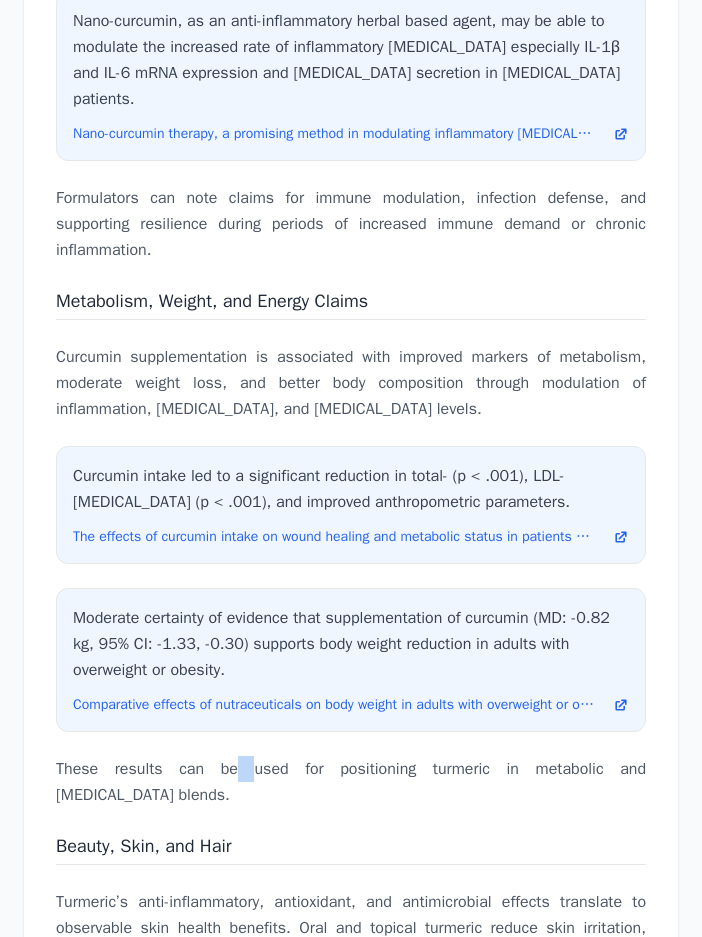 click on "These results can be used for positioning turmeric in metabolic and weight management blends." at bounding box center [351, 782] 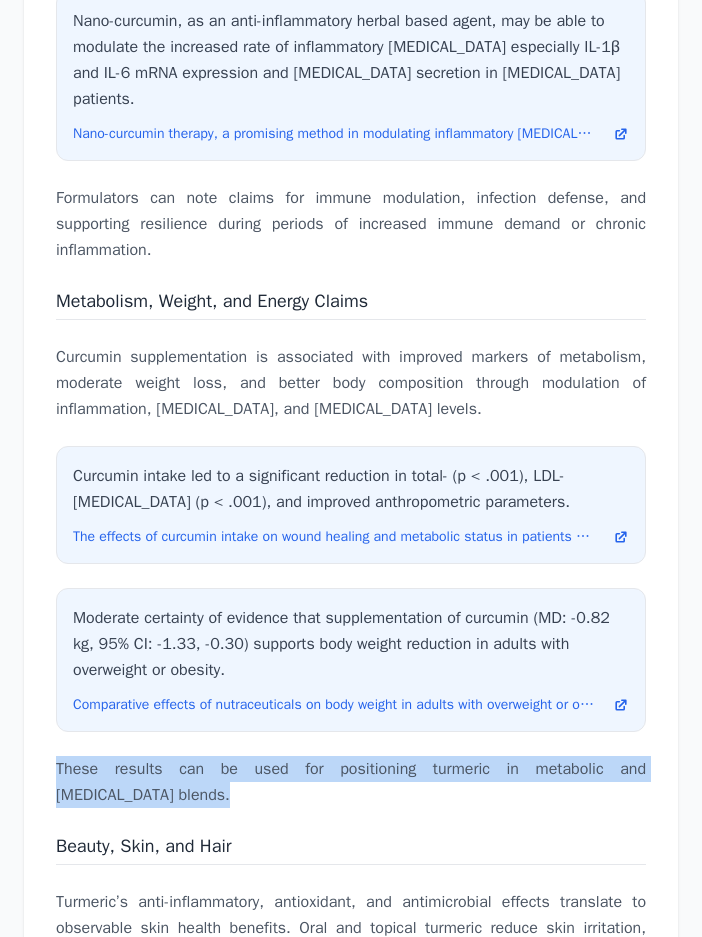 click on "These results can be used for positioning turmeric in metabolic and weight management blends." at bounding box center [351, 782] 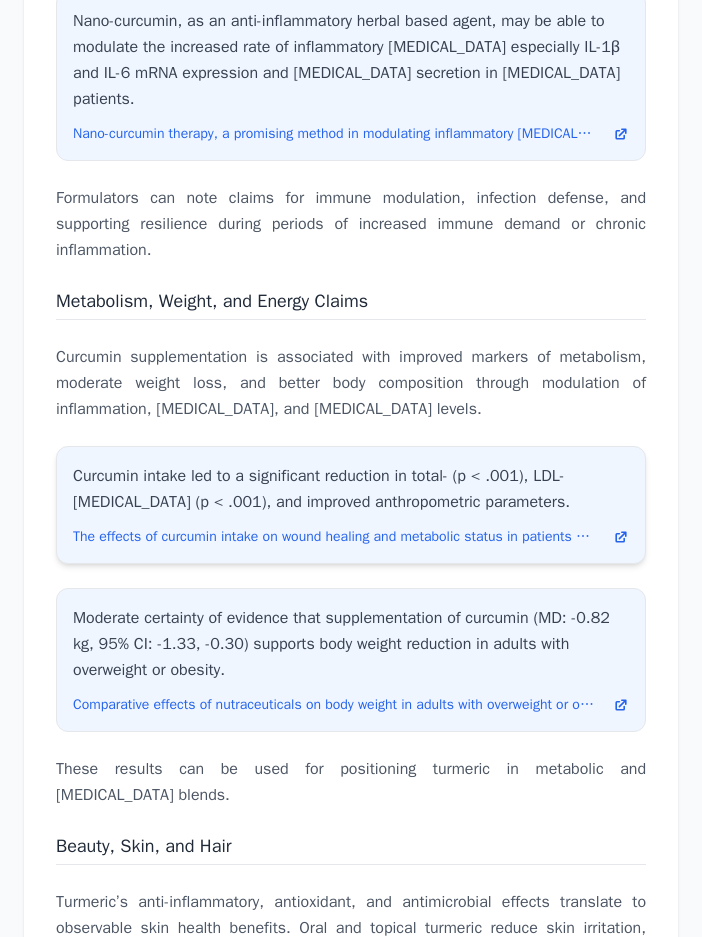 click on "Curcumin intake led to a significant reduction in total- (p < .001), LDL-cholesterol (p < .001), and improved anthropometric parameters." at bounding box center [351, 489] 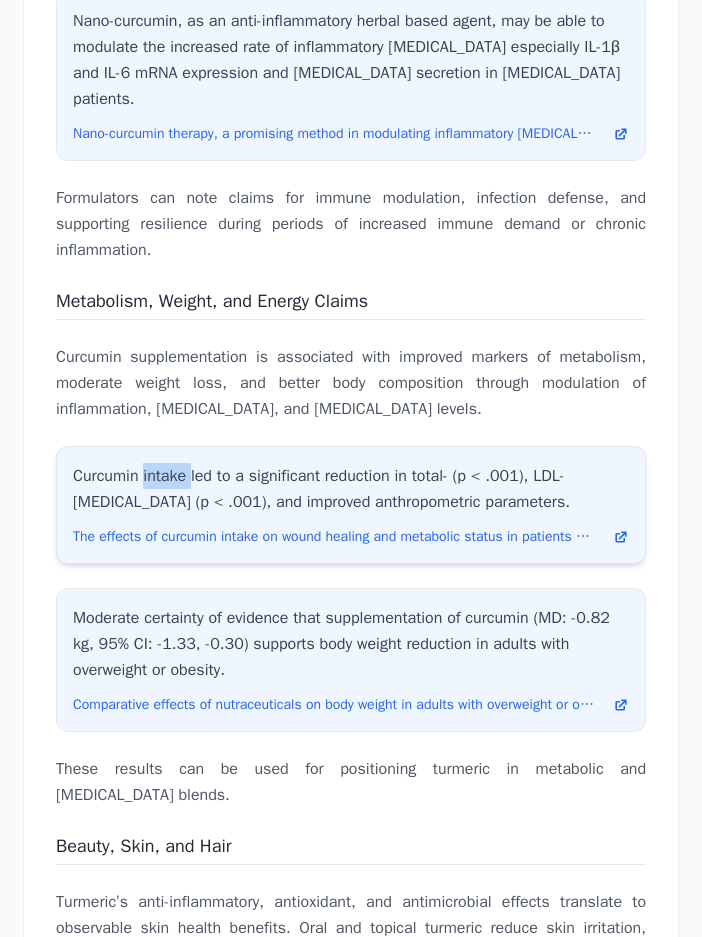 click on "Curcumin intake led to a significant reduction in total- (p < .001), LDL-cholesterol (p < .001), and improved anthropometric parameters." at bounding box center (351, 489) 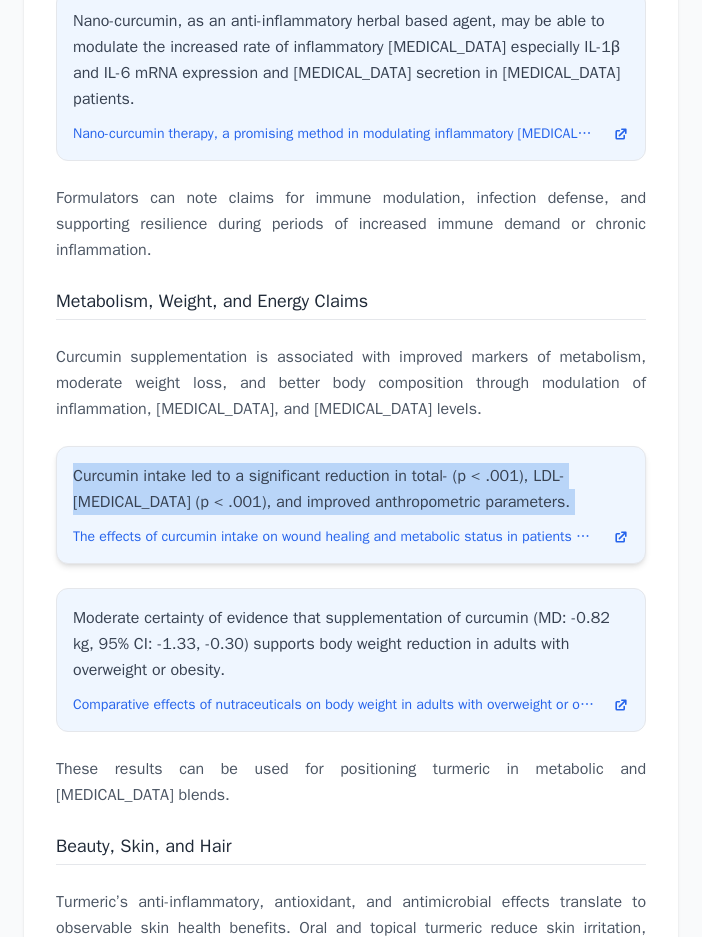 click on "Curcumin intake led to a significant reduction in total- (p < .001), LDL-cholesterol (p < .001), and improved anthropometric parameters." at bounding box center [351, 489] 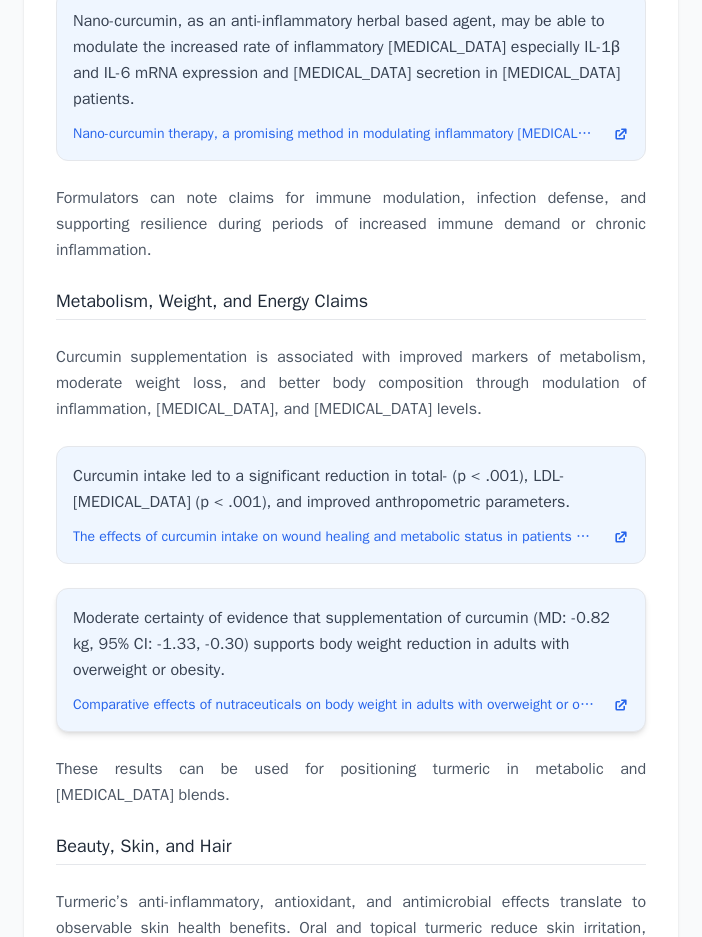 click on "Moderate certainty of evidence that supplementation of curcumin (MD: -0.82 kg, 95% CI: -1.33, -0.30) supports body weight reduction in adults with overweight or obesity." at bounding box center (351, 644) 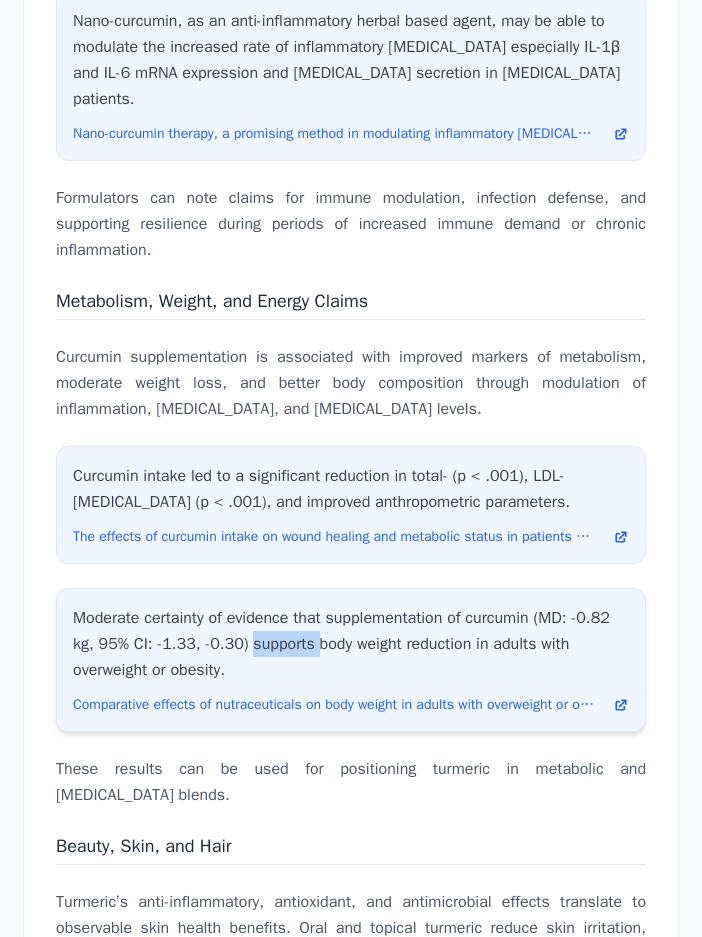 click on "Moderate certainty of evidence that supplementation of curcumin (MD: -0.82 kg, 95% CI: -1.33, -0.30) supports body weight reduction in adults with overweight or obesity." at bounding box center (351, 644) 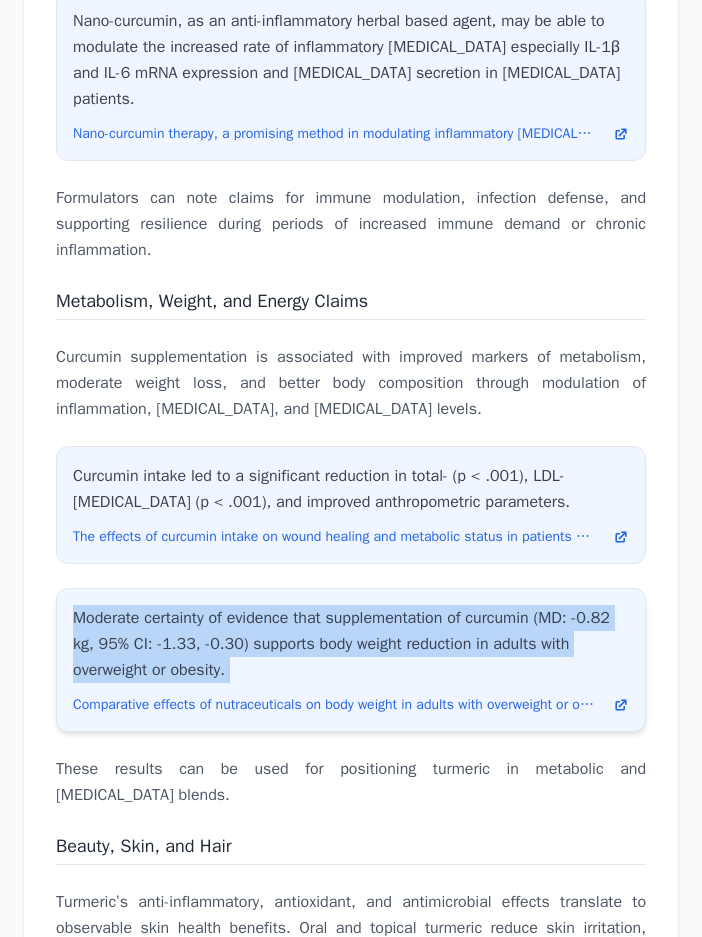 click on "Moderate certainty of evidence that supplementation of curcumin (MD: -0.82 kg, 95% CI: -1.33, -0.30) supports body weight reduction in adults with overweight or obesity." at bounding box center (351, 644) 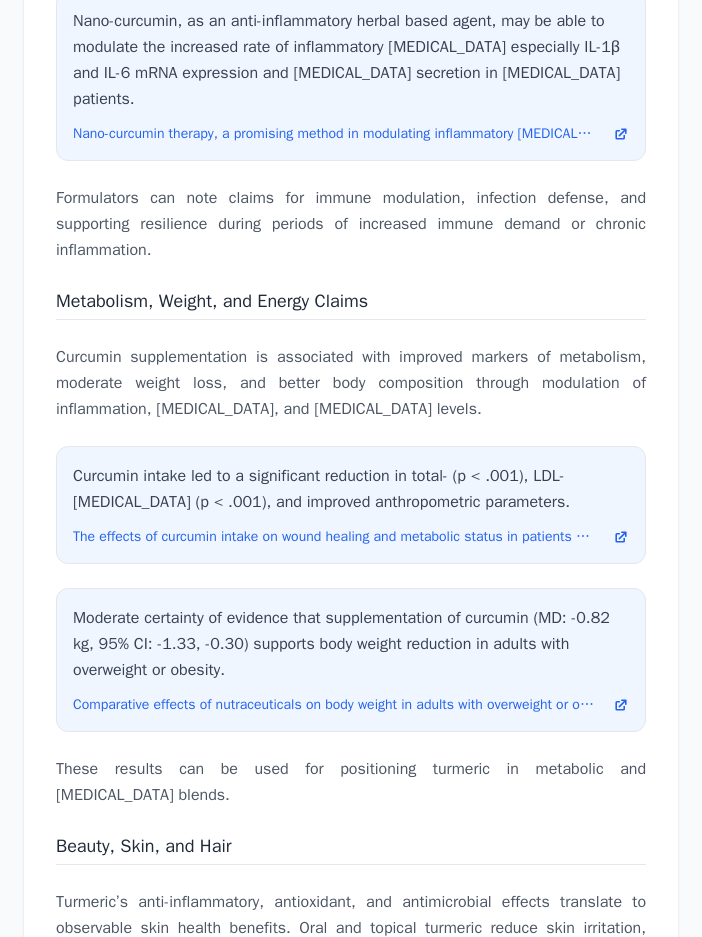 click on "Metabolism, Weight, and Energy Claims" at bounding box center [212, 301] 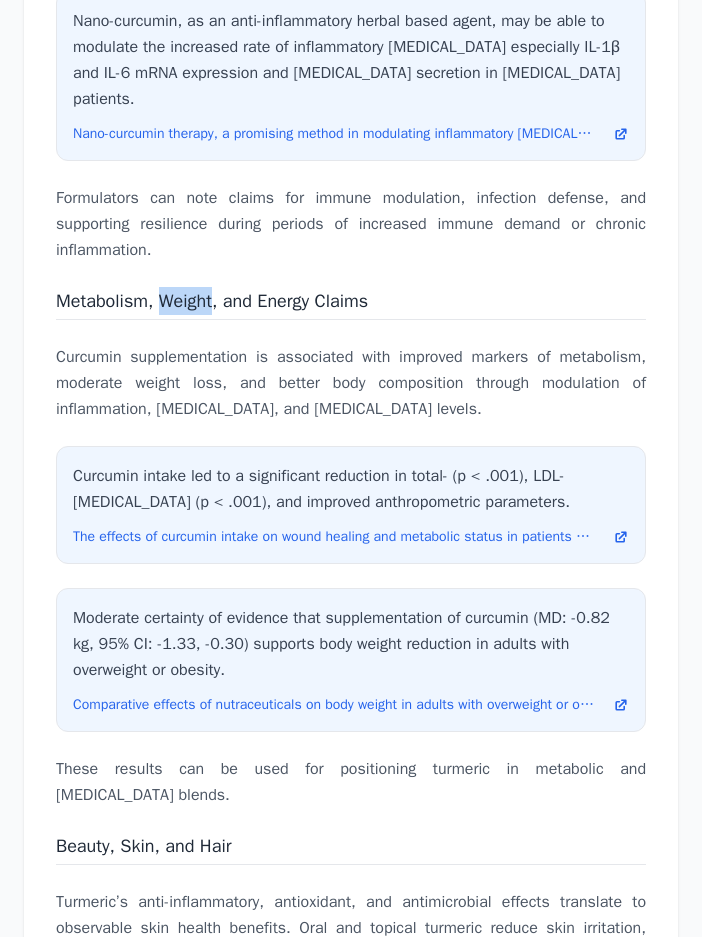 click on "Metabolism, Weight, and Energy Claims" at bounding box center [212, 301] 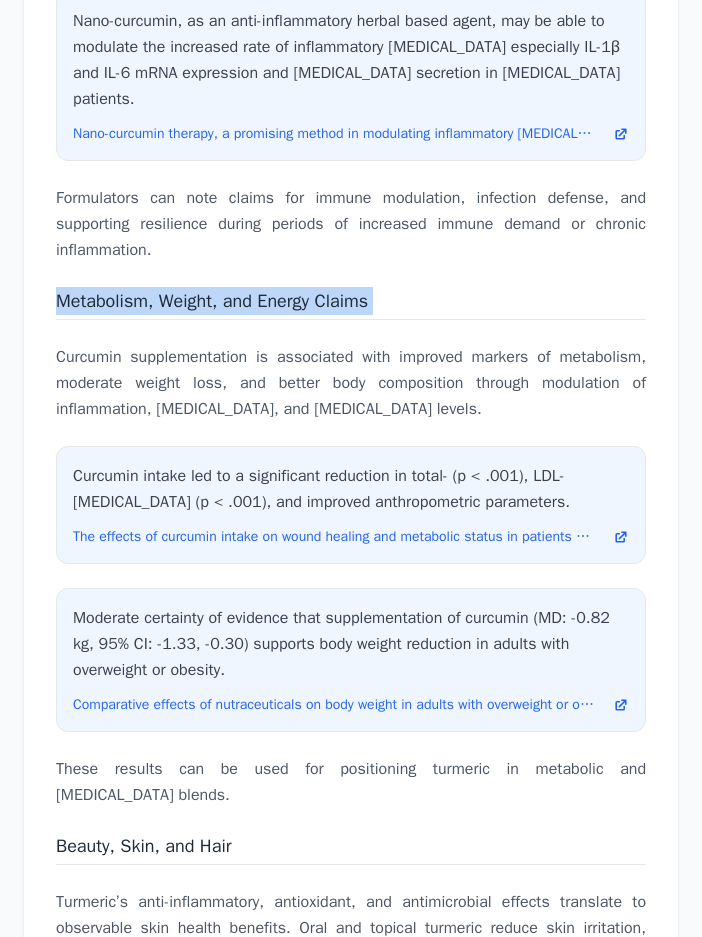 click on "Metabolism, Weight, and Energy Claims" at bounding box center (212, 301) 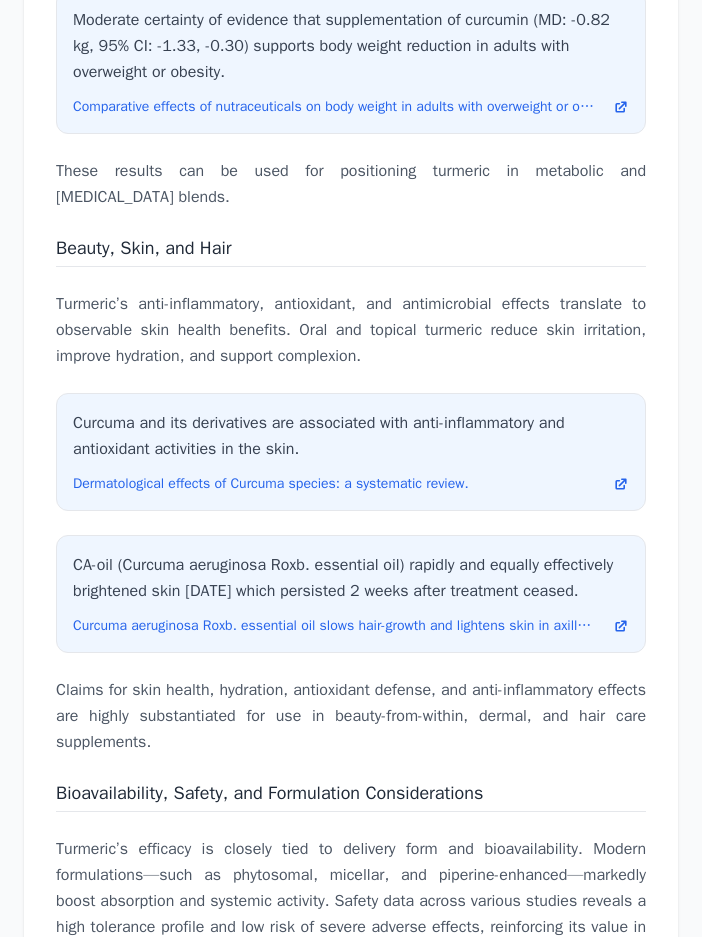 scroll, scrollTop: 11000, scrollLeft: 0, axis: vertical 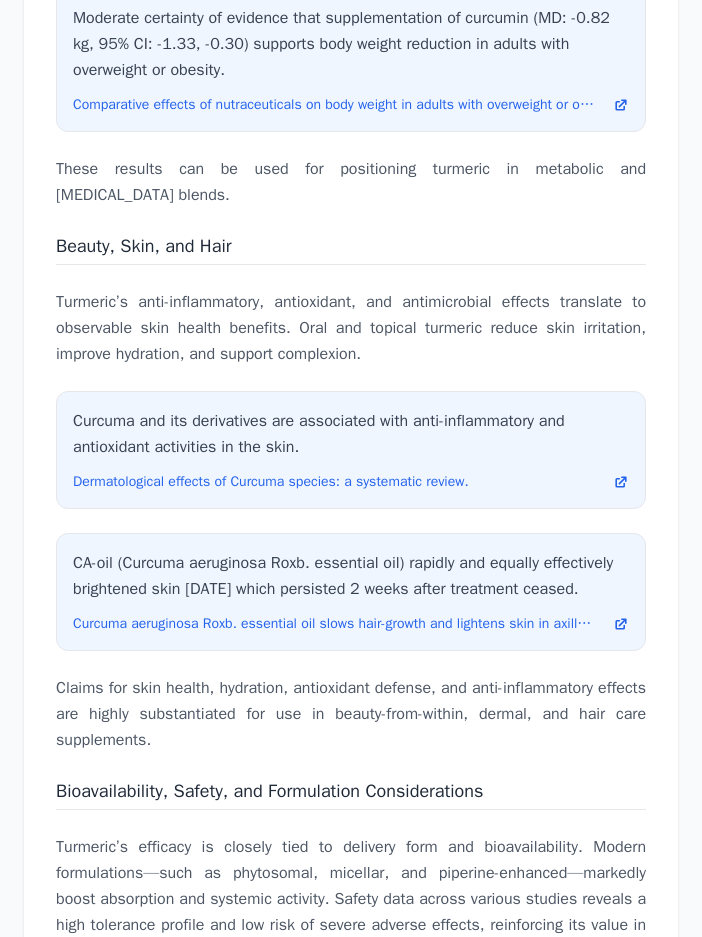 click on "Beauty, Skin, and Hair" at bounding box center [143, 246] 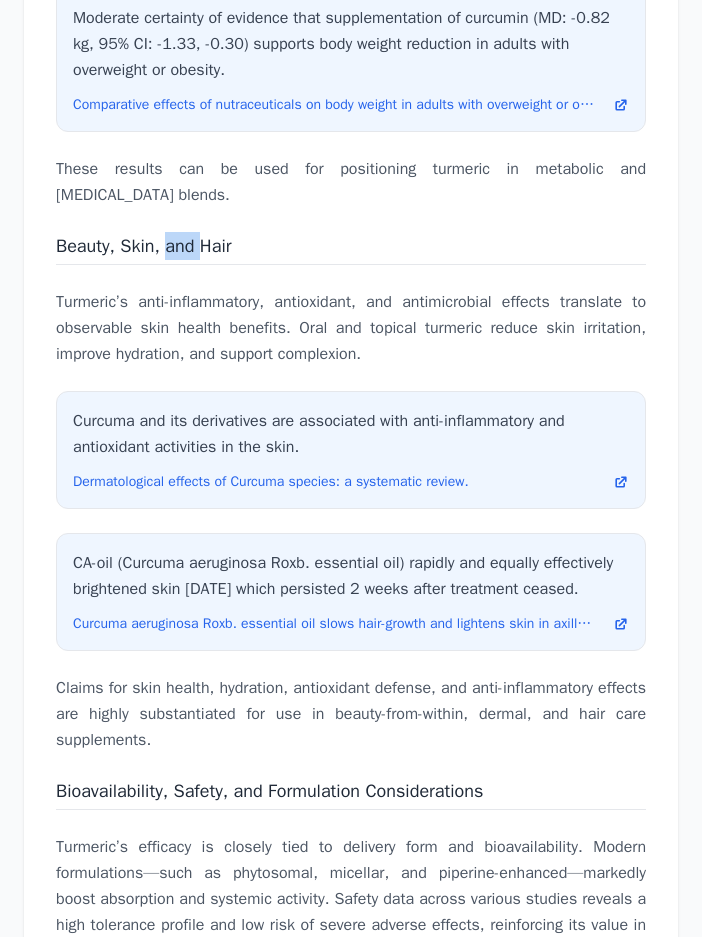 click on "Beauty, Skin, and Hair" at bounding box center [143, 246] 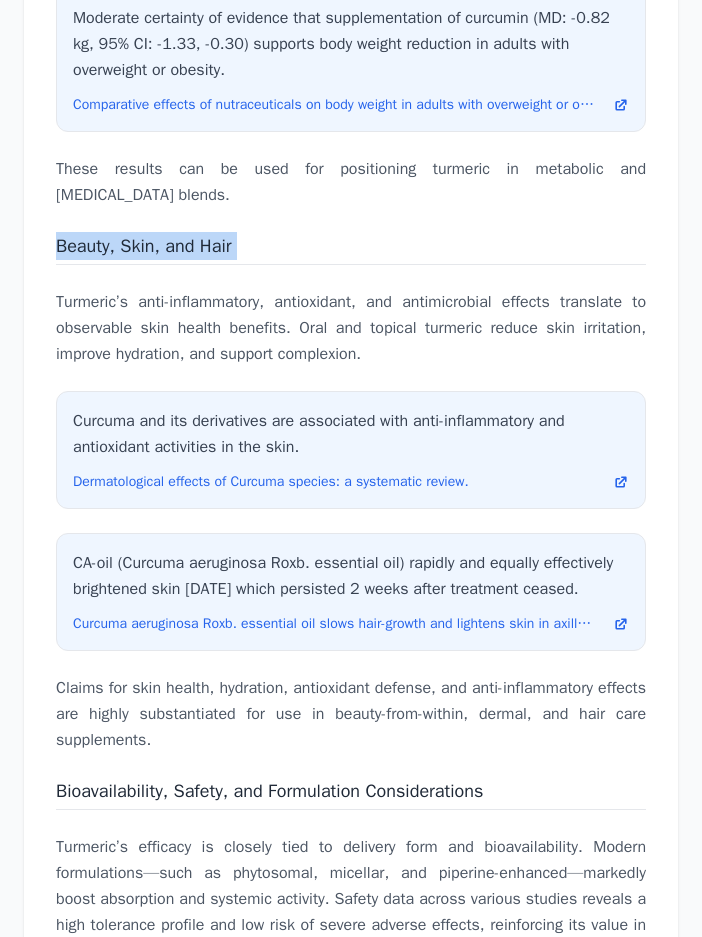click on "Beauty, Skin, and Hair" at bounding box center (143, 246) 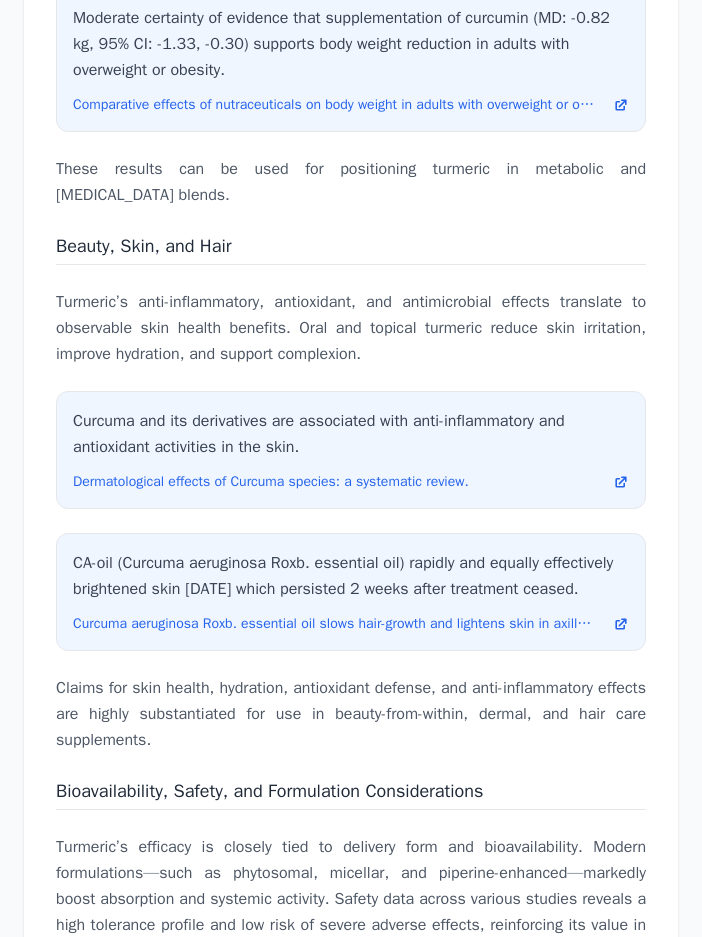 click on "Turmeric’s anti-inflammatory, antioxidant, and antimicrobial effects translate to observable skin health benefits. Oral and topical turmeric reduce skin irritation, improve hydration, and support complexion." at bounding box center [351, 328] 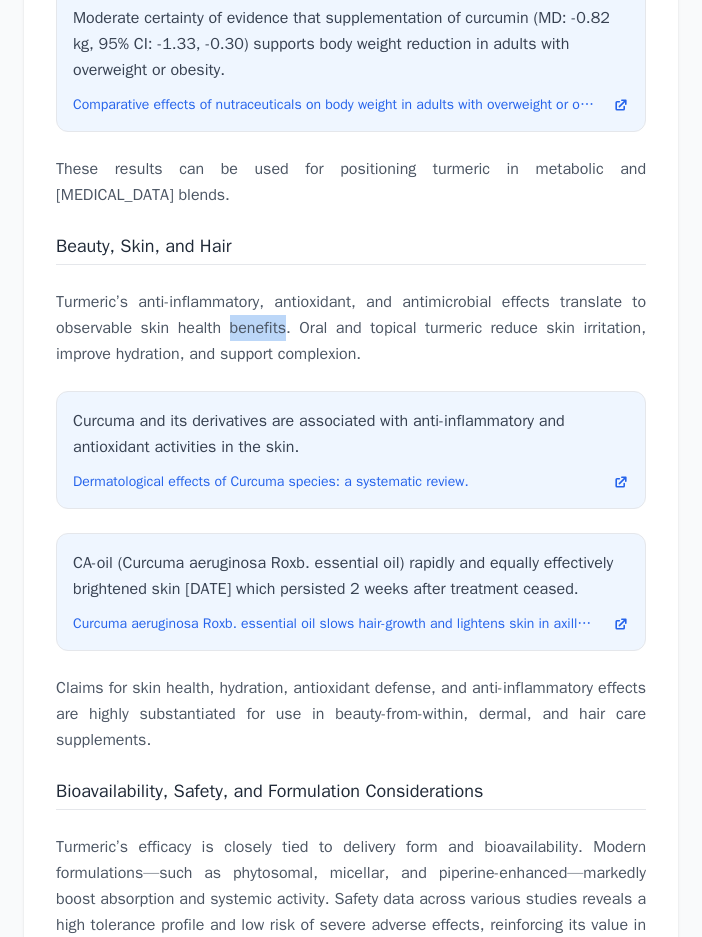 click on "Turmeric’s anti-inflammatory, antioxidant, and antimicrobial effects translate to observable skin health benefits. Oral and topical turmeric reduce skin irritation, improve hydration, and support complexion." at bounding box center [351, 328] 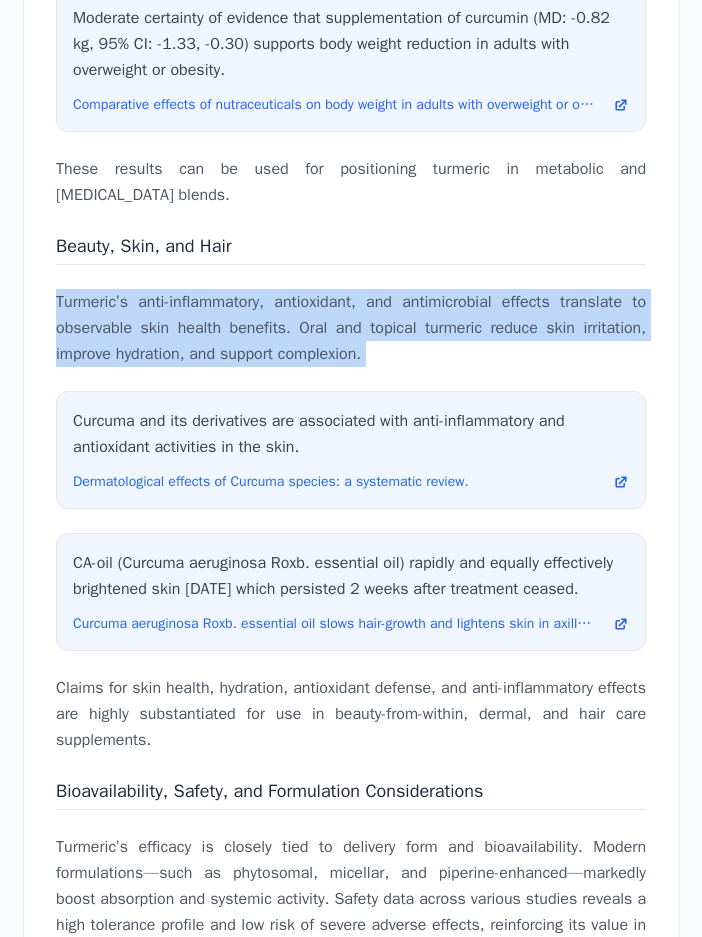 click on "Turmeric’s anti-inflammatory, antioxidant, and antimicrobial effects translate to observable skin health benefits. Oral and topical turmeric reduce skin irritation, improve hydration, and support complexion." at bounding box center [351, 328] 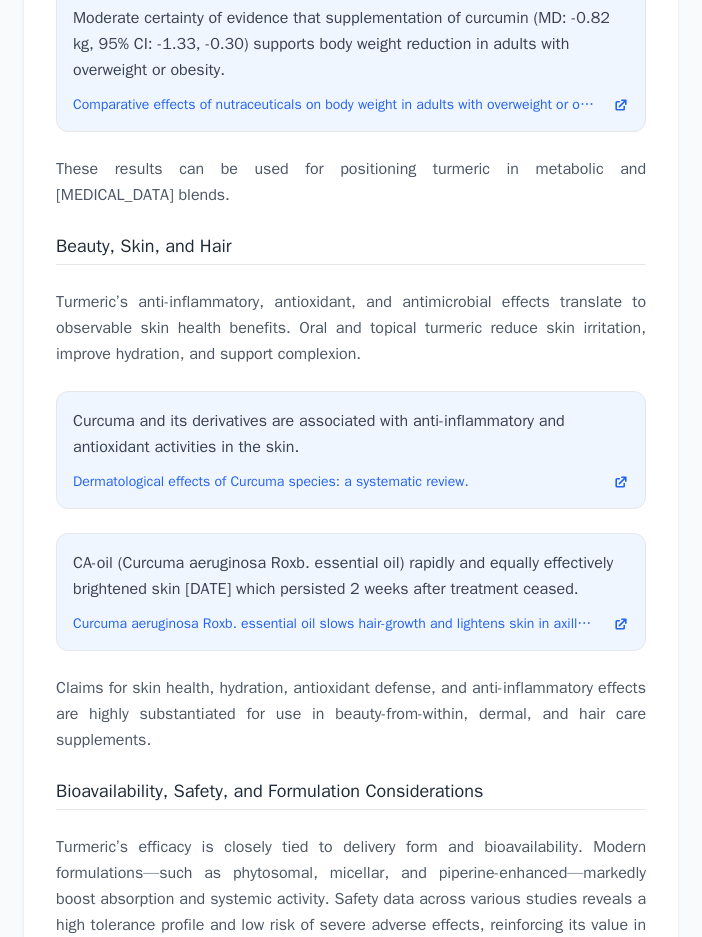 click on "Claims for skin health, hydration, antioxidant defense, and anti-inflammatory effects are highly substantiated for use in beauty-from-within, dermal, and hair care supplements." at bounding box center [351, 714] 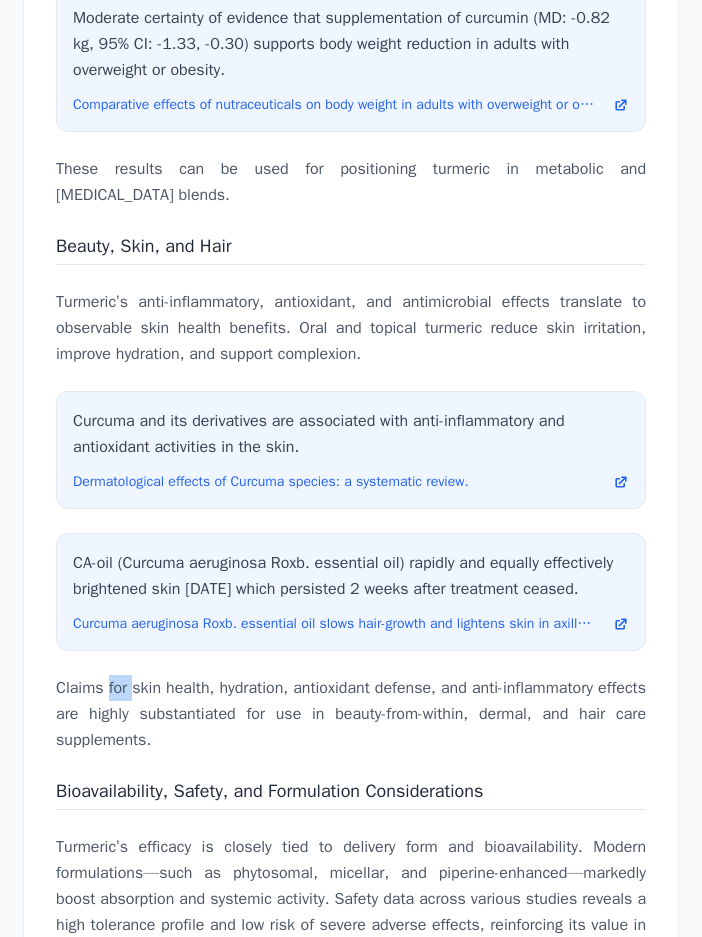 click on "Claims for skin health, hydration, antioxidant defense, and anti-inflammatory effects are highly substantiated for use in beauty-from-within, dermal, and hair care supplements." at bounding box center [351, 714] 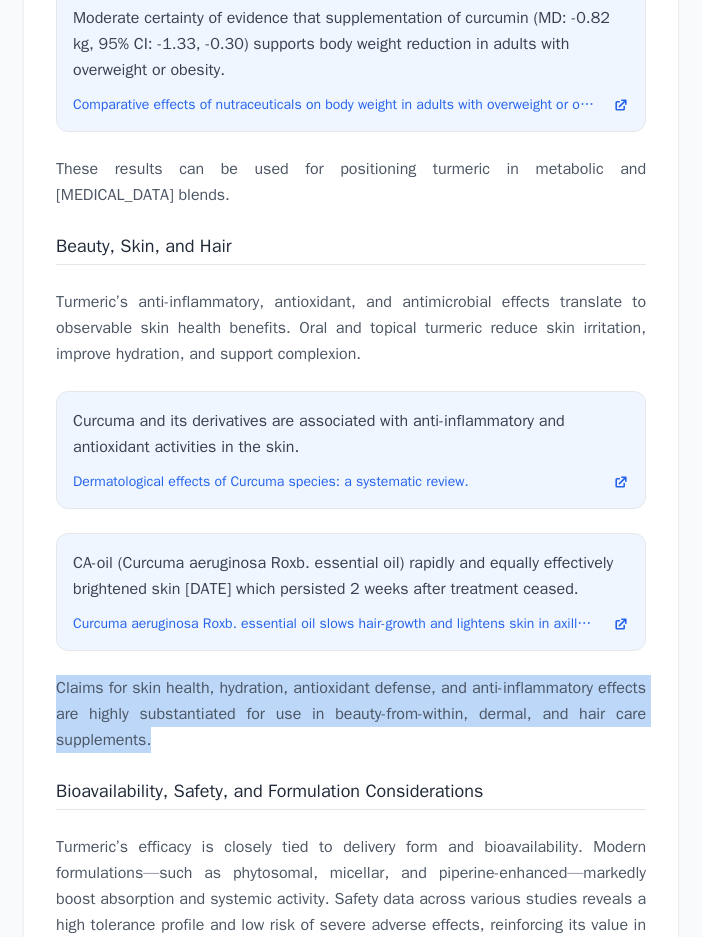 click on "Claims for skin health, hydration, antioxidant defense, and anti-inflammatory effects are highly substantiated for use in beauty-from-within, dermal, and hair care supplements." at bounding box center (351, 714) 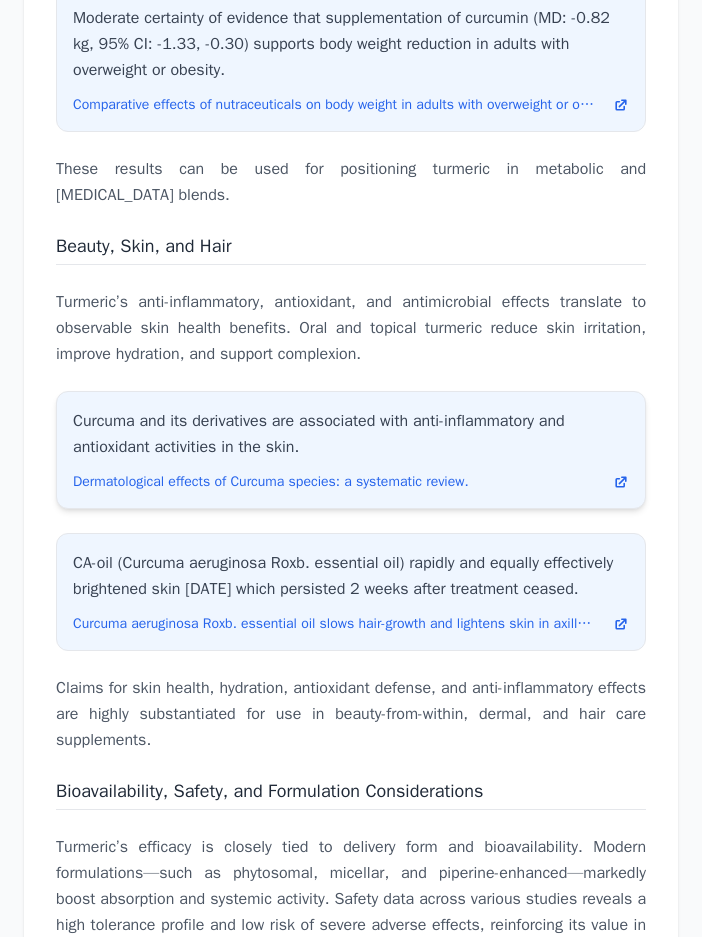 click on "Curcuma and its derivatives are associated with anti-inflammatory and antioxidant activities in the skin." at bounding box center (351, 434) 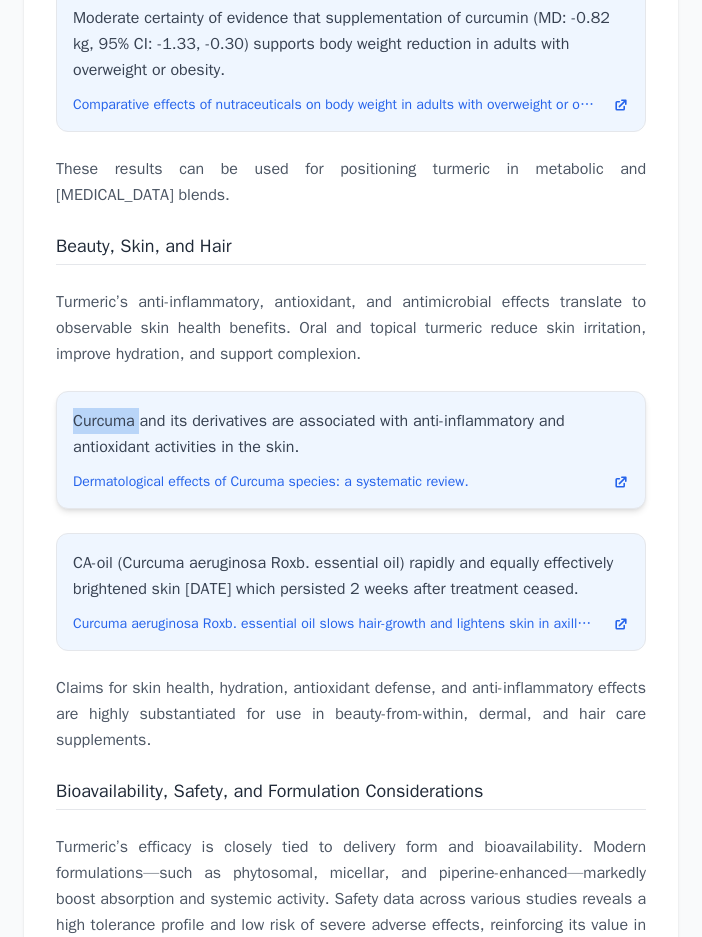 click on "Curcuma and its derivatives are associated with anti-inflammatory and antioxidant activities in the skin." at bounding box center (351, 434) 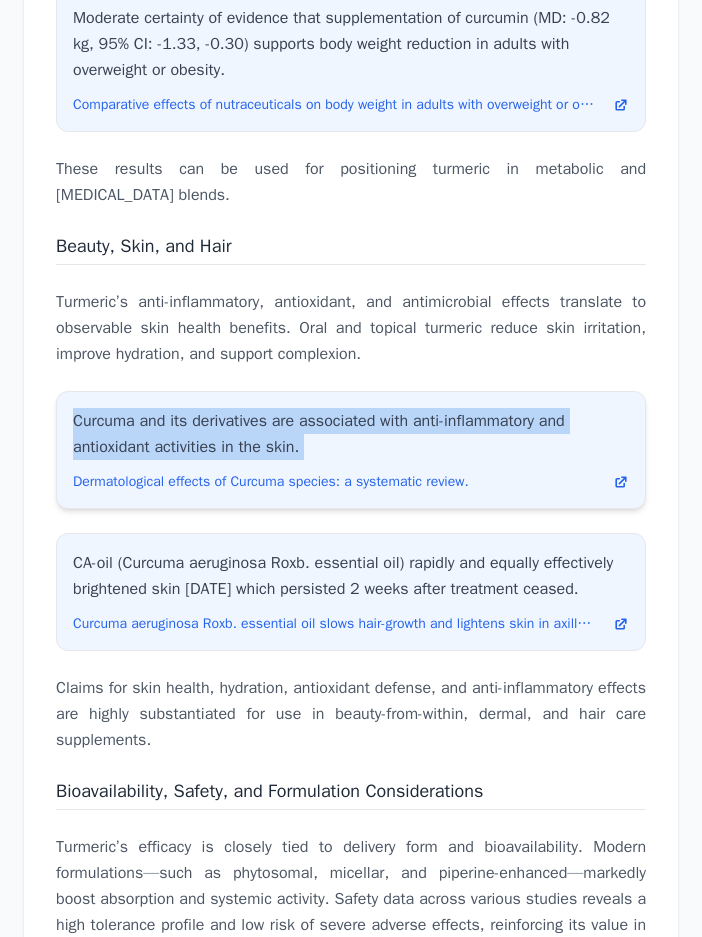 click on "Curcuma and its derivatives are associated with anti-inflammatory and antioxidant activities in the skin." at bounding box center (351, 434) 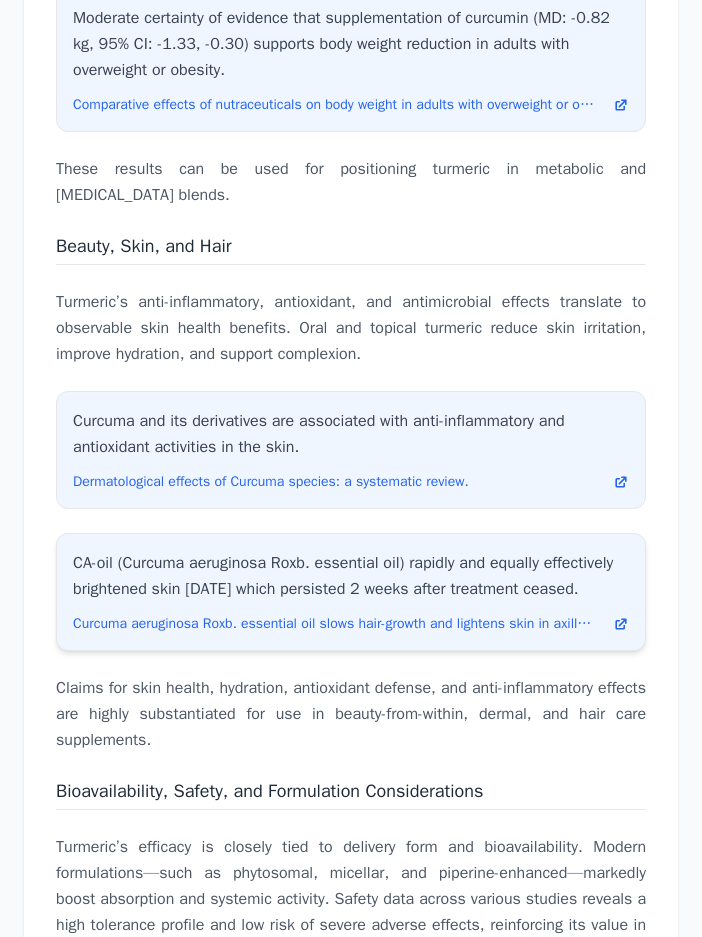 click on "CA-oil (Curcuma aeruginosa Roxb. essential oil) rapidly and equally effectively brightened skin within 3 weeks which persisted 2 weeks after treatment ceased." at bounding box center (351, 576) 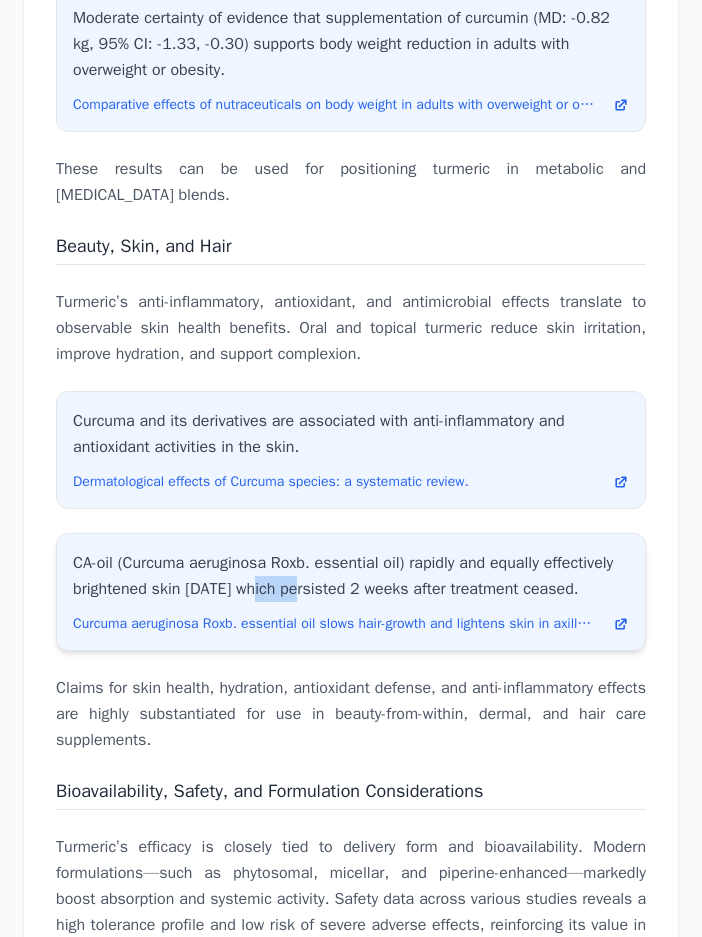 click on "CA-oil (Curcuma aeruginosa Roxb. essential oil) rapidly and equally effectively brightened skin within 3 weeks which persisted 2 weeks after treatment ceased." at bounding box center [351, 576] 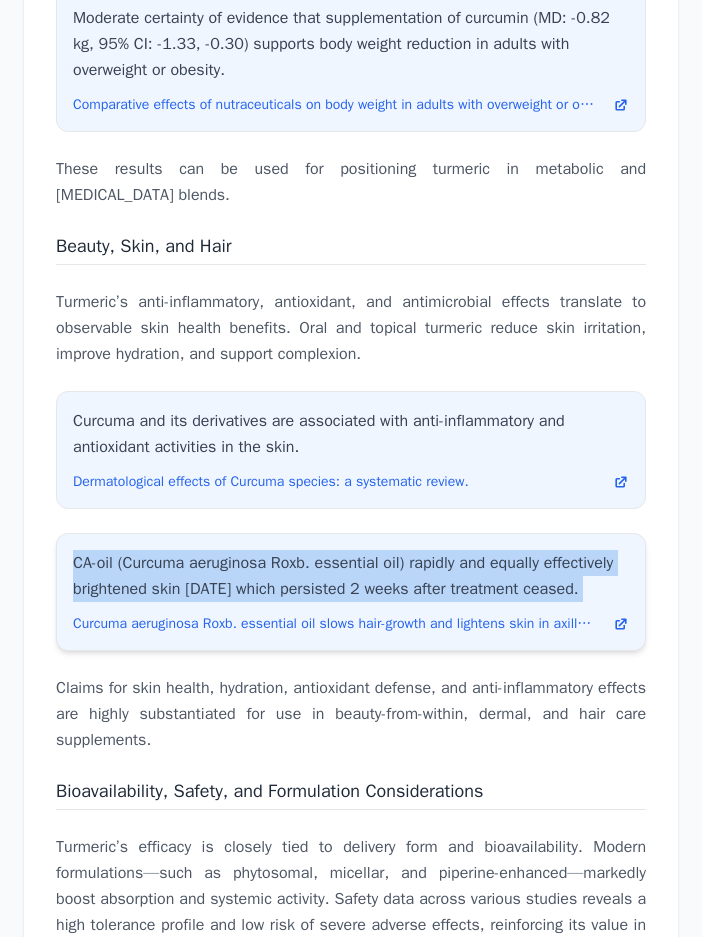 click on "CA-oil (Curcuma aeruginosa Roxb. essential oil) rapidly and equally effectively brightened skin within 3 weeks which persisted 2 weeks after treatment ceased." at bounding box center (351, 576) 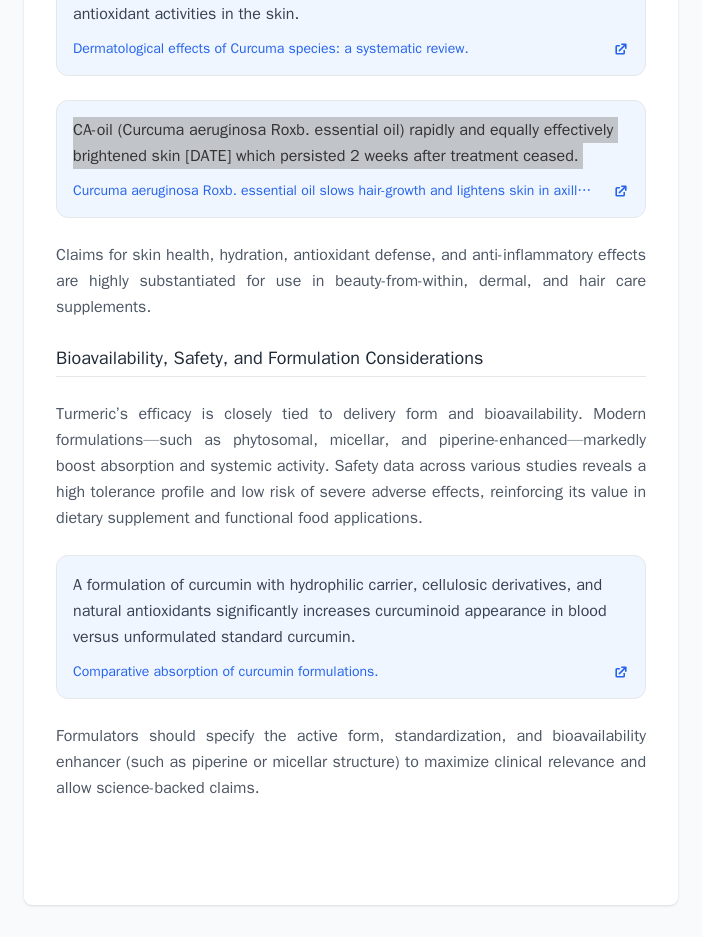 scroll, scrollTop: 11468, scrollLeft: 0, axis: vertical 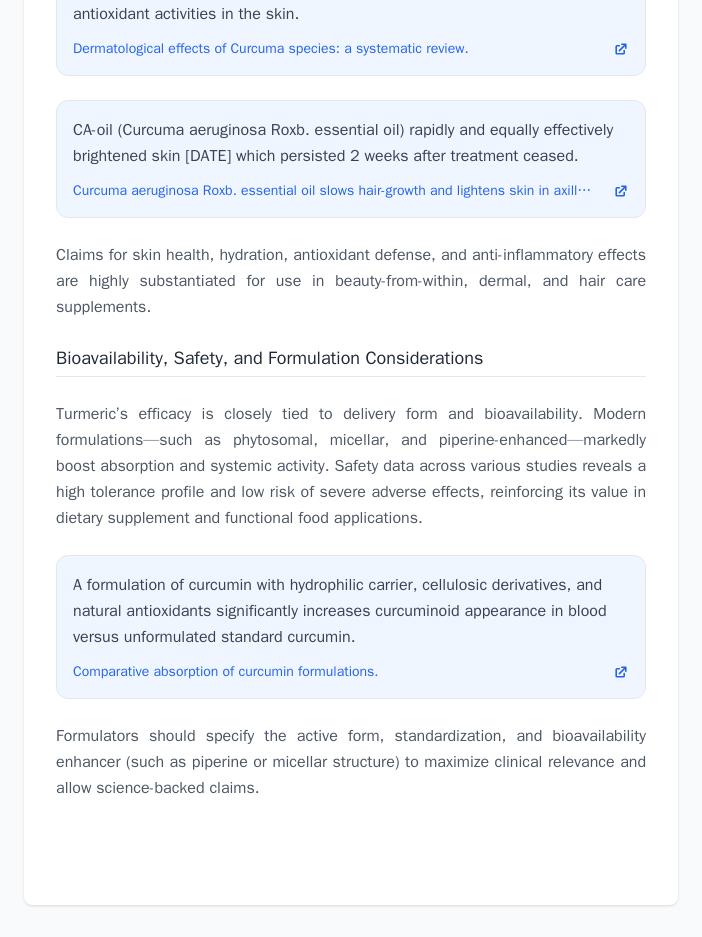 click on "Turmeric’s efficacy is closely tied to delivery form and bioavailability. Modern formulations—such as phytosomal, micellar, and piperine-enhanced—markedly boost absorption and systemic activity. Safety data across various studies reveals a high tolerance profile and low risk of severe adverse effects, reinforcing its value in dietary supplement and functional food applications." at bounding box center [351, 466] 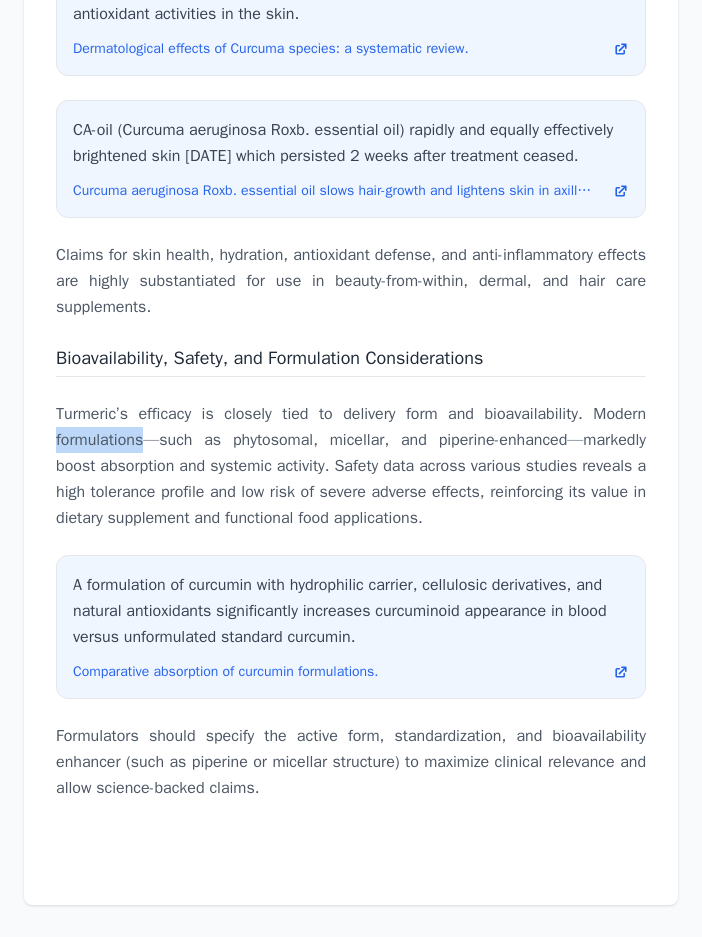 click on "Turmeric’s efficacy is closely tied to delivery form and bioavailability. Modern formulations—such as phytosomal, micellar, and piperine-enhanced—markedly boost absorption and systemic activity. Safety data across various studies reveals a high tolerance profile and low risk of severe adverse effects, reinforcing its value in dietary supplement and functional food applications." at bounding box center [351, 466] 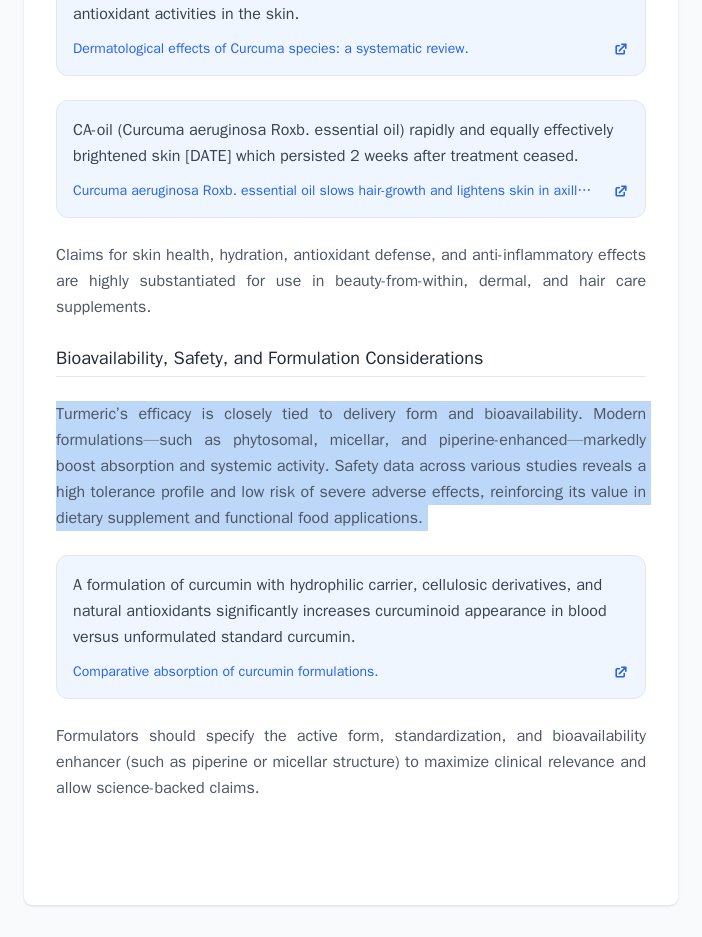 click on "Turmeric’s efficacy is closely tied to delivery form and bioavailability. Modern formulations—such as phytosomal, micellar, and piperine-enhanced—markedly boost absorption and systemic activity. Safety data across various studies reveals a high tolerance profile and low risk of severe adverse effects, reinforcing its value in dietary supplement and functional food applications." at bounding box center (351, 466) 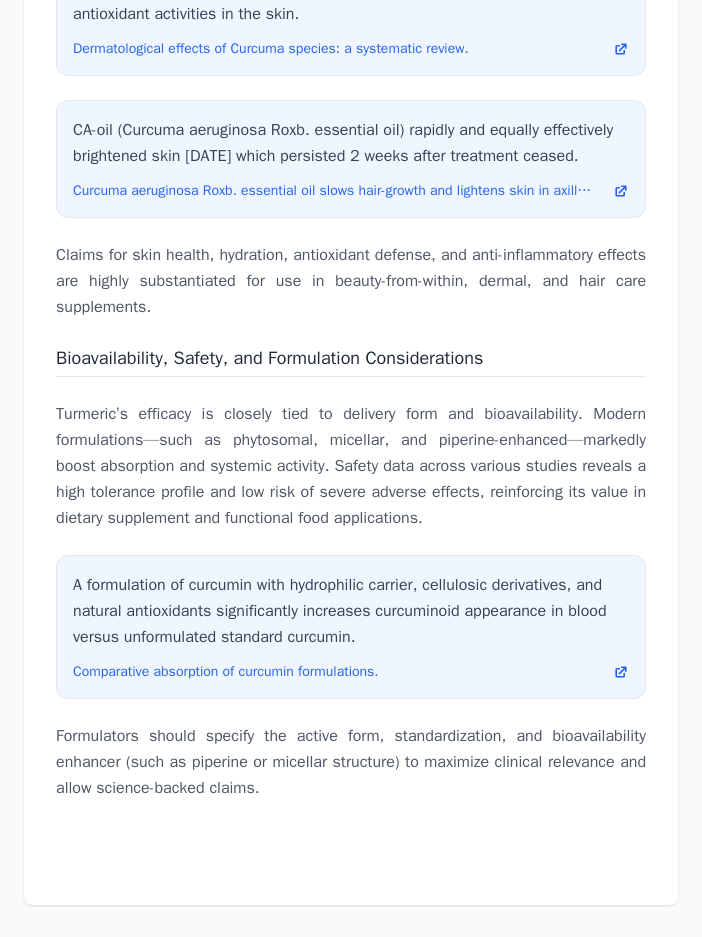 click on "Formulators should specify the active form, standardization, and bioavailability enhancer (such as piperine or micellar structure) to maximize clinical relevance and allow science-backed claims." at bounding box center (351, 762) 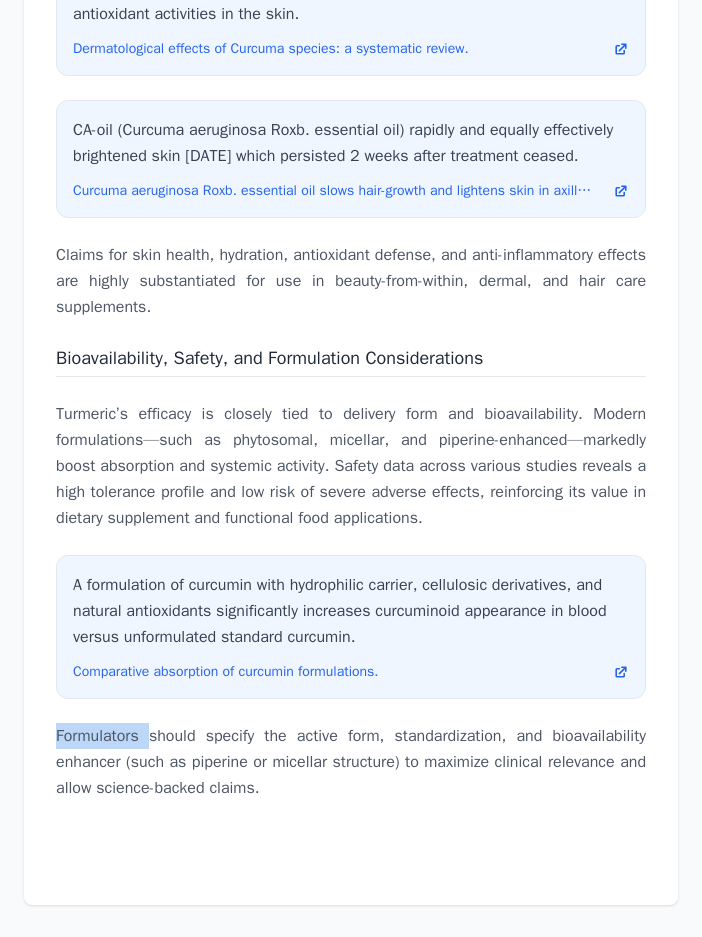 click on "Formulators should specify the active form, standardization, and bioavailability enhancer (such as piperine or micellar structure) to maximize clinical relevance and allow science-backed claims." at bounding box center (351, 762) 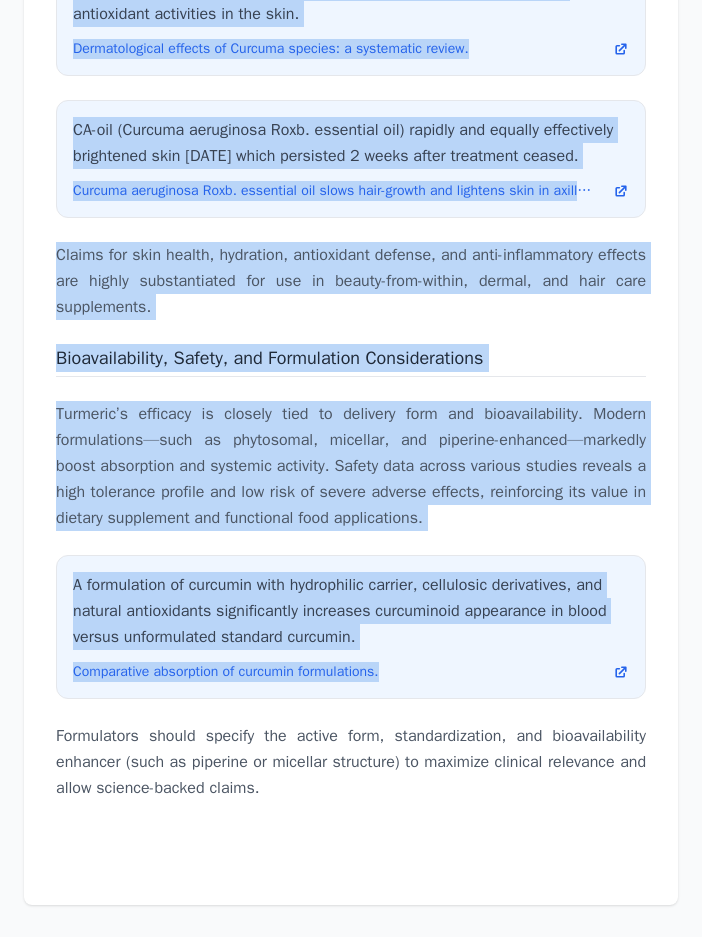 click on "Formulators should specify the active form, standardization, and bioavailability enhancer (such as piperine or micellar structure) to maximize clinical relevance and allow science-backed claims." at bounding box center [351, 762] 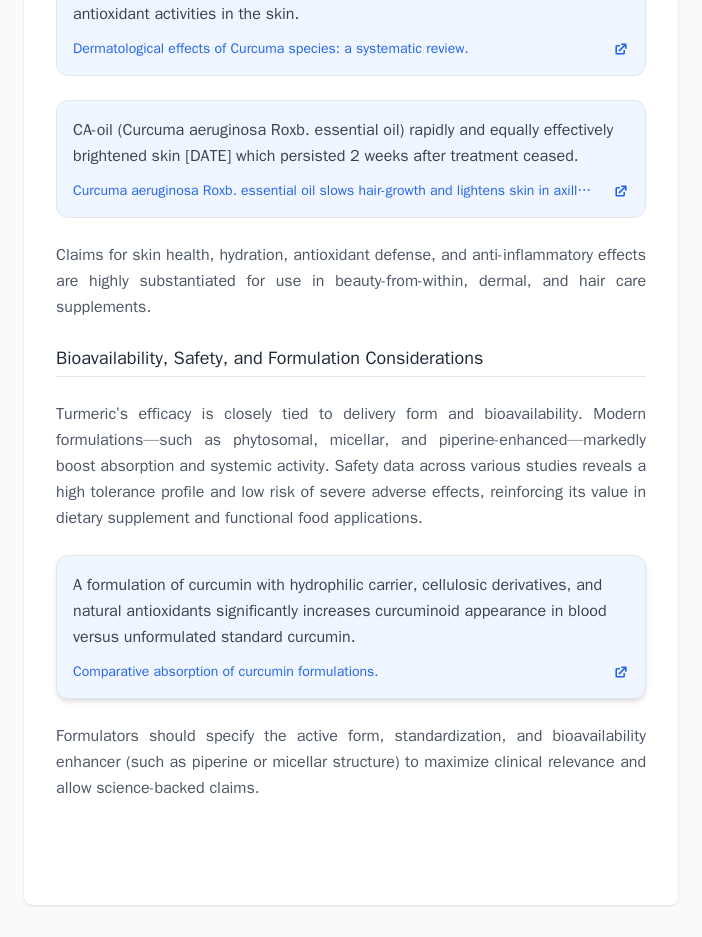 click on "A formulation of curcumin with hydrophilic carrier, cellulosic derivatives, and natural antioxidants significantly increases curcuminoid appearance in blood versus unformulated standard curcumin." at bounding box center (351, 611) 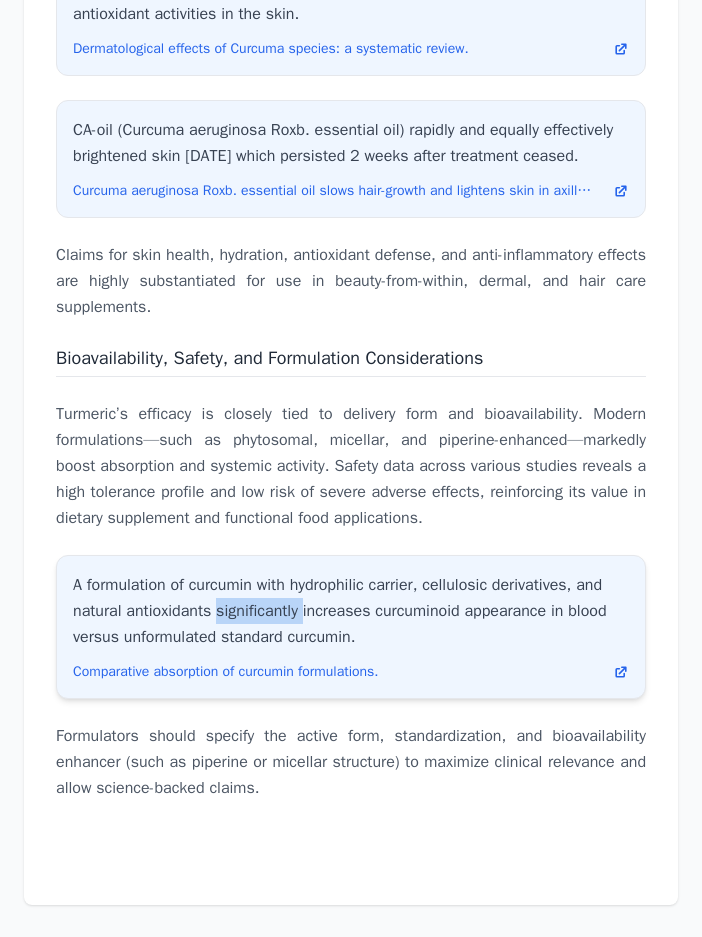 click on "A formulation of curcumin with hydrophilic carrier, cellulosic derivatives, and natural antioxidants significantly increases curcuminoid appearance in blood versus unformulated standard curcumin." at bounding box center [351, 611] 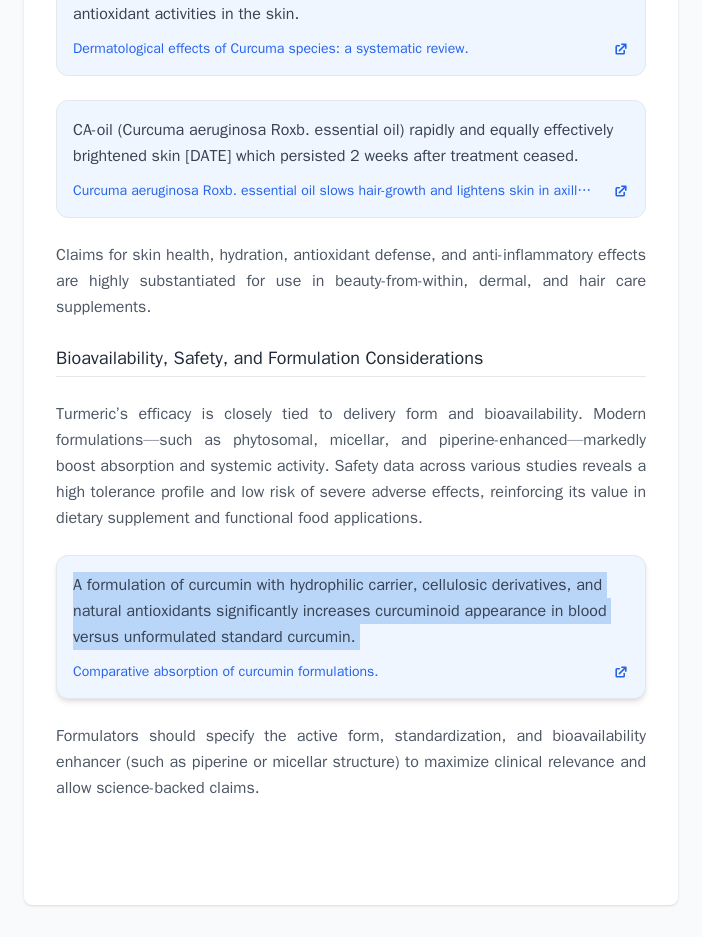 click on "A formulation of curcumin with hydrophilic carrier, cellulosic derivatives, and natural antioxidants significantly increases curcuminoid appearance in blood versus unformulated standard curcumin." at bounding box center [351, 611] 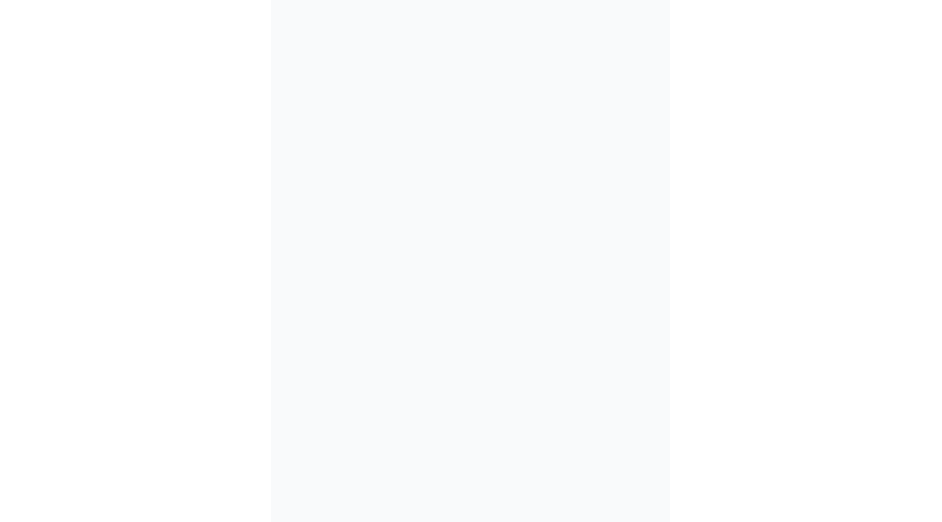 scroll, scrollTop: 0, scrollLeft: 0, axis: both 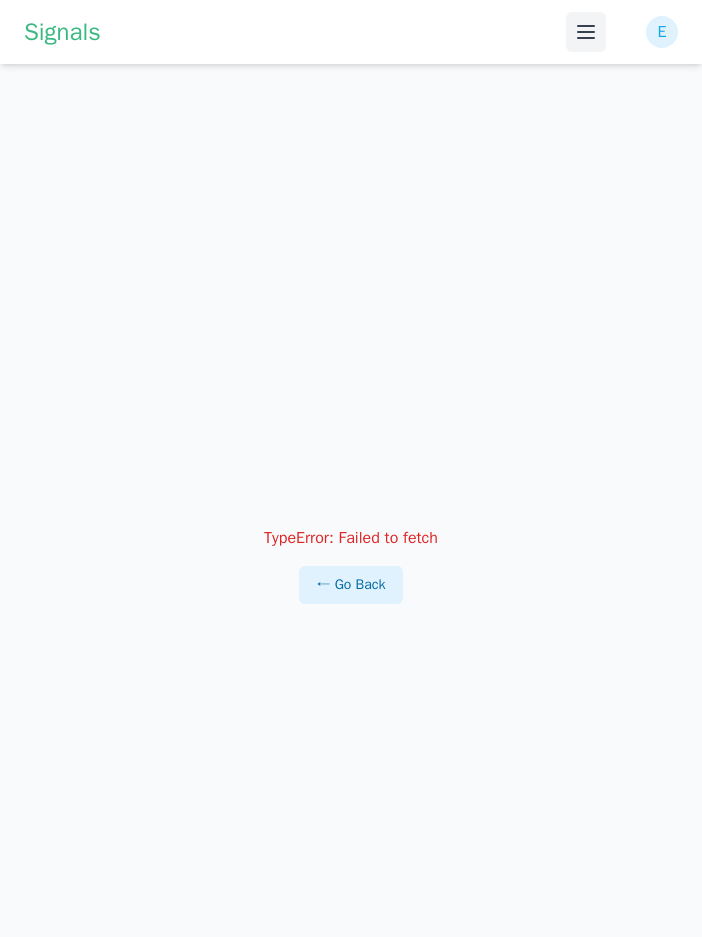 click 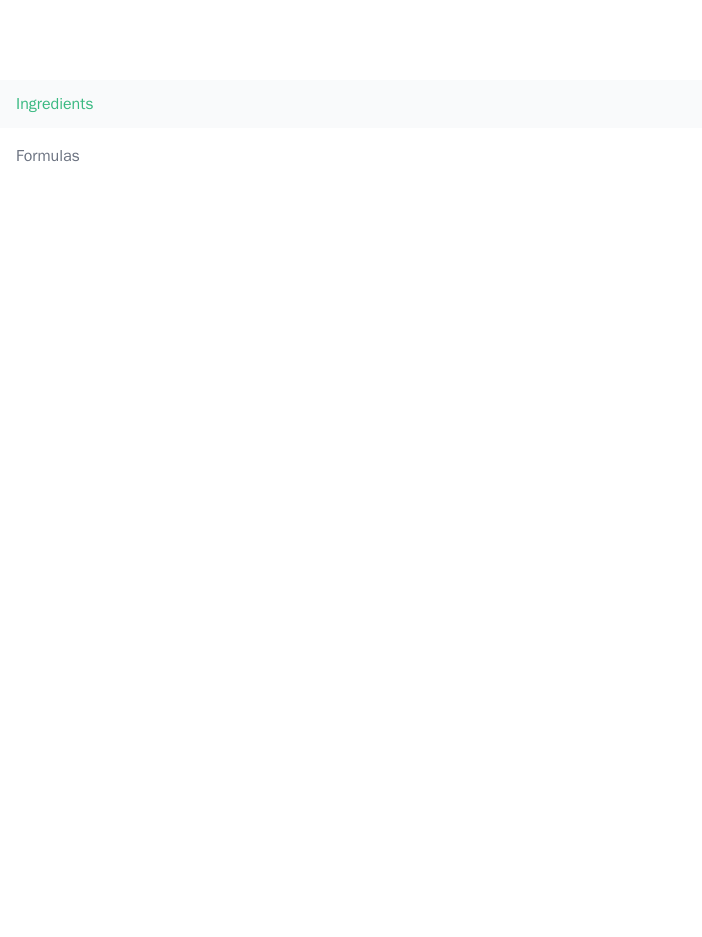 click on "Ingredients" at bounding box center (351, 104) 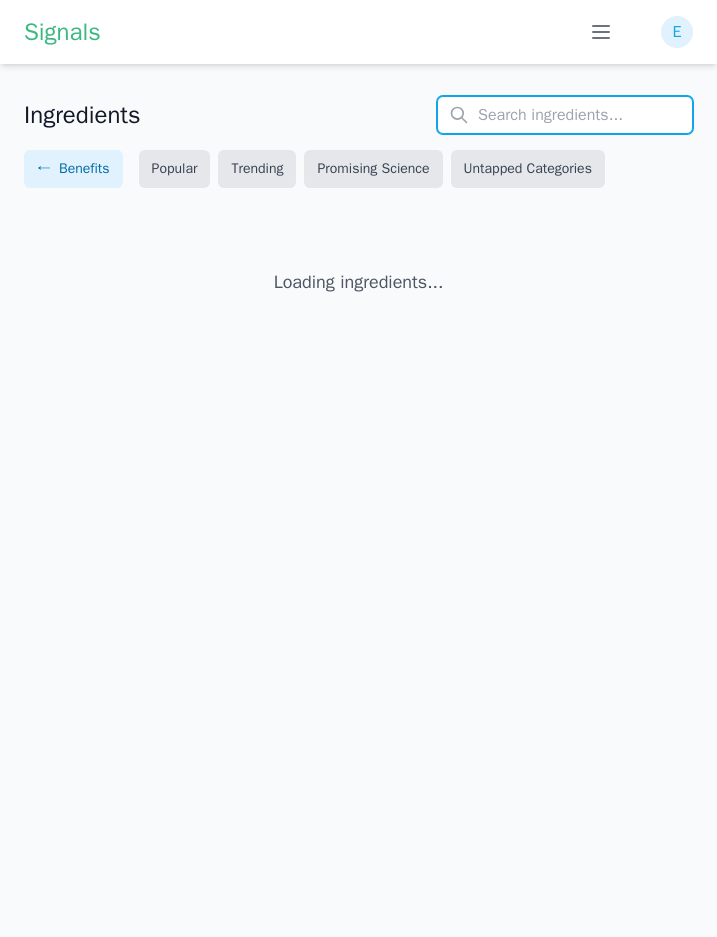 click at bounding box center [565, 115] 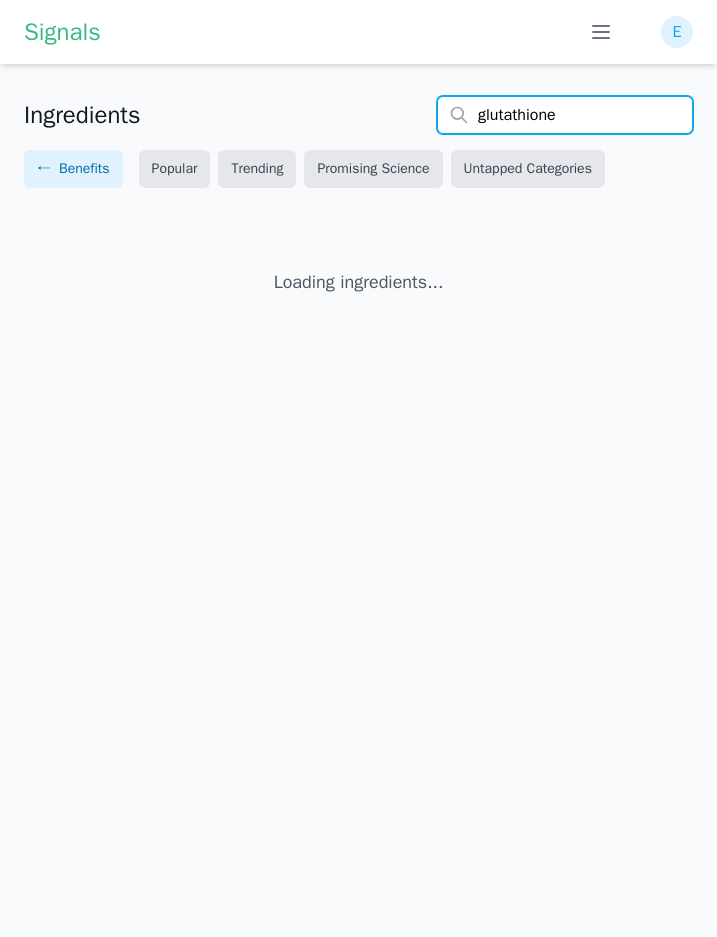 type on "glutathione" 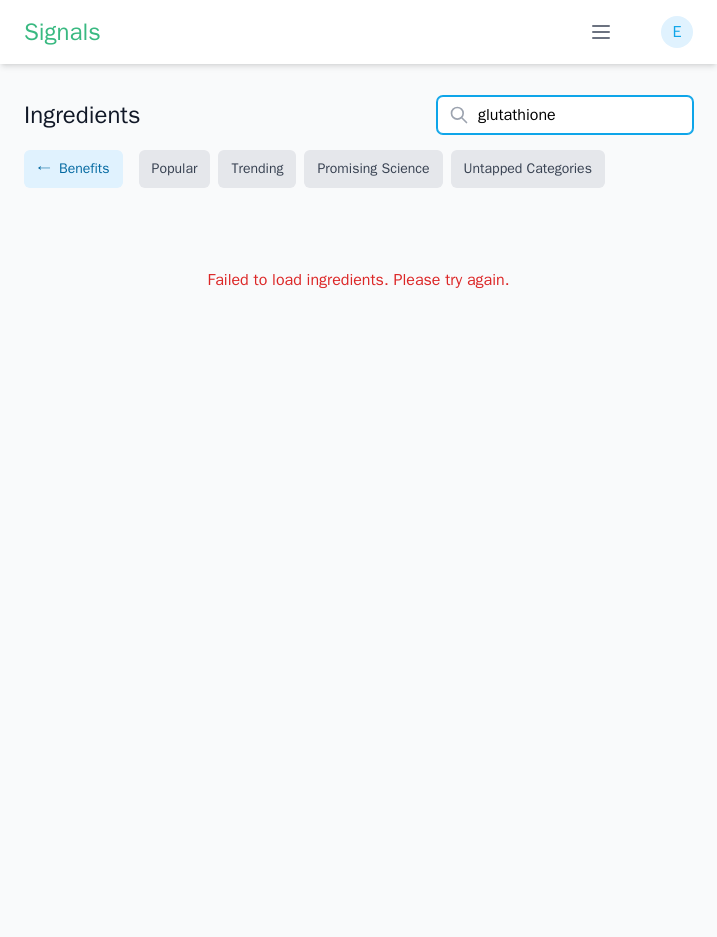 click on "glutathione" at bounding box center (565, 115) 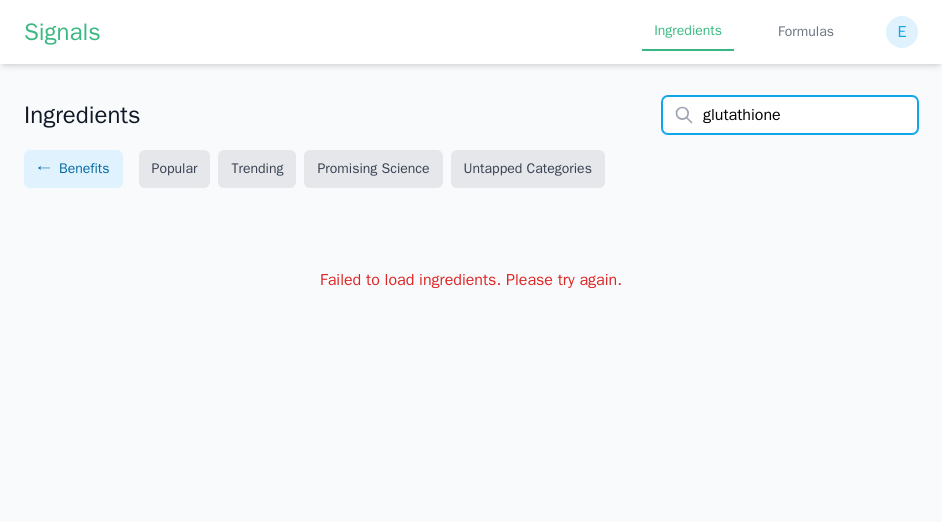 click on "glutathione" at bounding box center [790, 115] 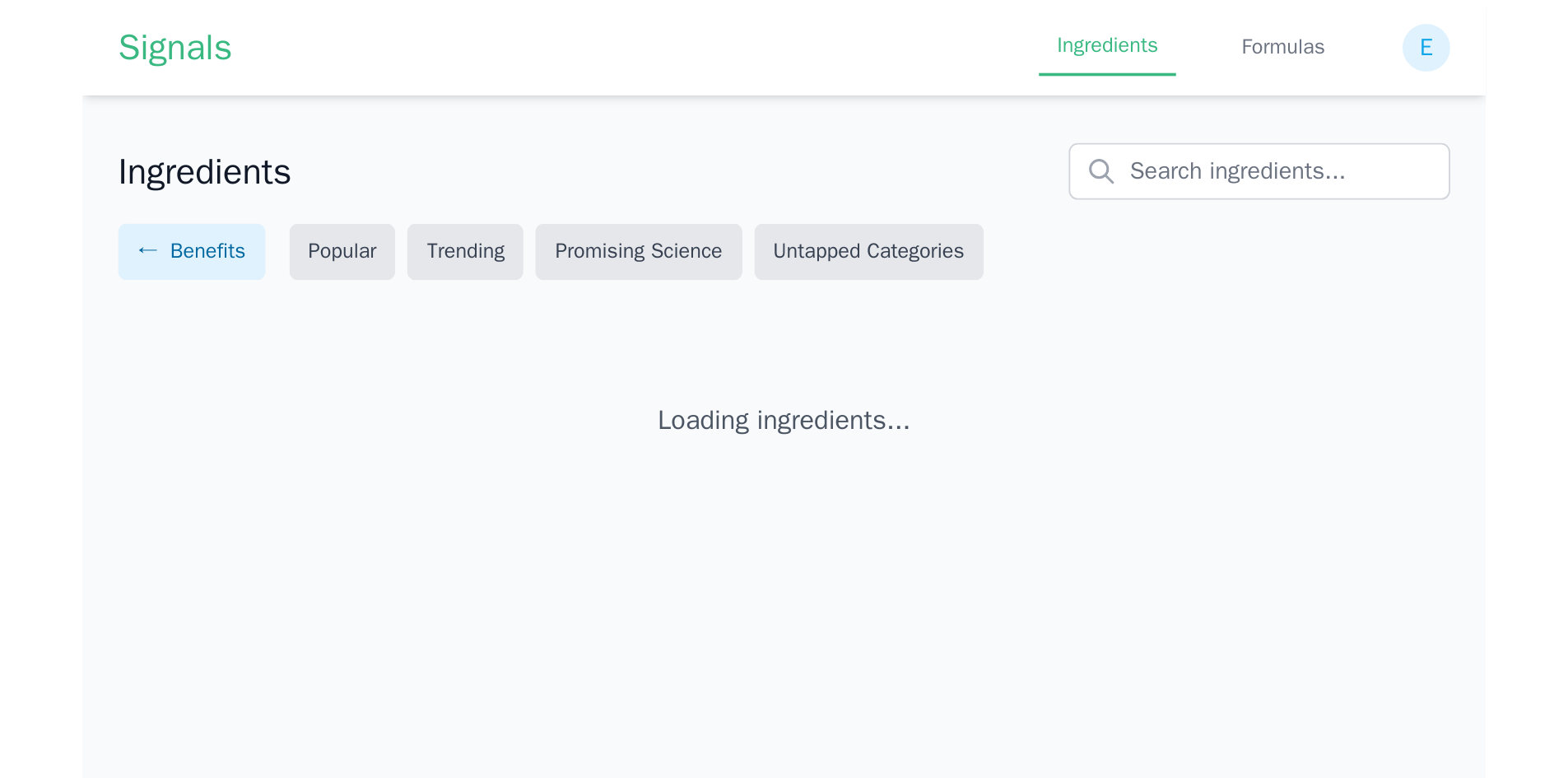 scroll, scrollTop: 0, scrollLeft: 0, axis: both 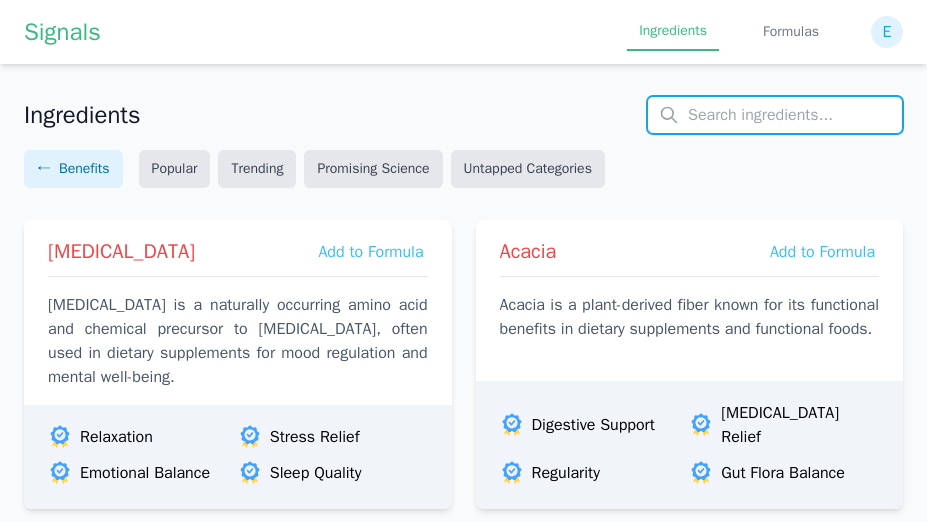 click at bounding box center [775, 115] 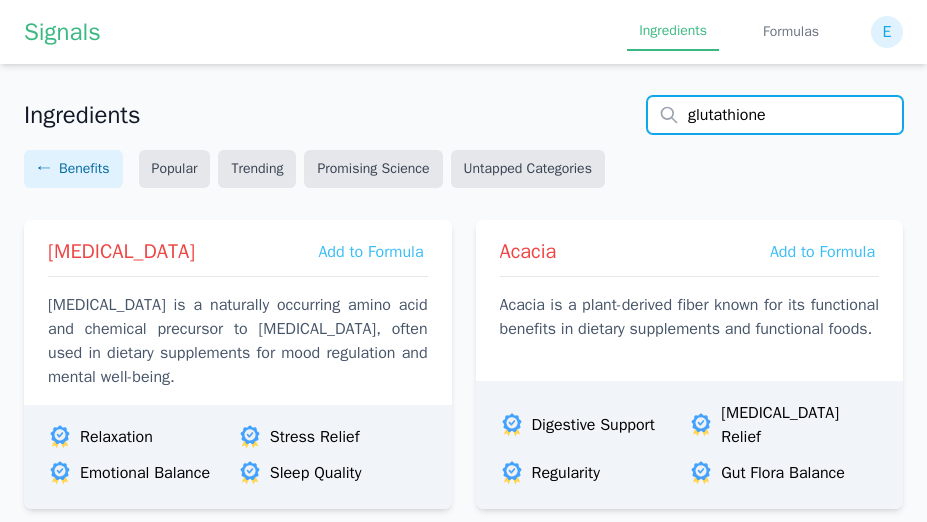type on "glutathione" 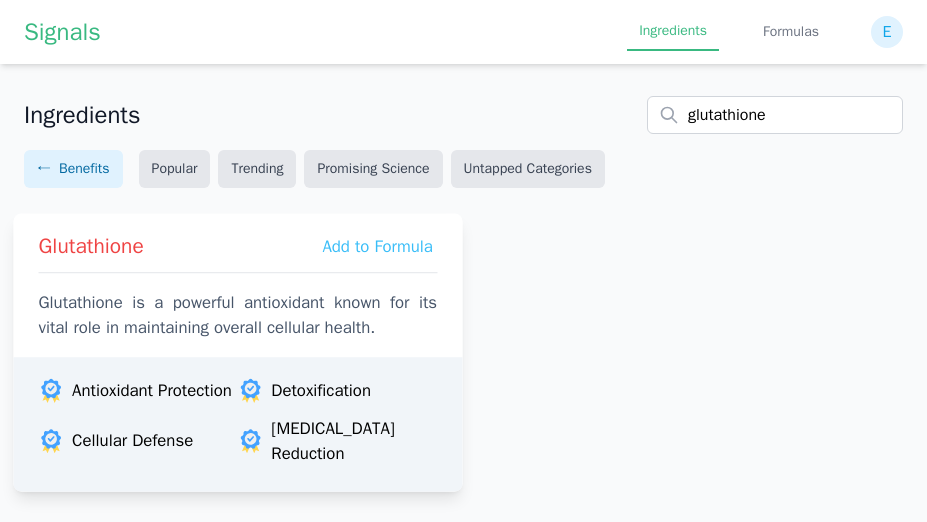 click on "Glutathione is a powerful antioxidant known for its vital role in maintaining overall cellular health." at bounding box center [238, 315] 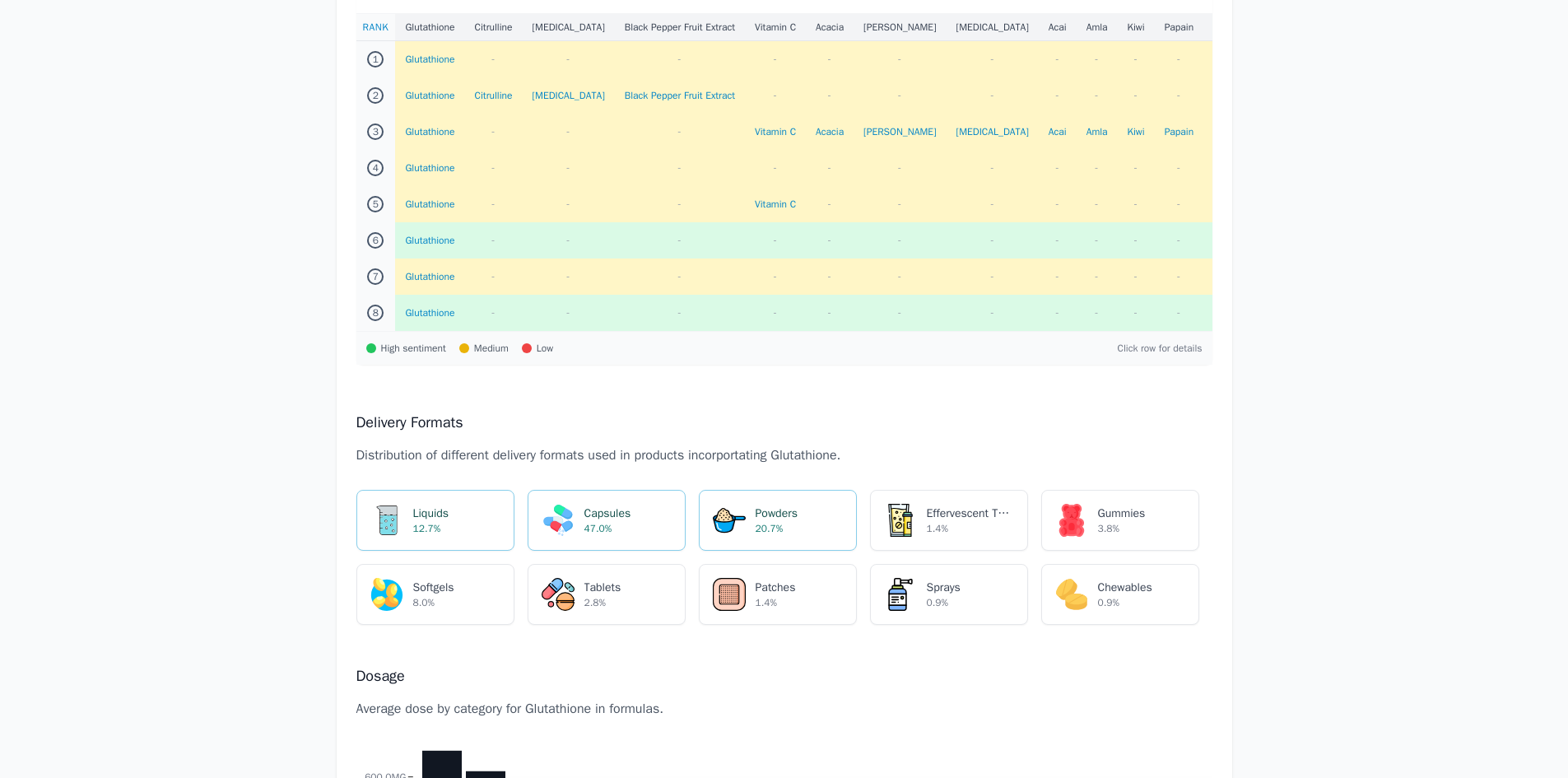scroll, scrollTop: 2717, scrollLeft: 0, axis: vertical 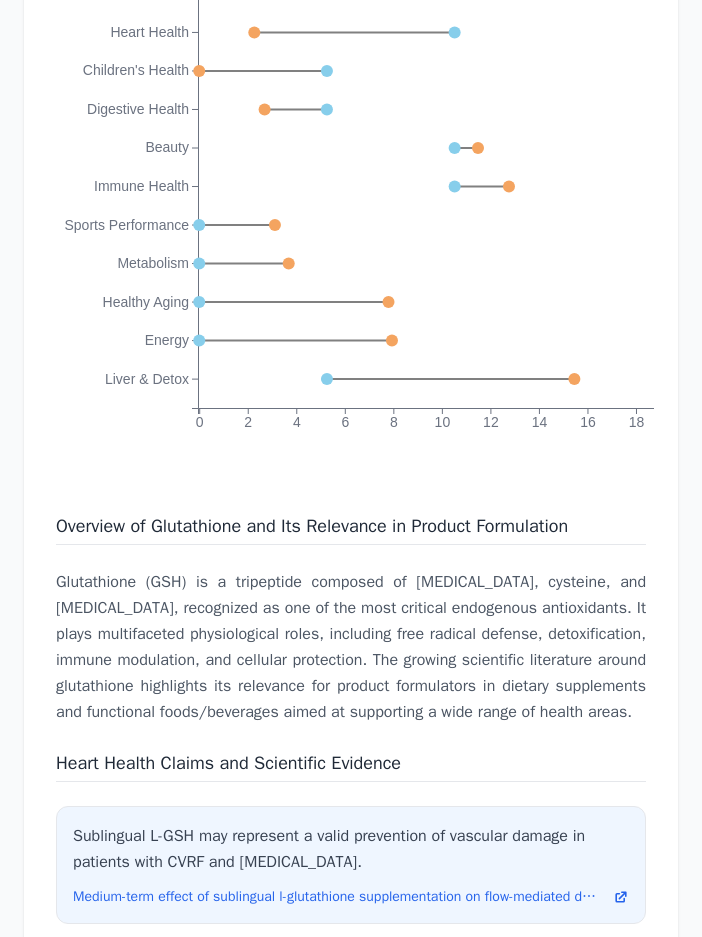 click on "Glutathione (GSH) is a tripeptide composed of [MEDICAL_DATA], cysteine, and [MEDICAL_DATA], recognized as one of the most critical endogenous antioxidants. It plays multifaceted physiological roles, including free radical defense, detoxification, immune modulation, and cellular protection. The growing scientific literature around glutathione highlights its relevance for product formulators in dietary supplements and functional foods/beverages aimed at supporting a wide range of health areas." at bounding box center (351, 647) 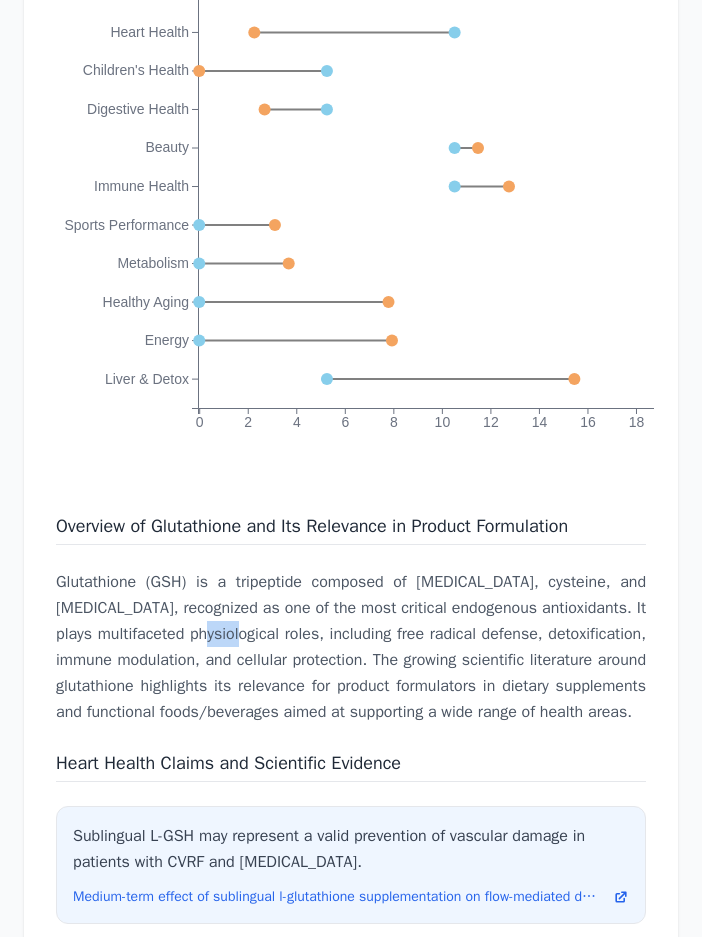 click on "Glutathione (GSH) is a tripeptide composed of [MEDICAL_DATA], cysteine, and [MEDICAL_DATA], recognized as one of the most critical endogenous antioxidants. It plays multifaceted physiological roles, including free radical defense, detoxification, immune modulation, and cellular protection. The growing scientific literature around glutathione highlights its relevance for product formulators in dietary supplements and functional foods/beverages aimed at supporting a wide range of health areas." at bounding box center [351, 647] 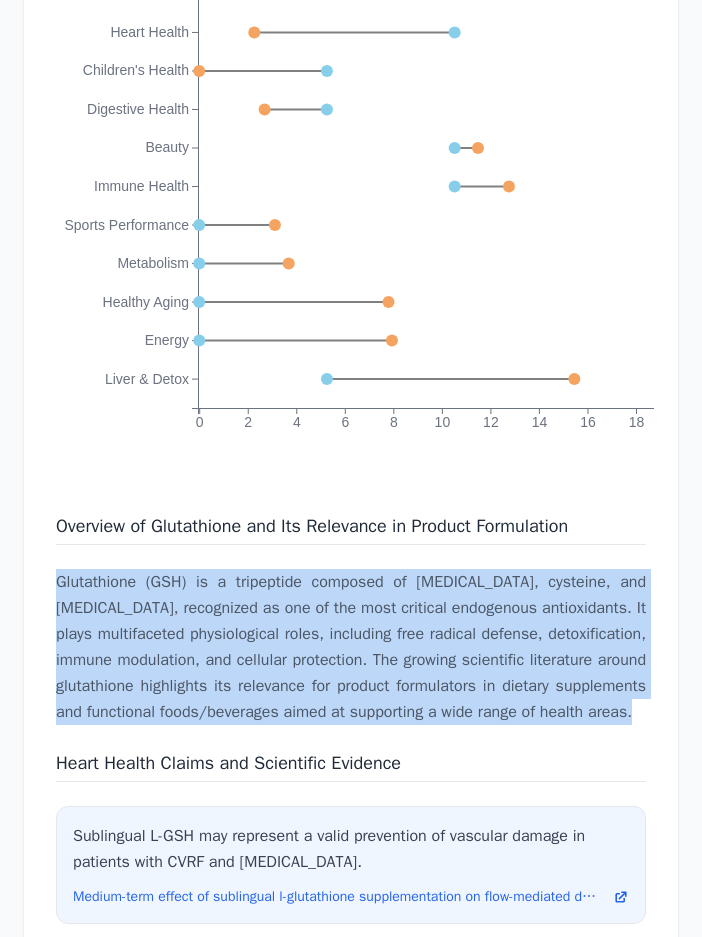click on "Glutathione (GSH) is a tripeptide composed of [MEDICAL_DATA], cysteine, and [MEDICAL_DATA], recognized as one of the most critical endogenous antioxidants. It plays multifaceted physiological roles, including free radical defense, detoxification, immune modulation, and cellular protection. The growing scientific literature around glutathione highlights its relevance for product formulators in dietary supplements and functional foods/beverages aimed at supporting a wide range of health areas." at bounding box center [351, 647] 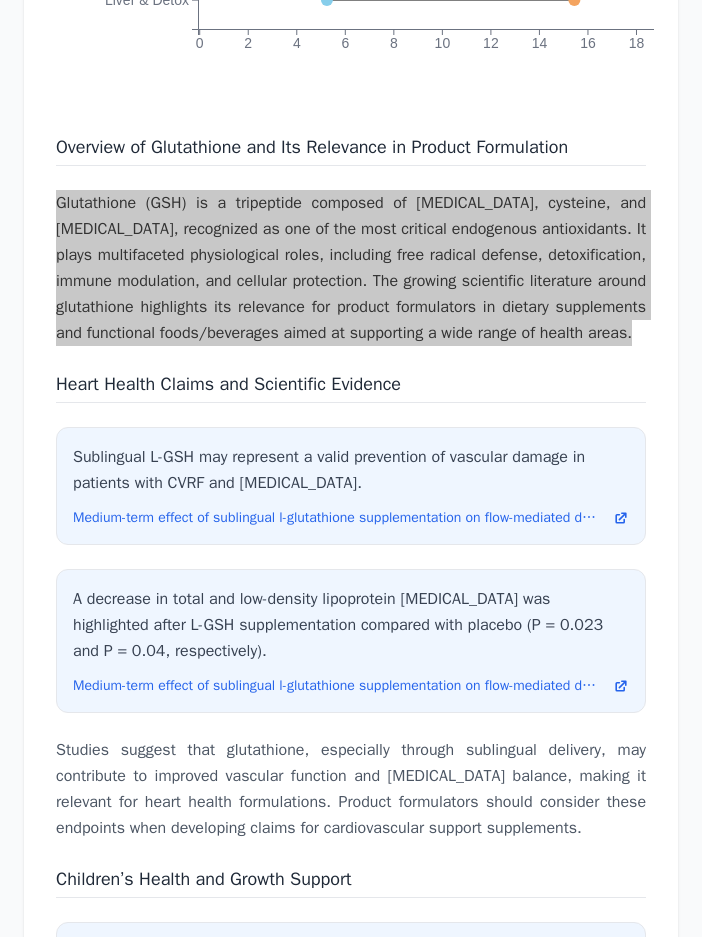 scroll, scrollTop: 5354, scrollLeft: 0, axis: vertical 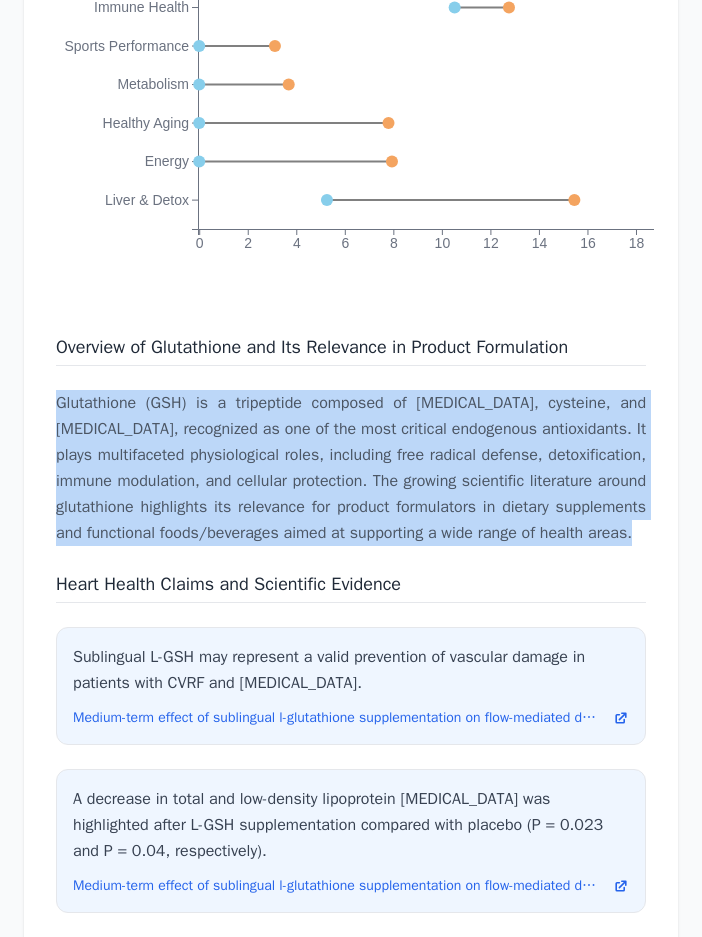 click on "Glutathione (GSH) is a tripeptide composed of [MEDICAL_DATA], cysteine, and [MEDICAL_DATA], recognized as one of the most critical endogenous antioxidants. It plays multifaceted physiological roles, including free radical defense, detoxification, immune modulation, and cellular protection. The growing scientific literature around glutathione highlights its relevance for product formulators in dietary supplements and functional foods/beverages aimed at supporting a wide range of health areas." at bounding box center [351, 468] 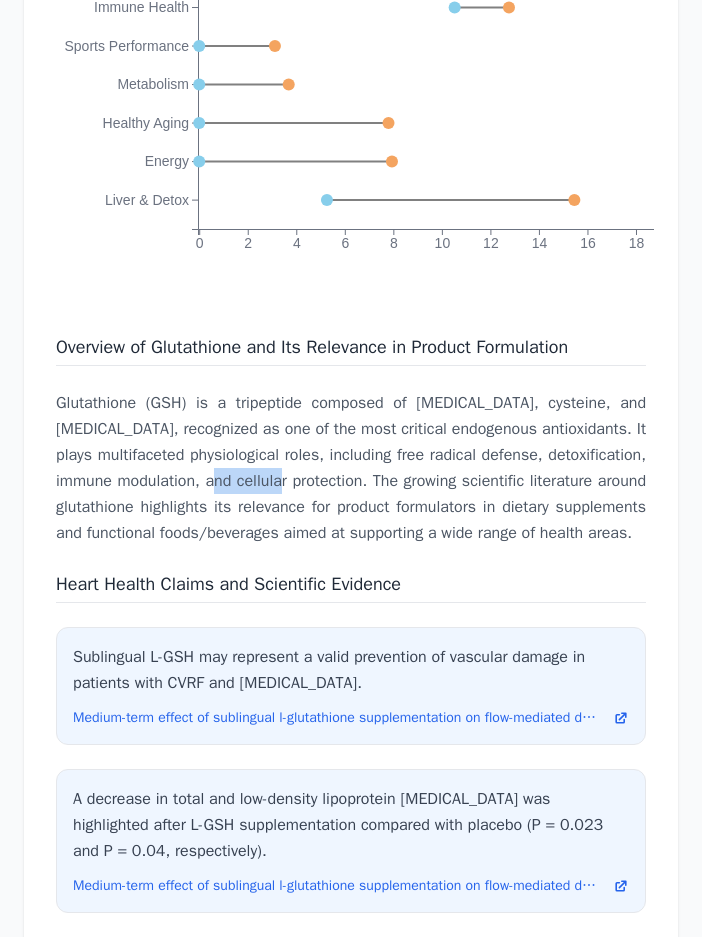 click on "Glutathione (GSH) is a tripeptide composed of [MEDICAL_DATA], cysteine, and [MEDICAL_DATA], recognized as one of the most critical endogenous antioxidants. It plays multifaceted physiological roles, including free radical defense, detoxification, immune modulation, and cellular protection. The growing scientific literature around glutathione highlights its relevance for product formulators in dietary supplements and functional foods/beverages aimed at supporting a wide range of health areas." at bounding box center [351, 468] 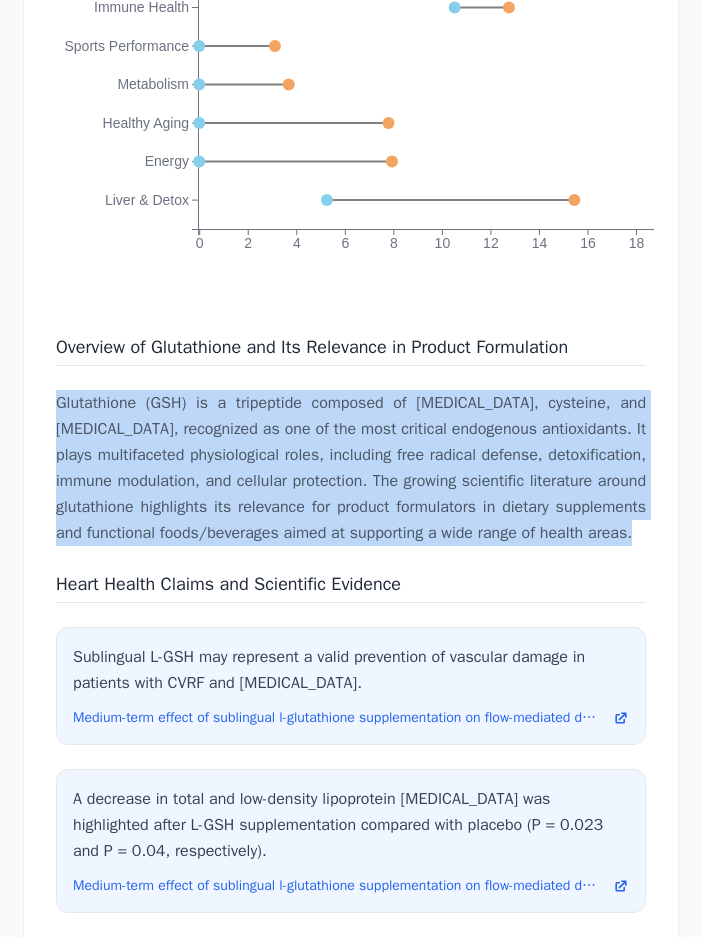 click on "Glutathione (GSH) is a tripeptide composed of [MEDICAL_DATA], cysteine, and [MEDICAL_DATA], recognized as one of the most critical endogenous antioxidants. It plays multifaceted physiological roles, including free radical defense, detoxification, immune modulation, and cellular protection. The growing scientific literature around glutathione highlights its relevance for product formulators in dietary supplements and functional foods/beverages aimed at supporting a wide range of health areas." at bounding box center [351, 468] 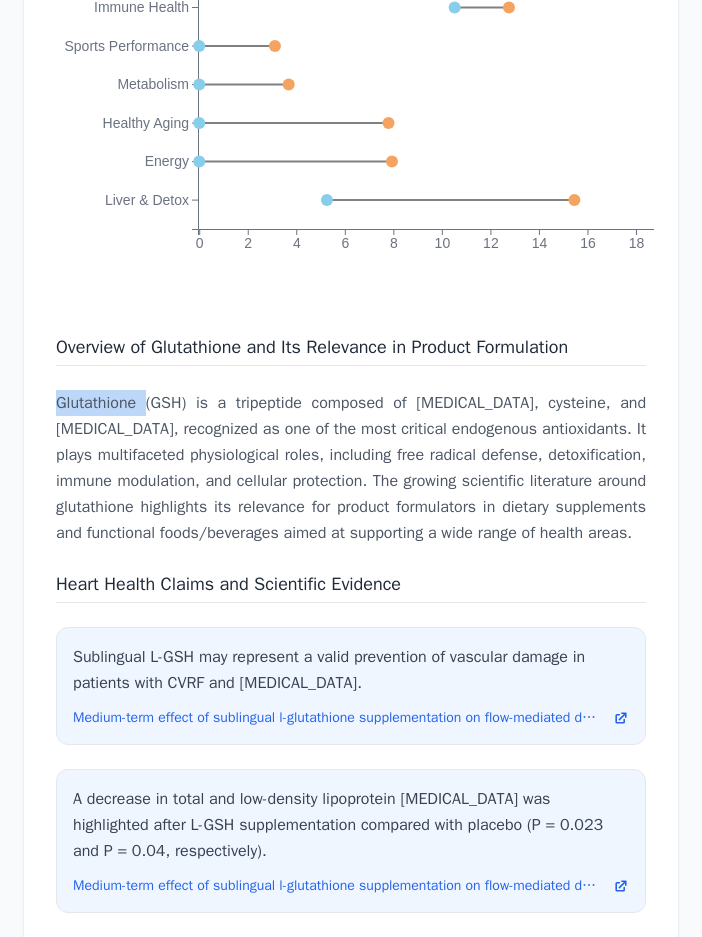 click on "Glutathione (GSH) is a tripeptide composed of [MEDICAL_DATA], cysteine, and [MEDICAL_DATA], recognized as one of the most critical endogenous antioxidants. It plays multifaceted physiological roles, including free radical defense, detoxification, immune modulation, and cellular protection. The growing scientific literature around glutathione highlights its relevance for product formulators in dietary supplements and functional foods/beverages aimed at supporting a wide range of health areas." at bounding box center (351, 468) 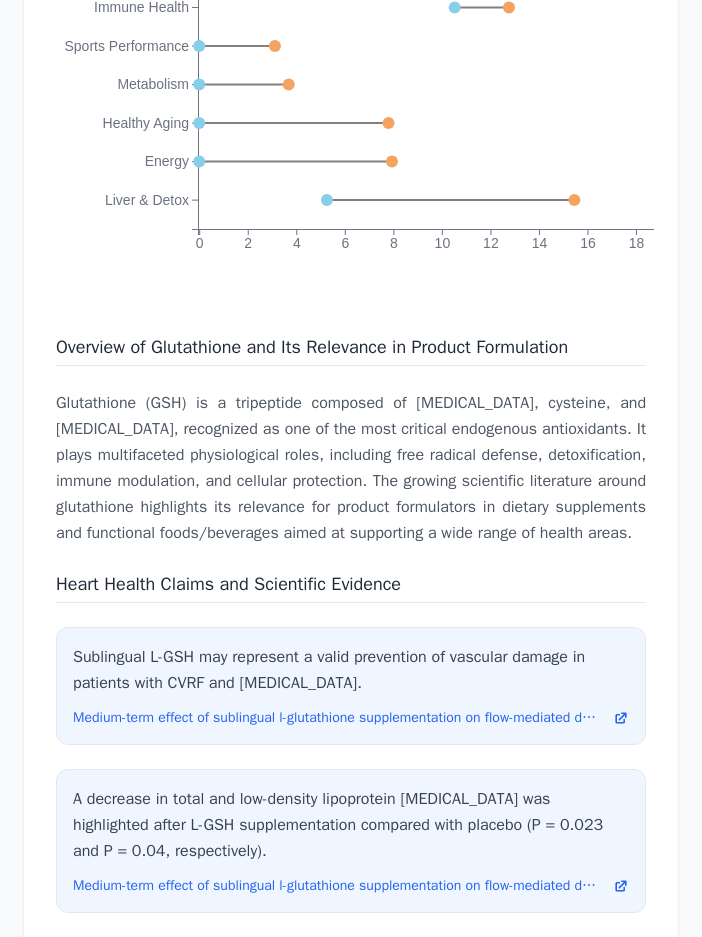 click on "Glutathione (GSH) is a tripeptide composed of [MEDICAL_DATA], cysteine, and [MEDICAL_DATA], recognized as one of the most critical endogenous antioxidants. It plays multifaceted physiological roles, including free radical defense, detoxification, immune modulation, and cellular protection. The growing scientific literature around glutathione highlights its relevance for product formulators in dietary supplements and functional foods/beverages aimed at supporting a wide range of health areas." at bounding box center [351, 468] 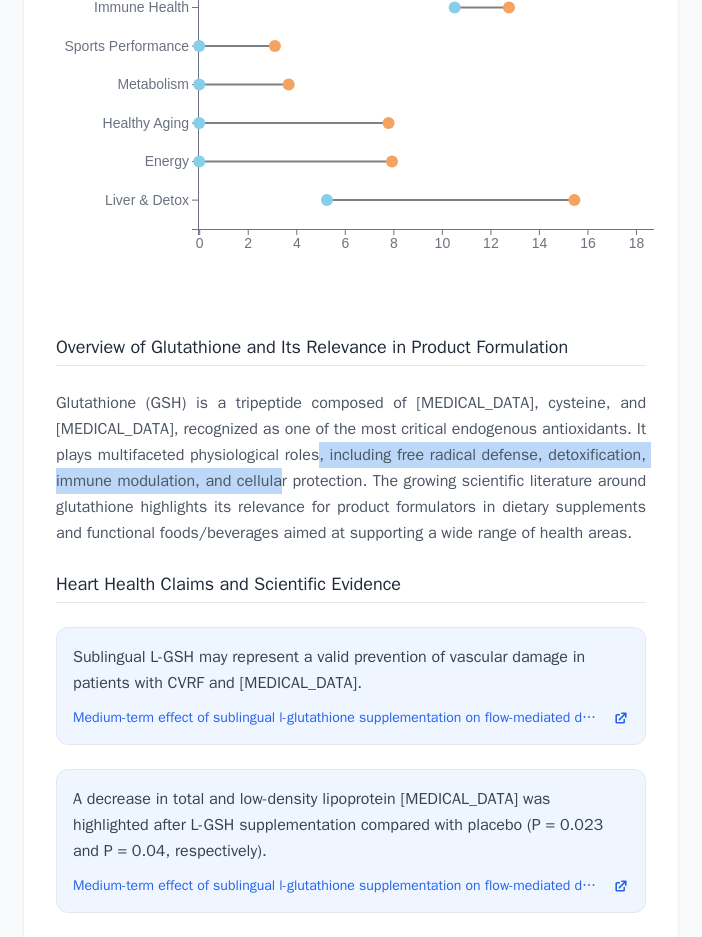 copy on "free radical defense, detoxification, immune modulation, and cellular protection" 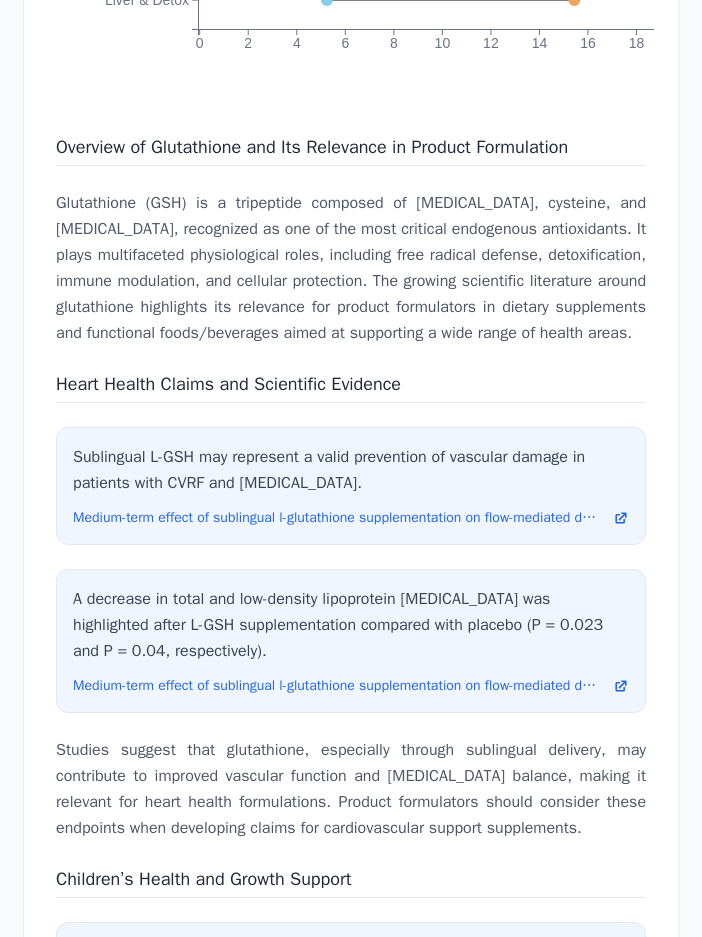 click on "Heart Health Claims and Scientific Evidence" at bounding box center [228, 384] 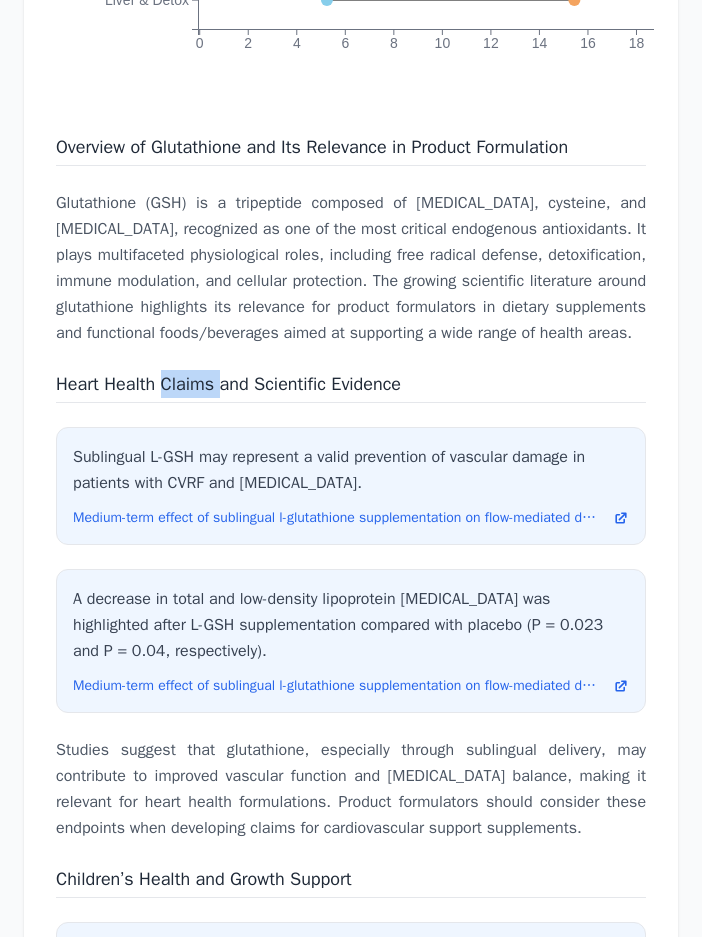 click on "Heart Health Claims and Scientific Evidence" at bounding box center [228, 384] 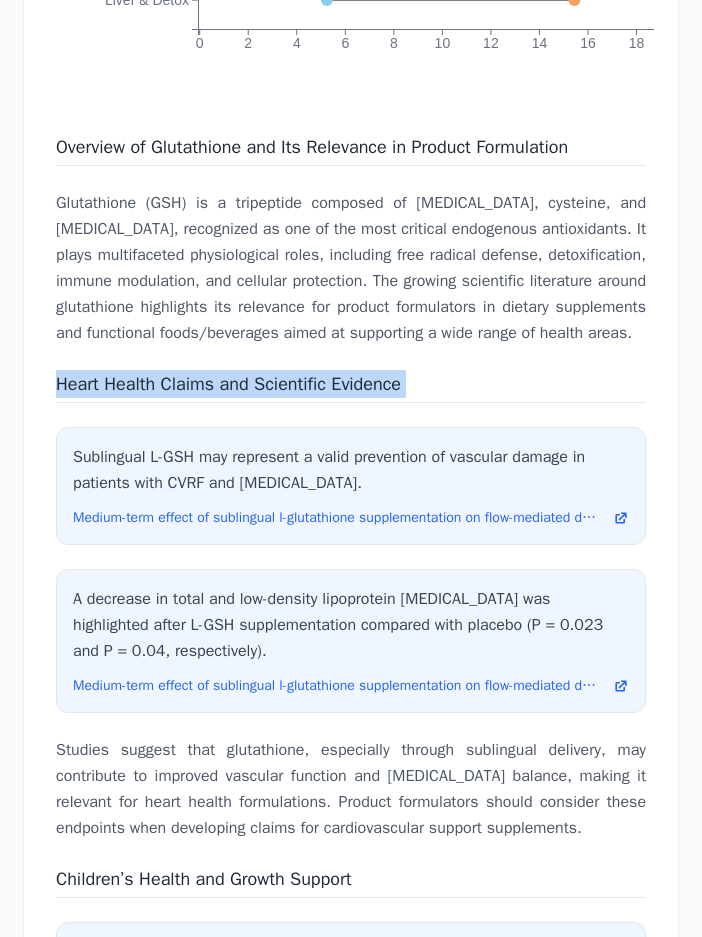 click on "Heart Health Claims and Scientific Evidence" at bounding box center [228, 384] 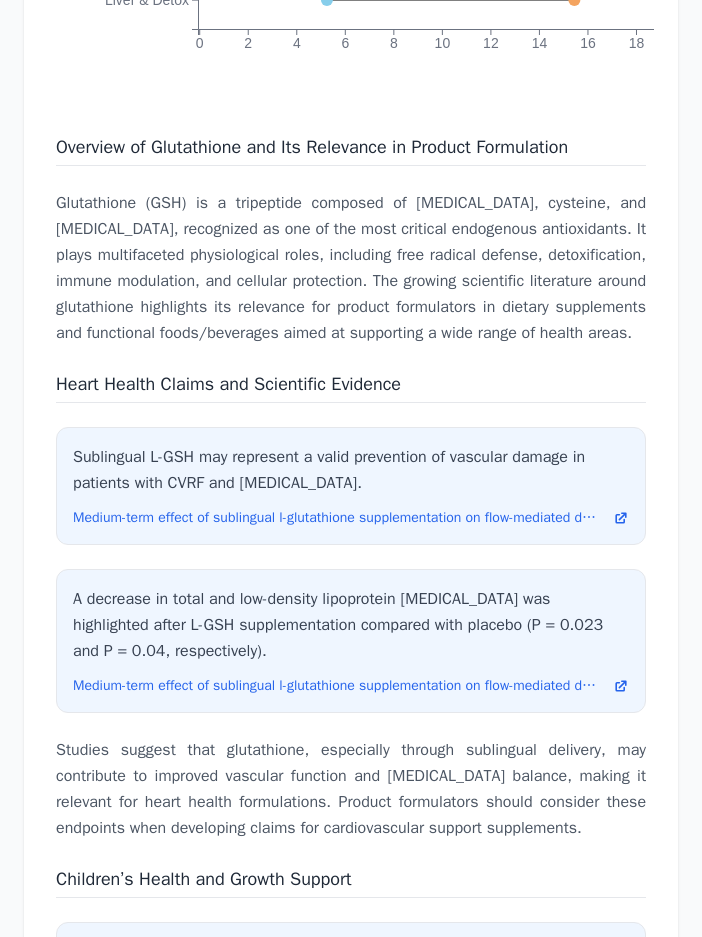 click on "Studies suggest that glutathione, especially through sublingual delivery, may contribute to improved vascular function and [MEDICAL_DATA] balance, making it relevant for heart health formulations. Product formulators should consider these endpoints when developing claims for cardiovascular support supplements." at bounding box center [351, 789] 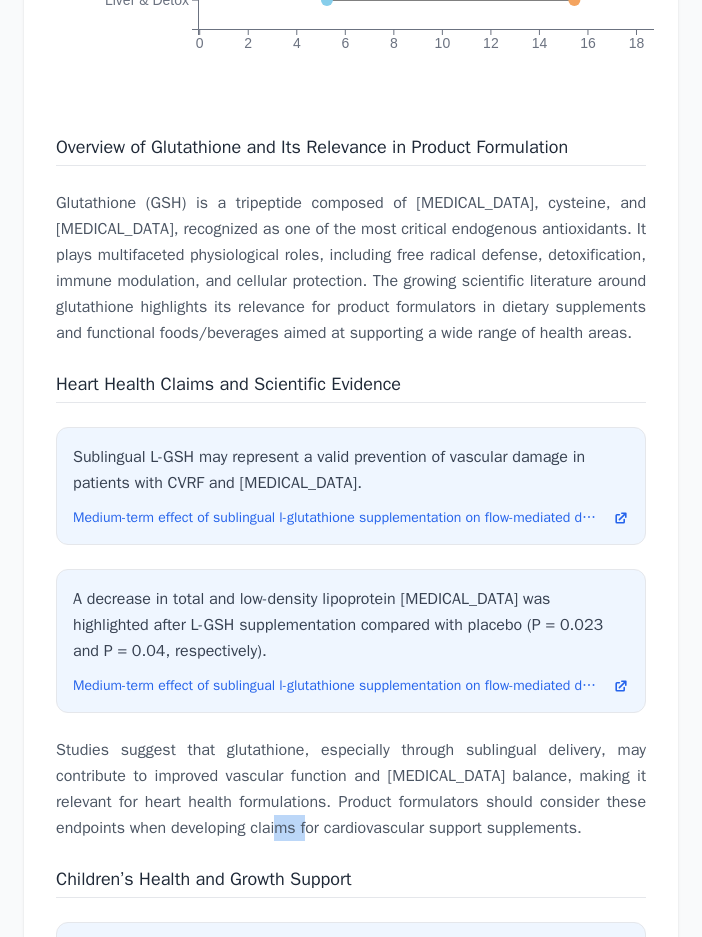 click on "Studies suggest that glutathione, especially through sublingual delivery, may contribute to improved vascular function and [MEDICAL_DATA] balance, making it relevant for heart health formulations. Product formulators should consider these endpoints when developing claims for cardiovascular support supplements." at bounding box center (351, 789) 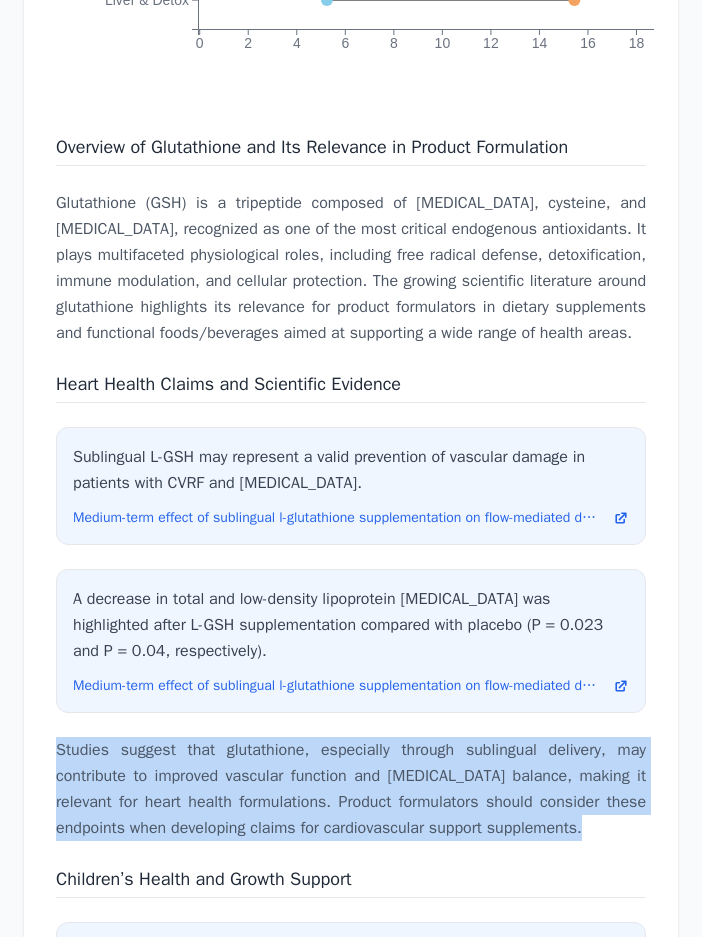 click on "Studies suggest that glutathione, especially through sublingual delivery, may contribute to improved vascular function and [MEDICAL_DATA] balance, making it relevant for heart health formulations. Product formulators should consider these endpoints when developing claims for cardiovascular support supplements." at bounding box center [351, 789] 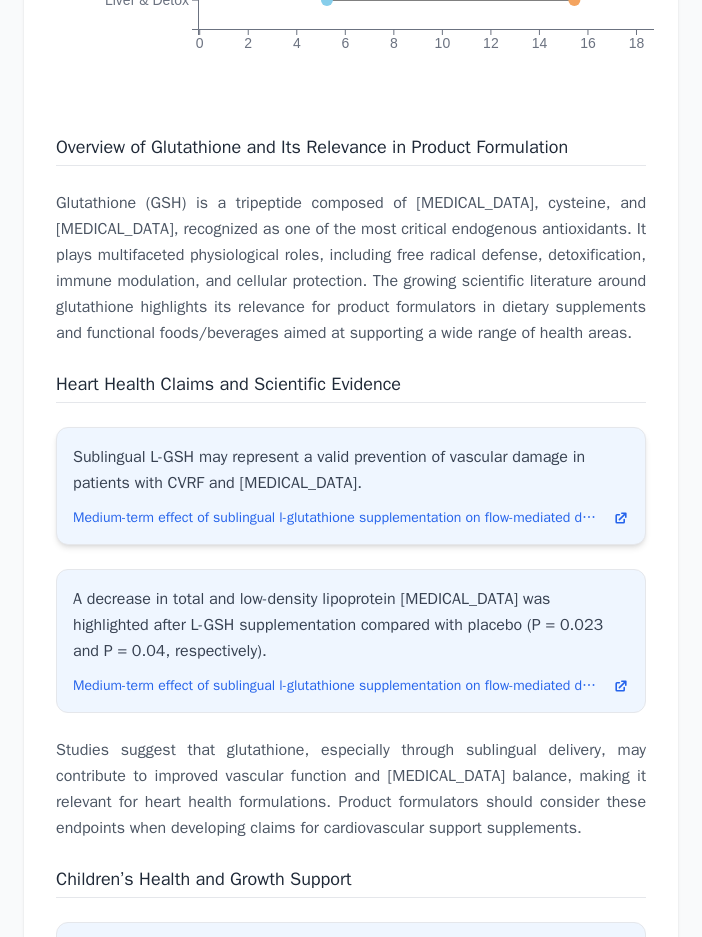 click on "Sublingual L-GSH may represent a valid prevention of vascular damage in patients with CVRF and [MEDICAL_DATA]." at bounding box center (351, 470) 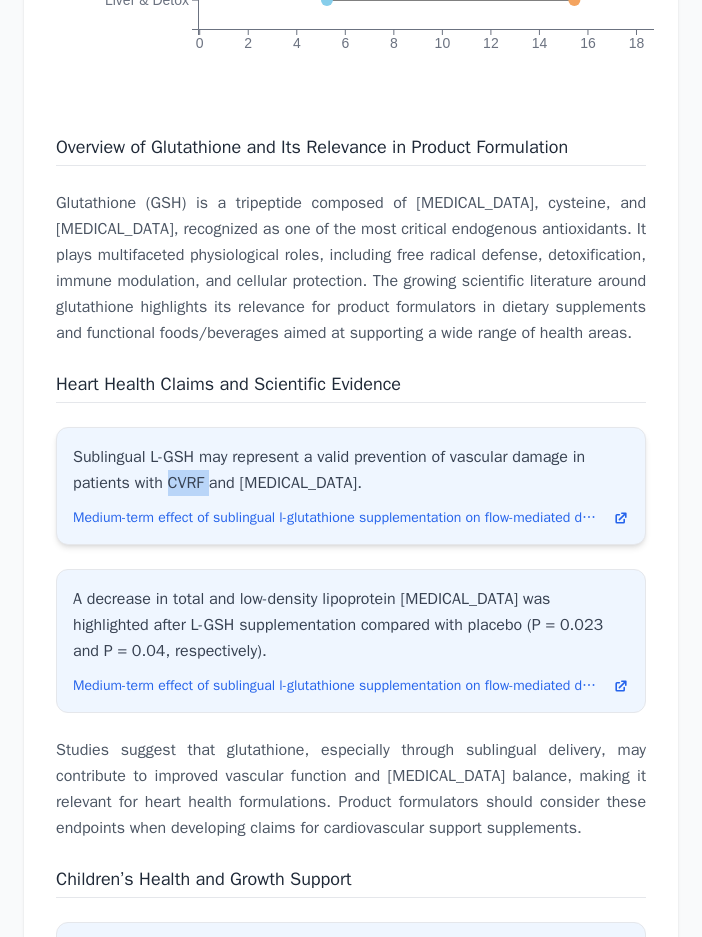 click on "Sublingual L-GSH may represent a valid prevention of vascular damage in patients with CVRF and [MEDICAL_DATA]." at bounding box center [351, 470] 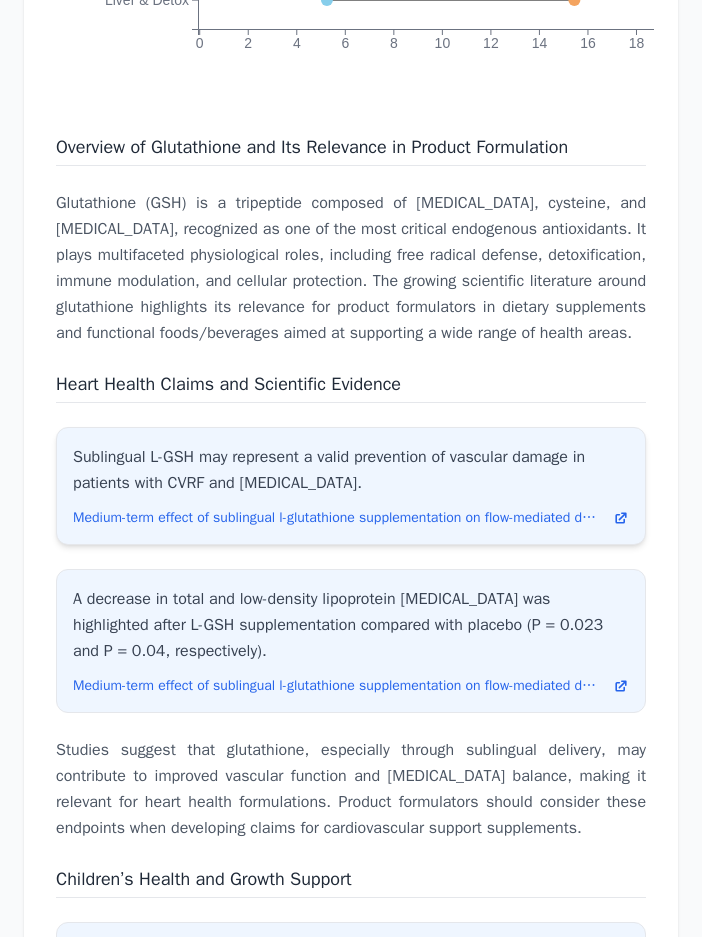 click on "Sublingual L-GSH may represent a valid prevention of vascular damage in patients with CVRF and [MEDICAL_DATA]." at bounding box center (351, 470) 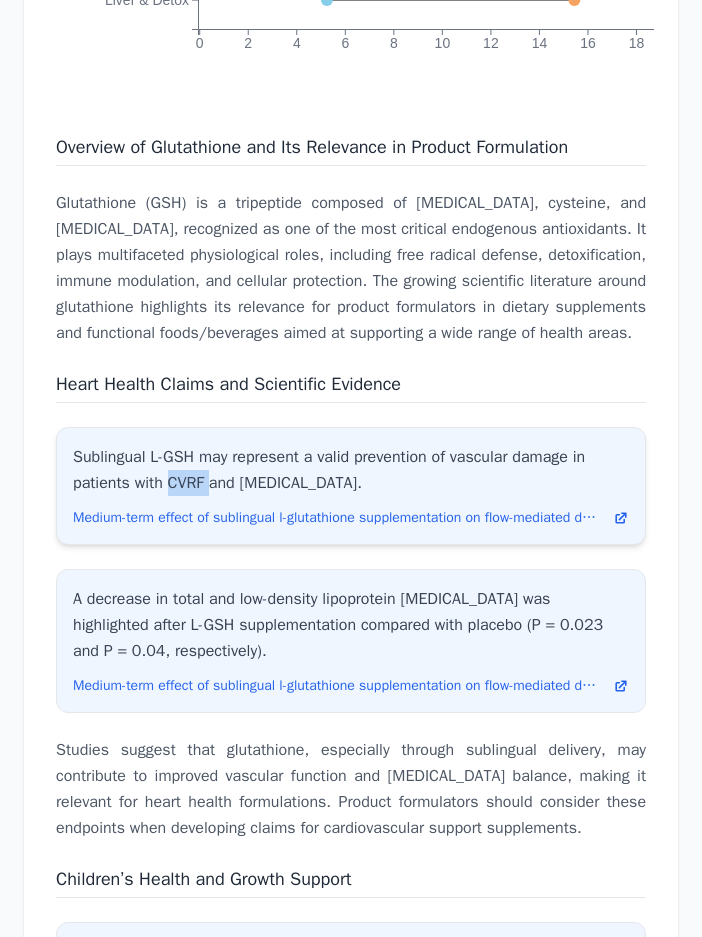 click on "Sublingual L-GSH may represent a valid prevention of vascular damage in patients with CVRF and [MEDICAL_DATA]." at bounding box center [351, 470] 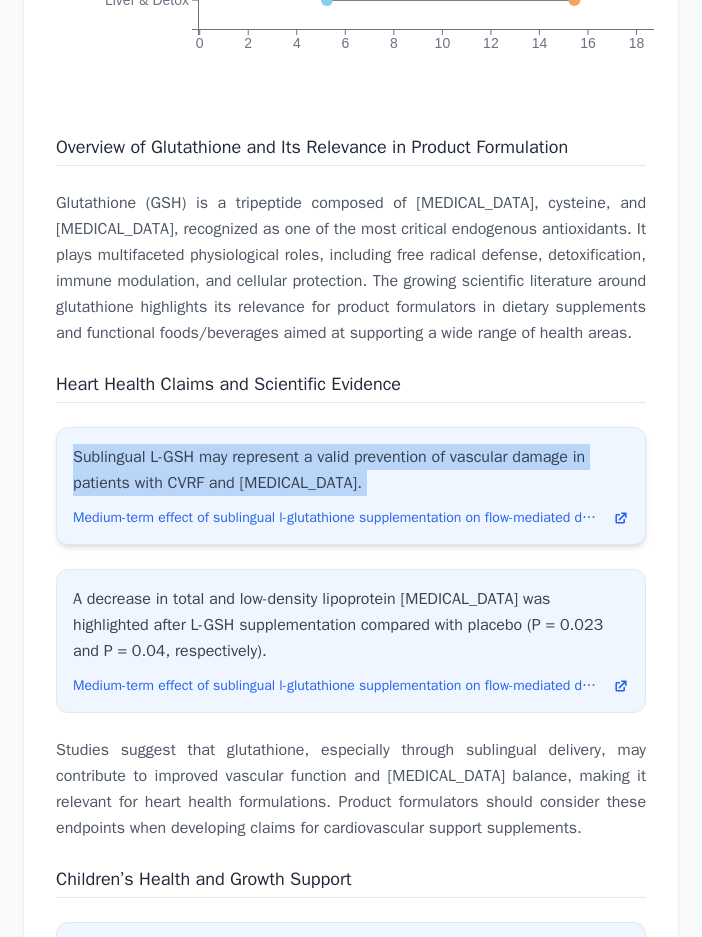 click on "Sublingual L-GSH may represent a valid prevention of vascular damage in patients with CVRF and [MEDICAL_DATA]." at bounding box center [351, 470] 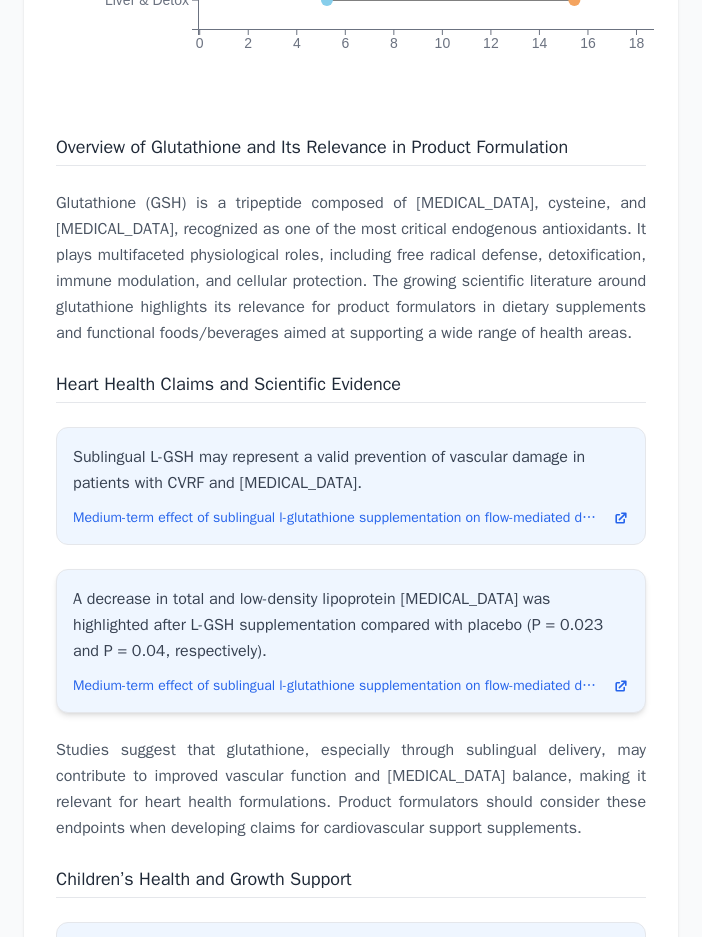 click on "A decrease in total and low-density lipoprotein [MEDICAL_DATA] was highlighted after L-GSH supplementation compared with placebo (P = 0.023 and P = 0.04, respectively). Medium-term effect of sublingual l-glutathione supplementation on flow-mediated dilation in subjects with cardiovascular risk factors." at bounding box center [351, 641] 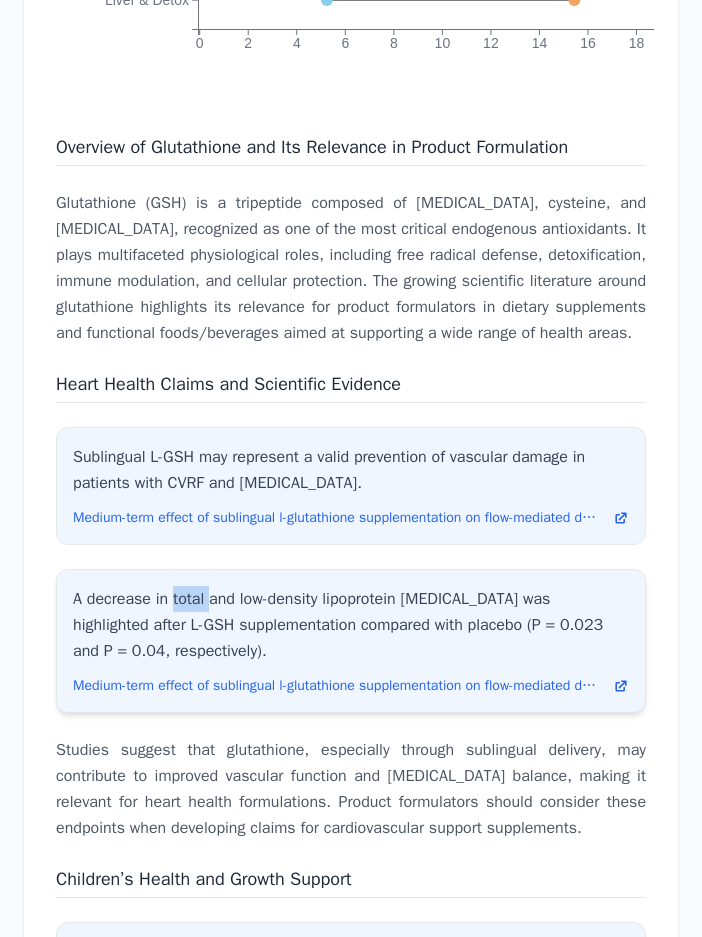 click on "A decrease in total and low-density lipoprotein [MEDICAL_DATA] was highlighted after L-GSH supplementation compared with placebo (P = 0.023 and P = 0.04, respectively)." at bounding box center (351, 625) 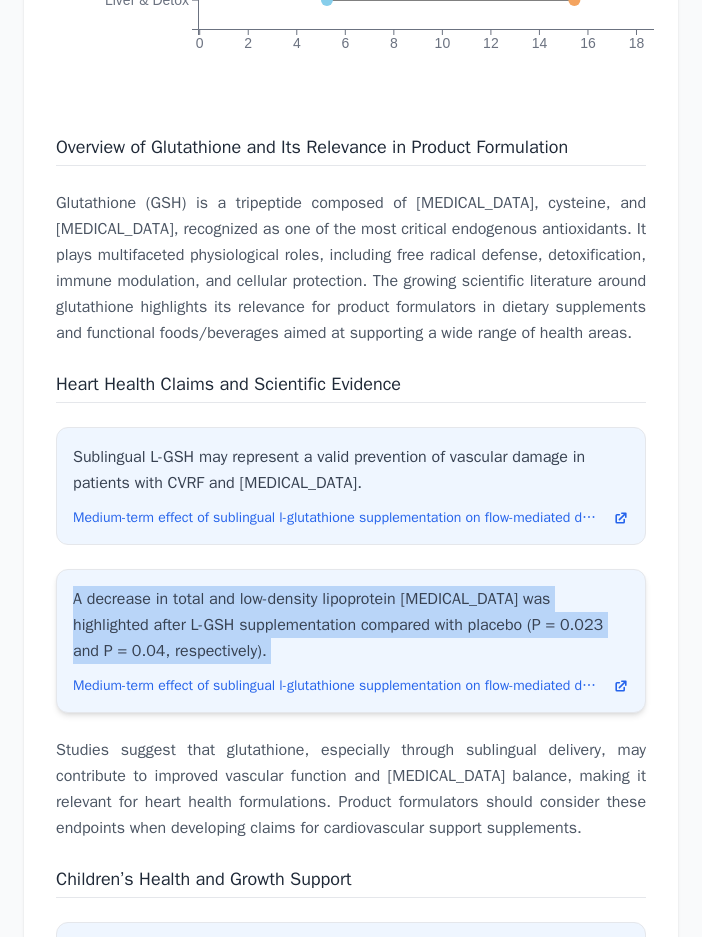 click on "A decrease in total and low-density lipoprotein [MEDICAL_DATA] was highlighted after L-GSH supplementation compared with placebo (P = 0.023 and P = 0.04, respectively)." at bounding box center (351, 625) 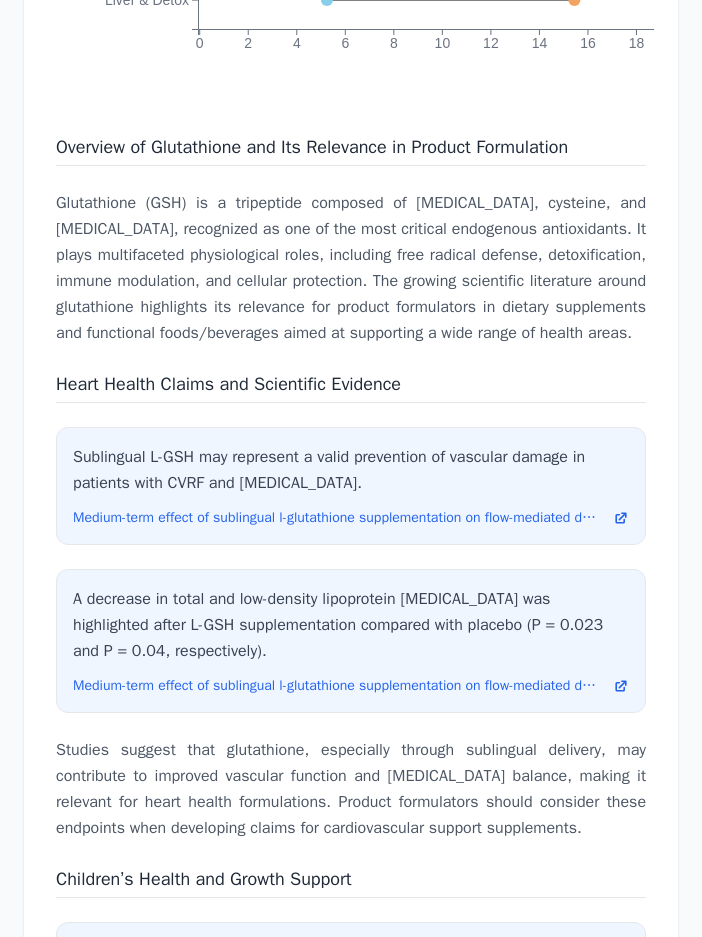 click on "Studies suggest that glutathione, especially through sublingual delivery, may contribute to improved vascular function and [MEDICAL_DATA] balance, making it relevant for heart health formulations. Product formulators should consider these endpoints when developing claims for cardiovascular support supplements." at bounding box center (351, 789) 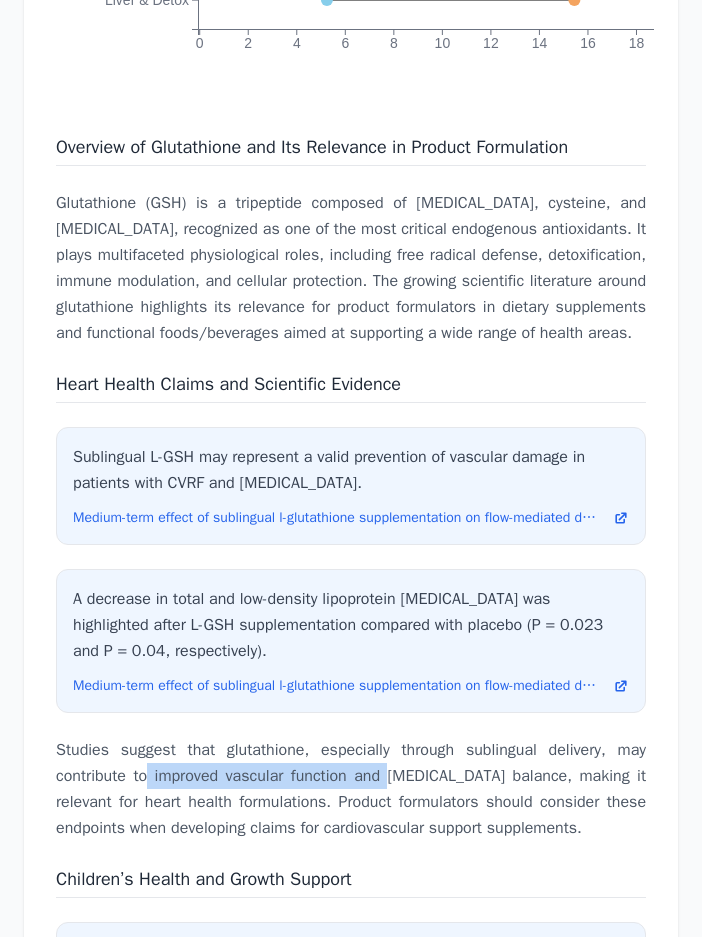 drag, startPoint x: 161, startPoint y: 779, endPoint x: 416, endPoint y: 772, distance: 255.09605 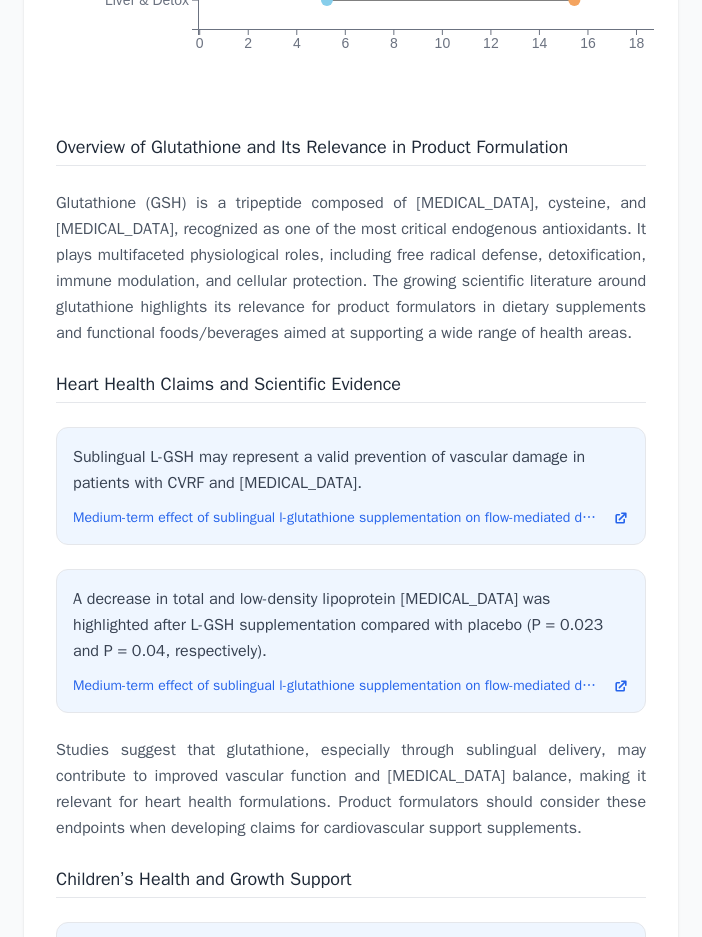 click on "Studies suggest that glutathione, especially through sublingual delivery, may contribute to improved vascular function and [MEDICAL_DATA] balance, making it relevant for heart health formulations. Product formulators should consider these endpoints when developing claims for cardiovascular support supplements." at bounding box center (351, 789) 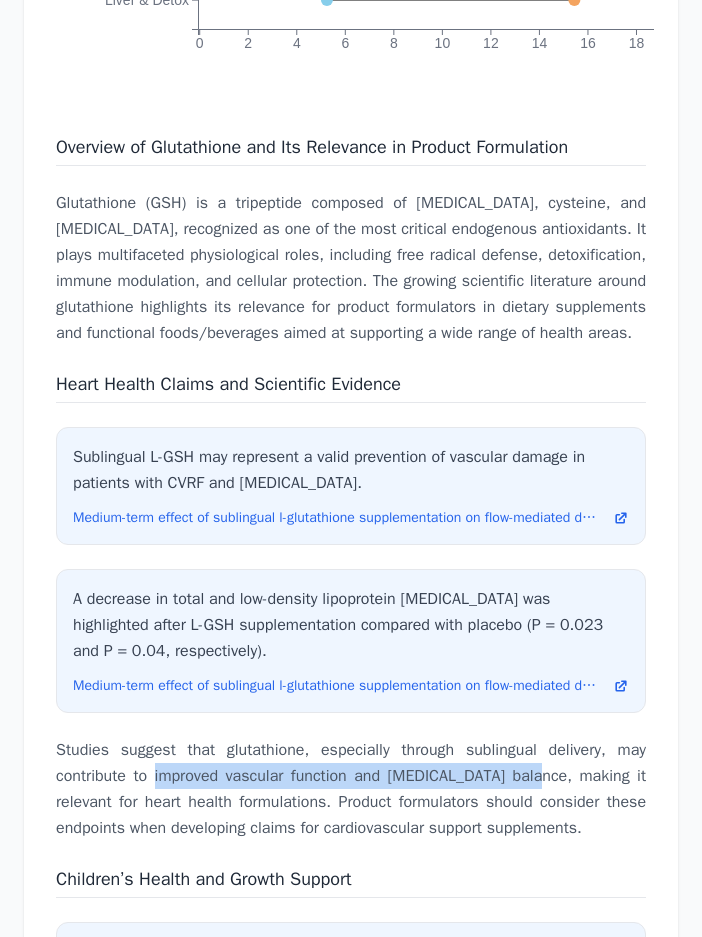 drag, startPoint x: 164, startPoint y: 778, endPoint x: 558, endPoint y: 770, distance: 394.0812 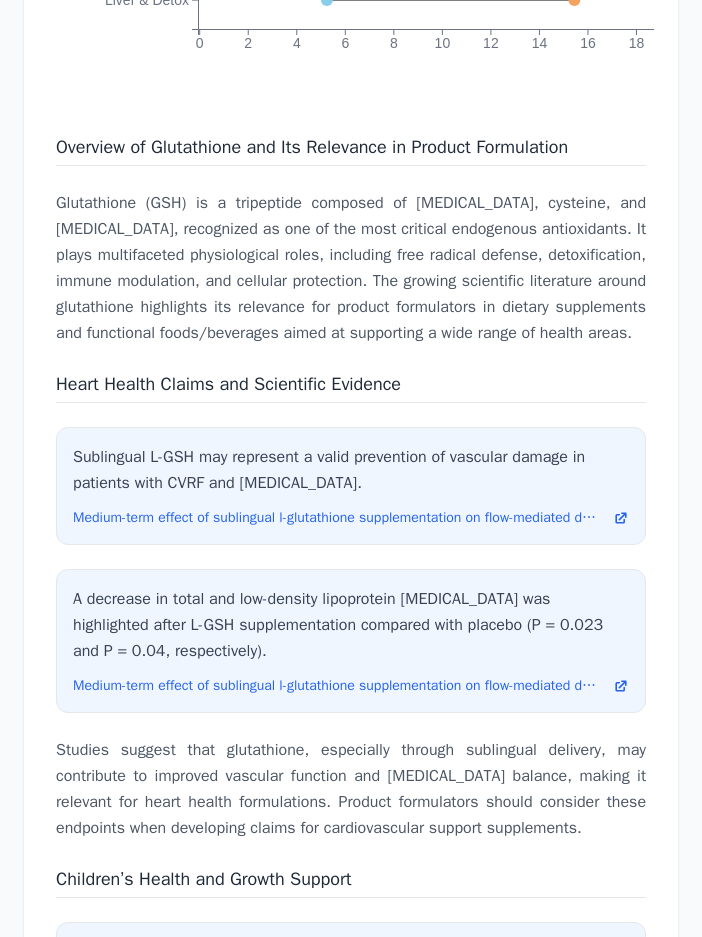 click on "Studies suggest that glutathione, especially through sublingual delivery, may contribute to improved vascular function and [MEDICAL_DATA] balance, making it relevant for heart health formulations. Product formulators should consider these endpoints when developing claims for cardiovascular support supplements." at bounding box center [351, 789] 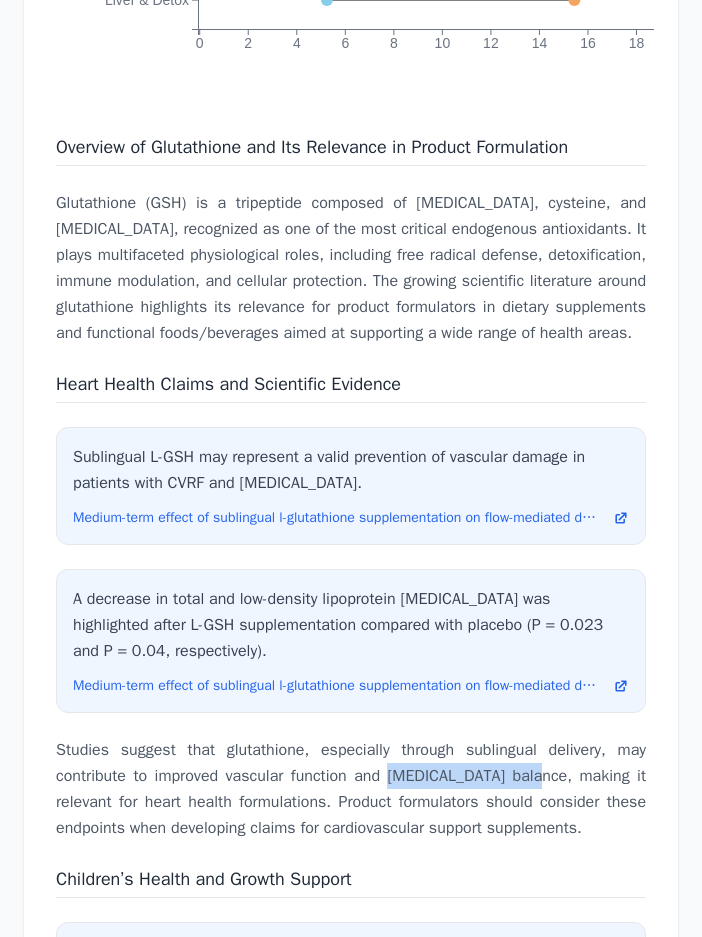 drag, startPoint x: 416, startPoint y: 781, endPoint x: 557, endPoint y: 778, distance: 141.0319 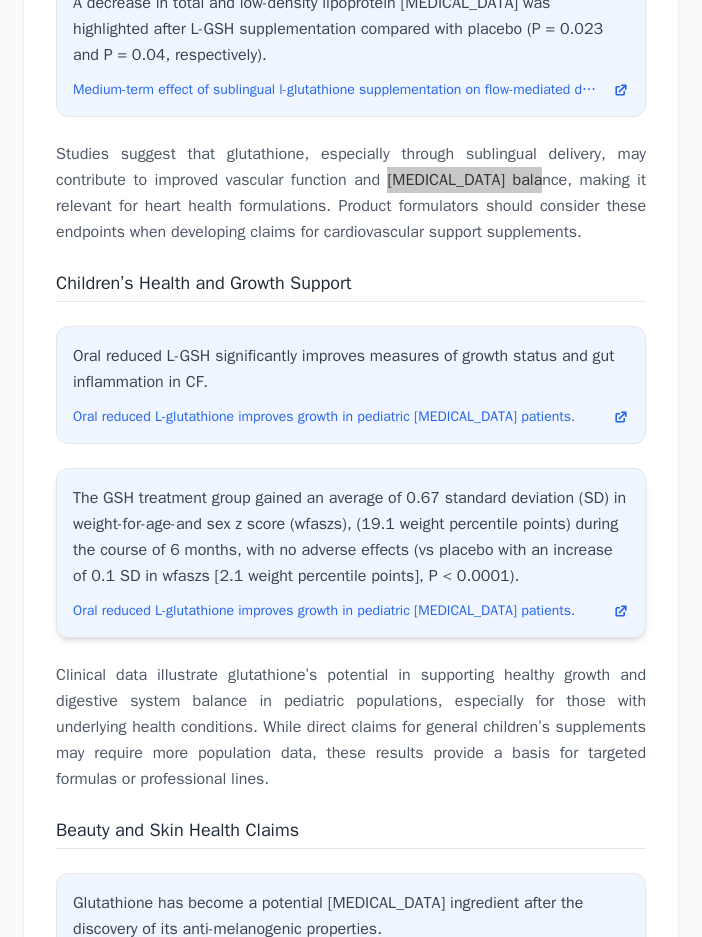 scroll, scrollTop: 6254, scrollLeft: 0, axis: vertical 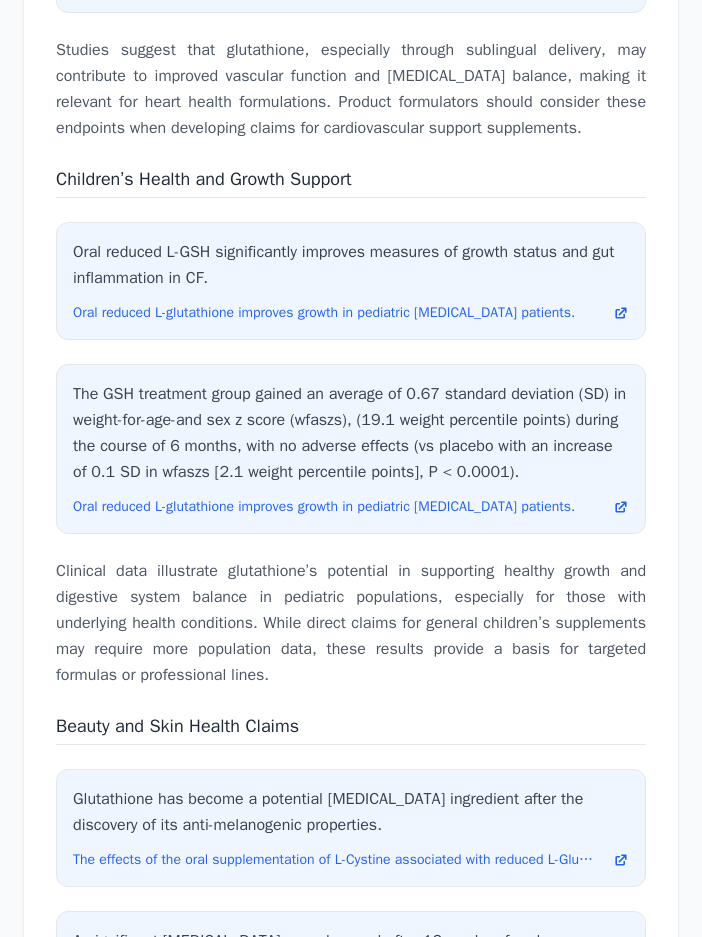 click on "Children’s Health and Growth Support" at bounding box center (203, 179) 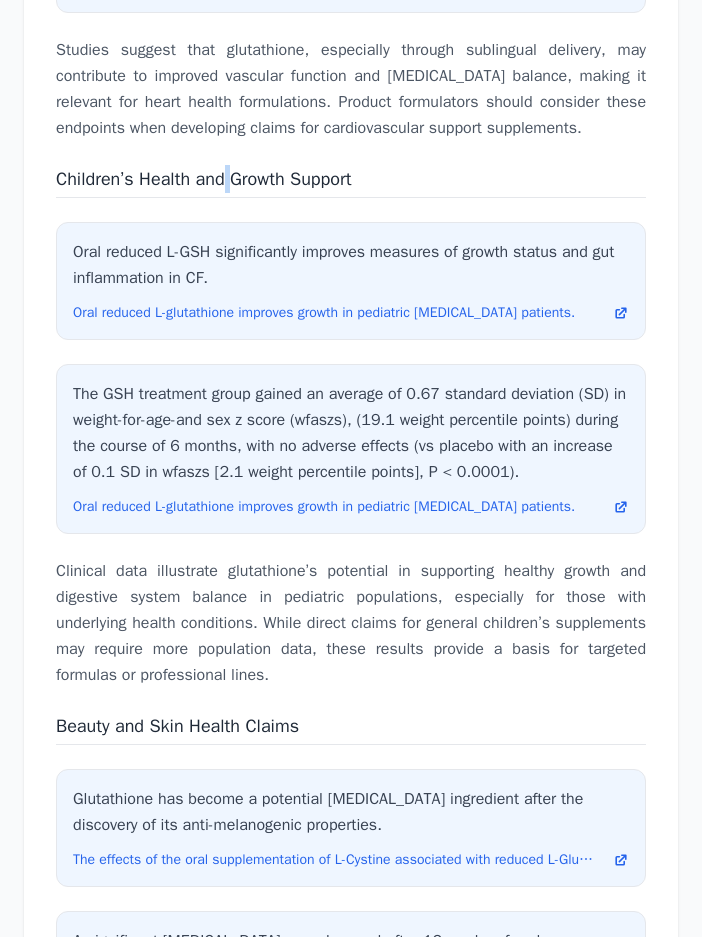 click on "Children’s Health and Growth Support" at bounding box center [203, 179] 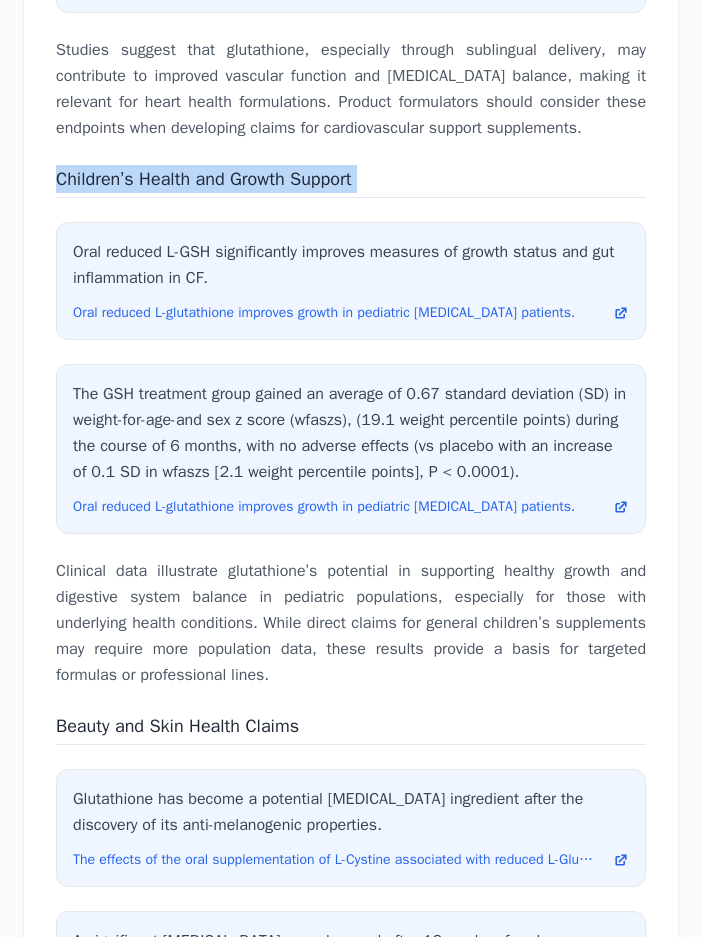 click on "Children’s Health and Growth Support" at bounding box center [203, 179] 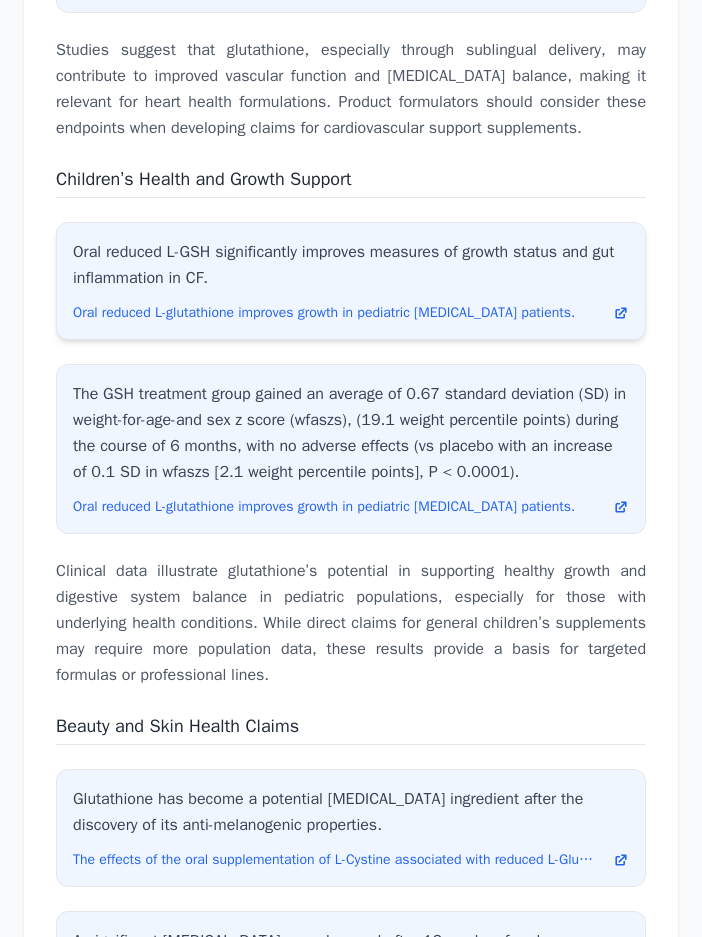 click on "Oral reduced L-GSH significantly improves measures of growth status and gut inflammation in CF." at bounding box center [351, 265] 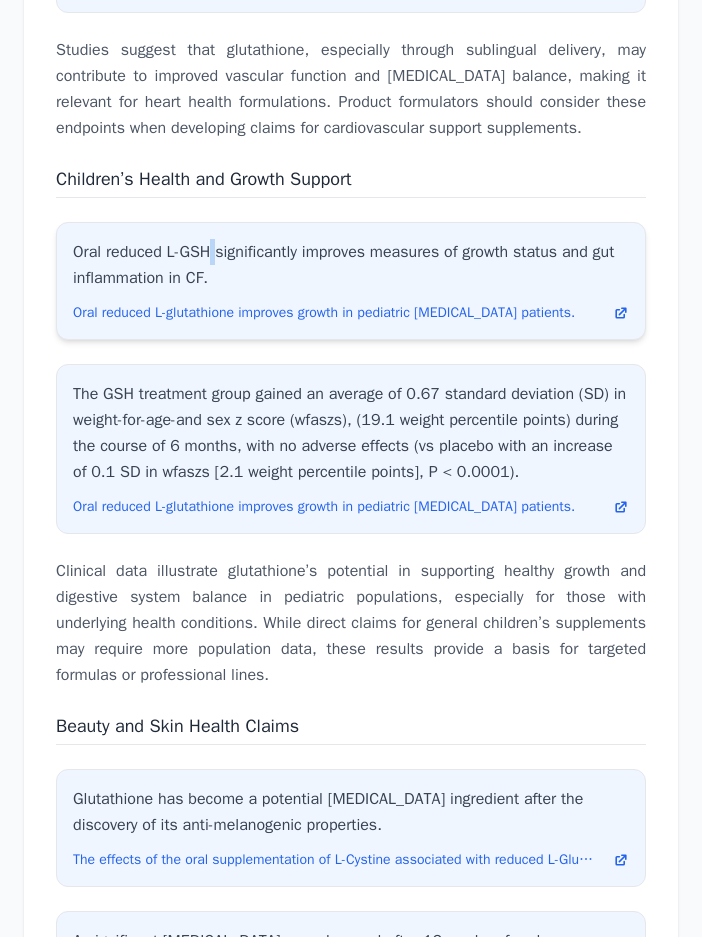 click on "Oral reduced L-GSH significantly improves measures of growth status and gut inflammation in CF." at bounding box center (351, 265) 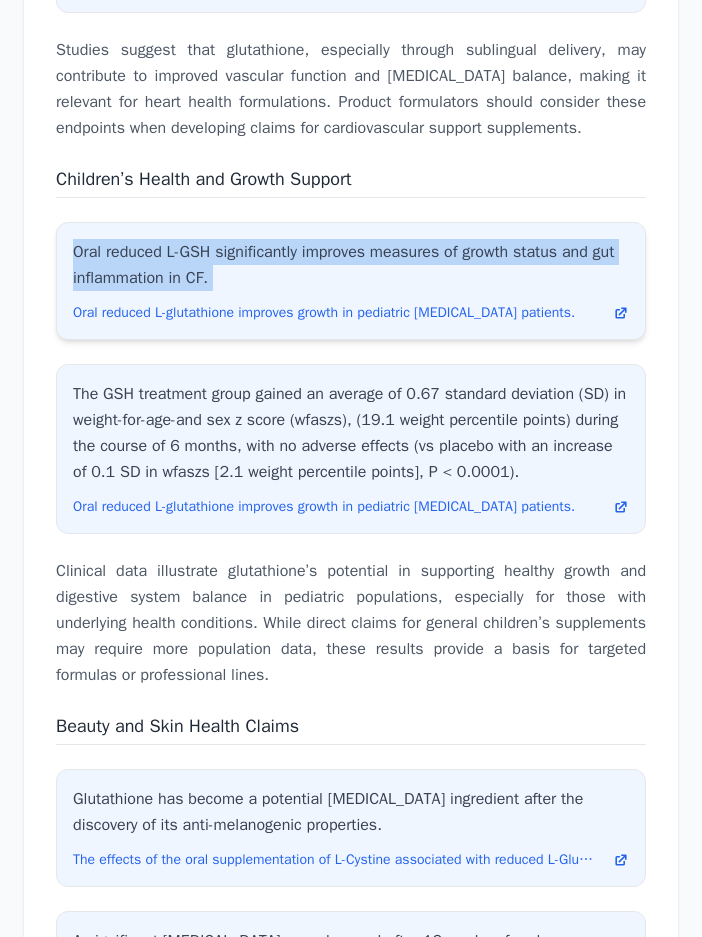 click on "Oral reduced L-GSH significantly improves measures of growth status and gut inflammation in CF." at bounding box center [351, 265] 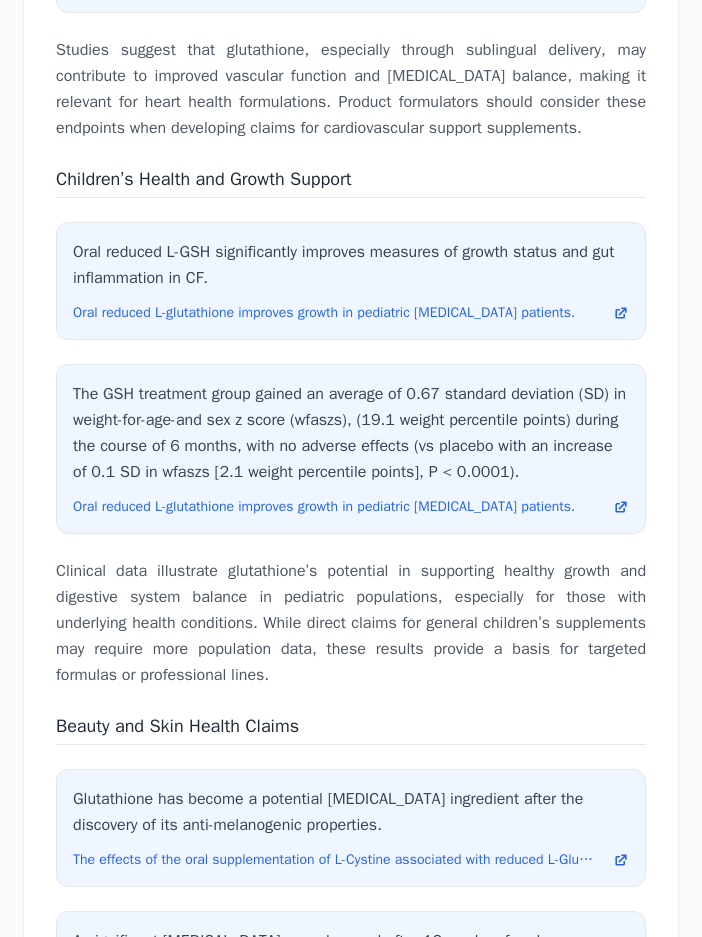 click on "Clinical data illustrate glutathione’s potential in supporting healthy growth and digestive system balance in pediatric populations, especially for those with underlying health conditions. While direct claims for general children’s supplements may require more population data, these results provide a basis for targeted formulas or professional lines." at bounding box center [351, 623] 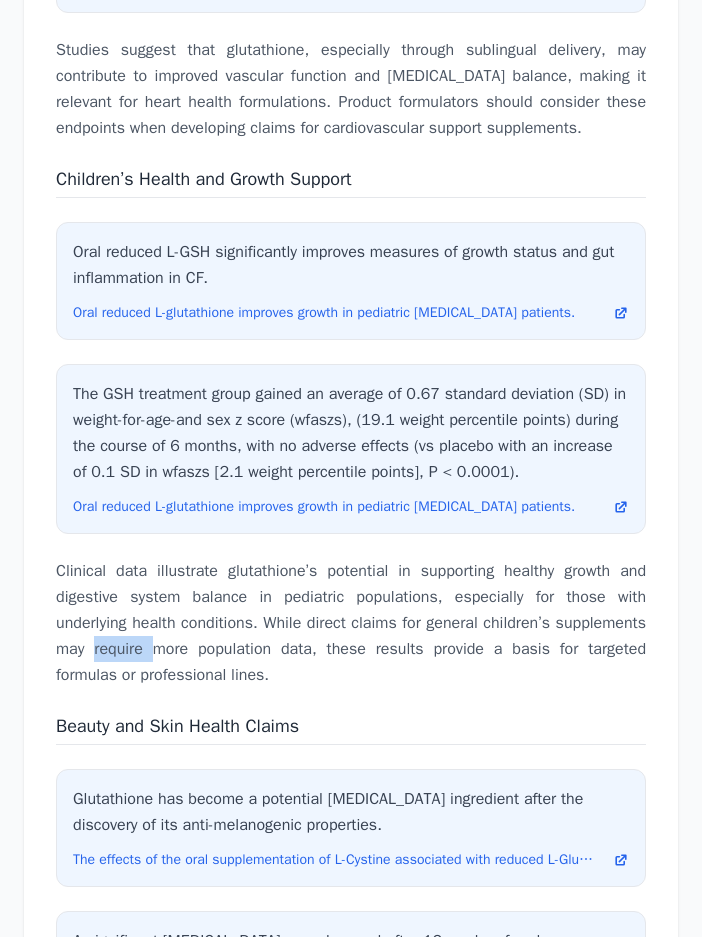 click on "Clinical data illustrate glutathione’s potential in supporting healthy growth and digestive system balance in pediatric populations, especially for those with underlying health conditions. While direct claims for general children’s supplements may require more population data, these results provide a basis for targeted formulas or professional lines." at bounding box center [351, 623] 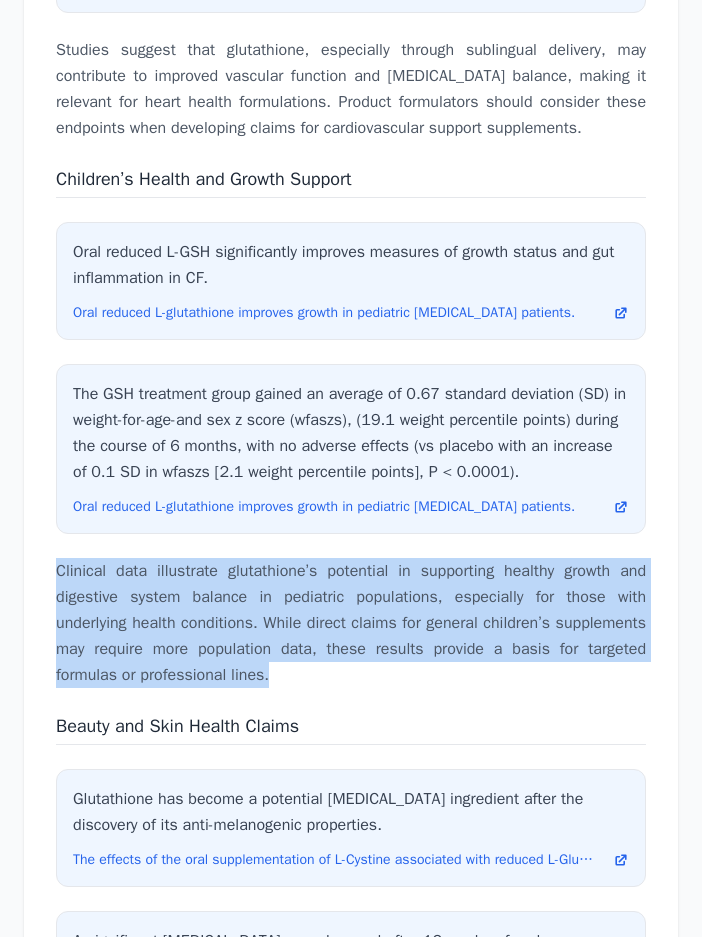 click on "Clinical data illustrate glutathione’s potential in supporting healthy growth and digestive system balance in pediatric populations, especially for those with underlying health conditions. While direct claims for general children’s supplements may require more population data, these results provide a basis for targeted formulas or professional lines." at bounding box center (351, 623) 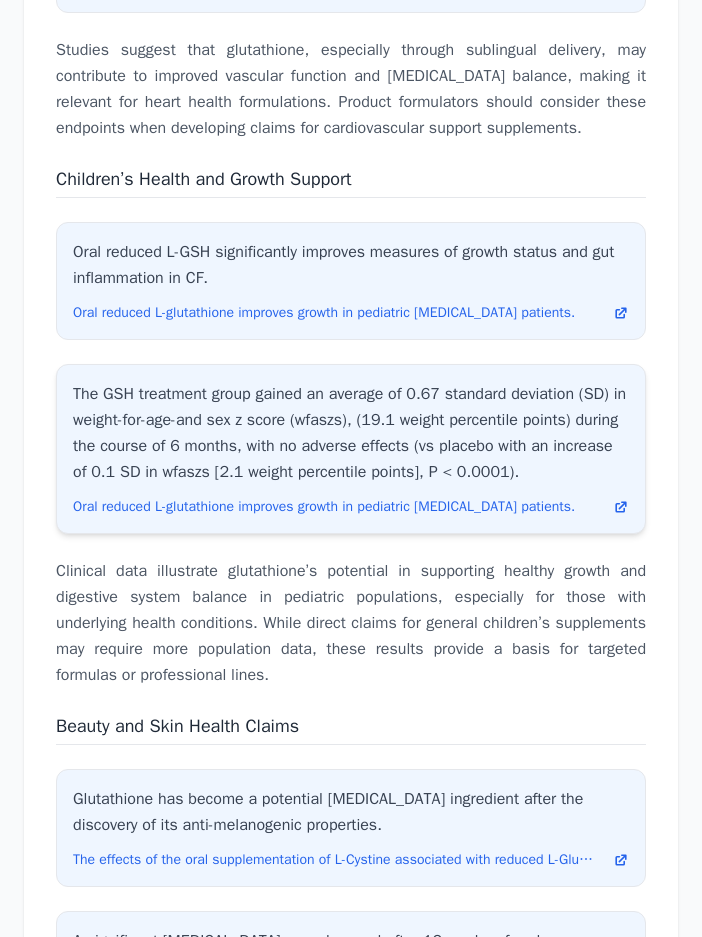 click on "The GSH treatment group gained an average of 0.67 standard deviation (SD) in weight-for-age-and sex z score (wfaszs), (19.1 weight percentile points) during the course of 6 months, with no adverse effects (vs placebo with an increase of 0.1 SD in wfaszs [2.1 weight percentile points], P < 0.0001)." at bounding box center [351, 433] 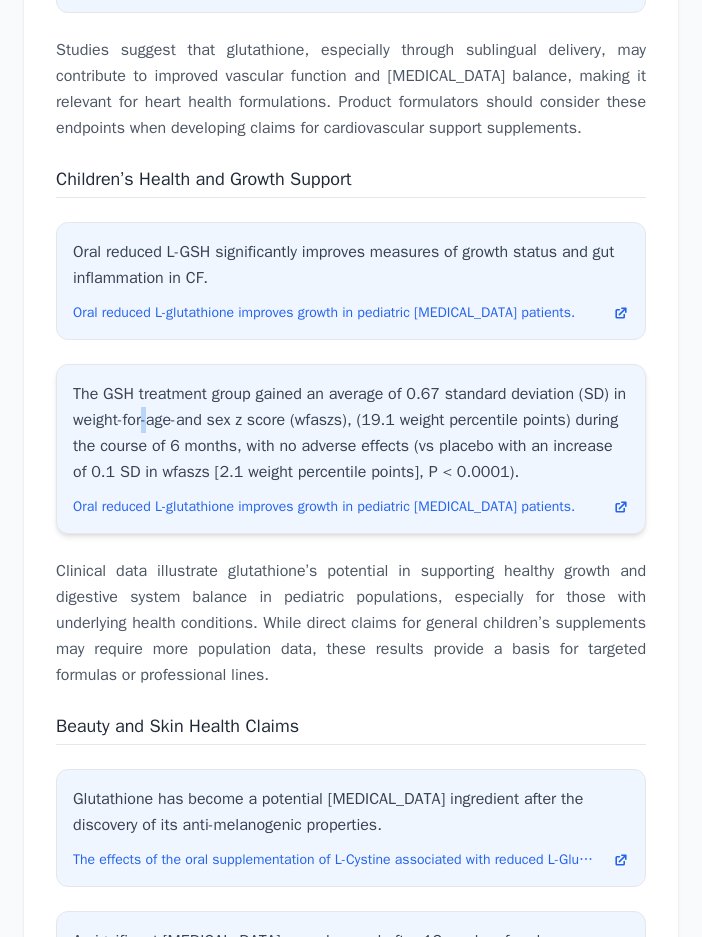 click on "The GSH treatment group gained an average of 0.67 standard deviation (SD) in weight-for-age-and sex z score (wfaszs), (19.1 weight percentile points) during the course of 6 months, with no adverse effects (vs placebo with an increase of 0.1 SD in wfaszs [2.1 weight percentile points], P < 0.0001)." at bounding box center (351, 433) 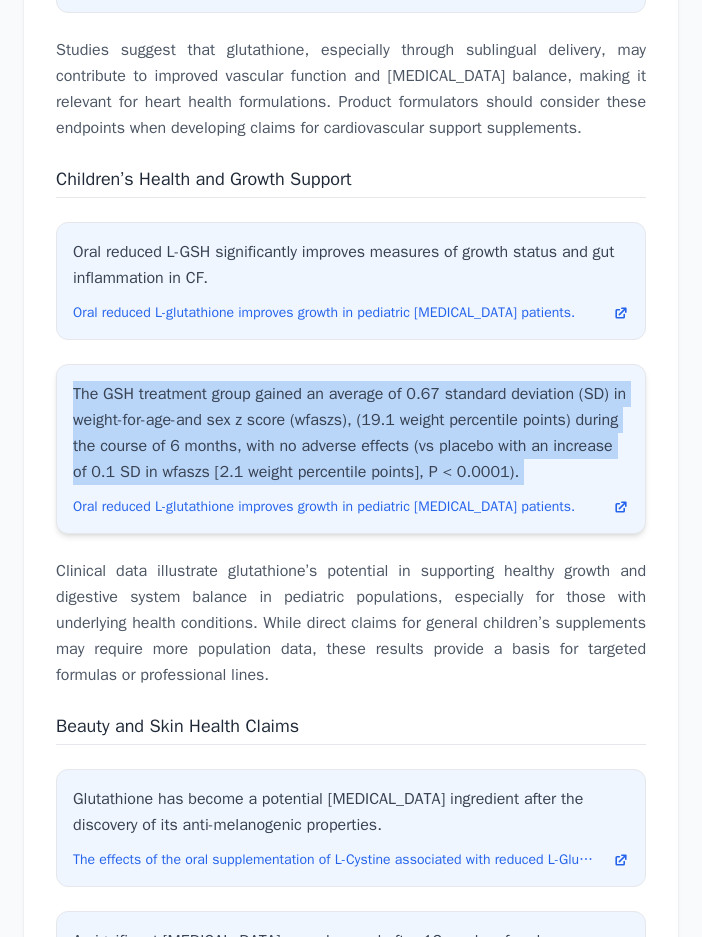 click on "The GSH treatment group gained an average of 0.67 standard deviation (SD) in weight-for-age-and sex z score (wfaszs), (19.1 weight percentile points) during the course of 6 months, with no adverse effects (vs placebo with an increase of 0.1 SD in wfaszs [2.1 weight percentile points], P < 0.0001)." at bounding box center (351, 433) 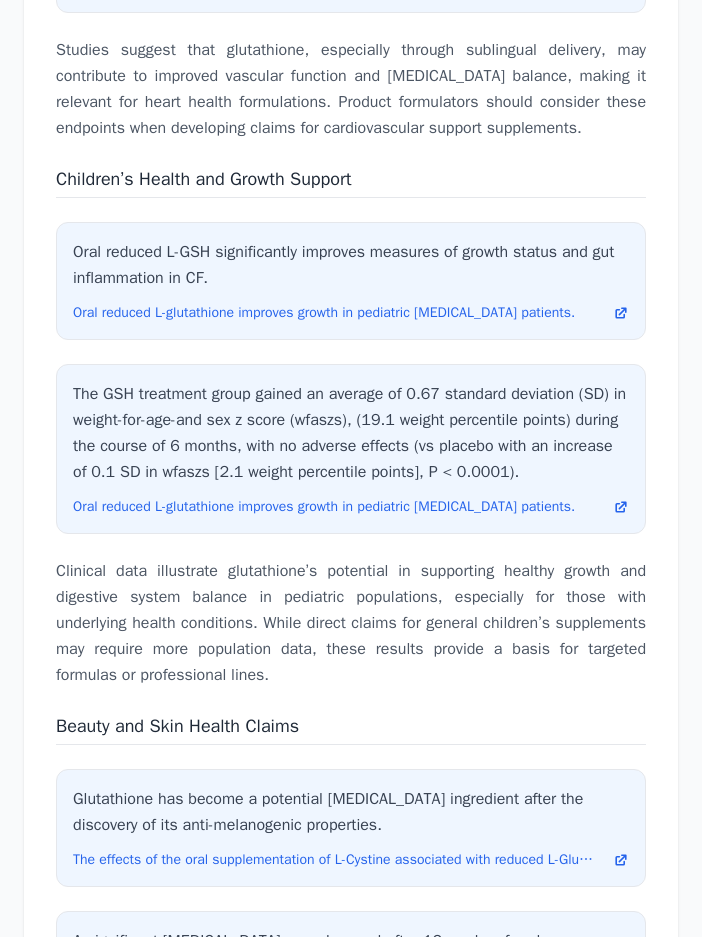 click on "Clinical data illustrate glutathione’s potential in supporting healthy growth and digestive system balance in pediatric populations, especially for those with underlying health conditions. While direct claims for general children’s supplements may require more population data, these results provide a basis for targeted formulas or professional lines." at bounding box center [351, 623] 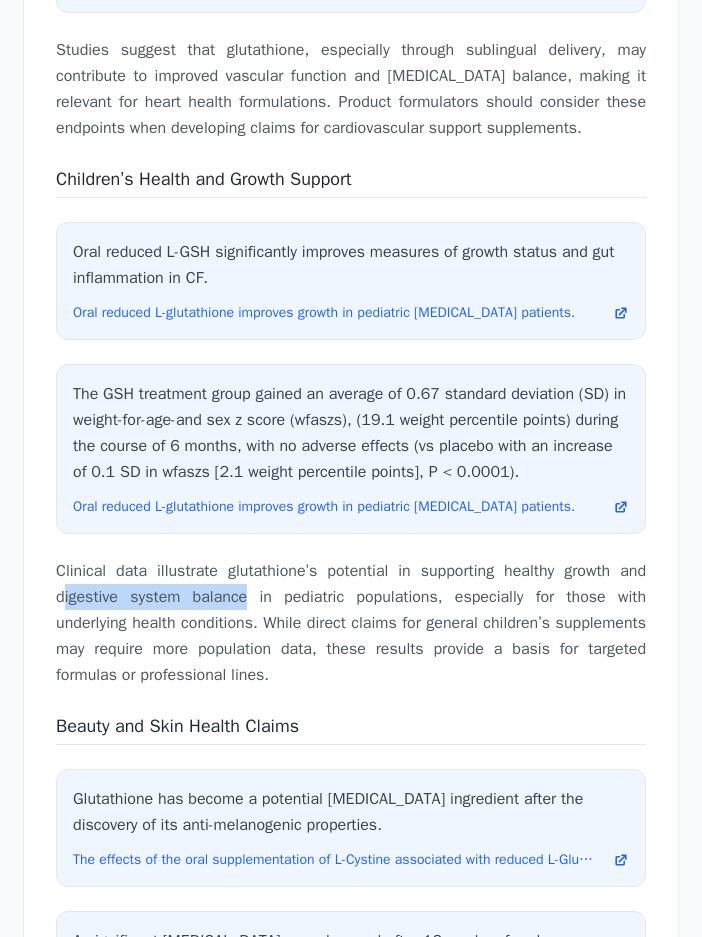 drag, startPoint x: 64, startPoint y: 602, endPoint x: 249, endPoint y: 603, distance: 185.0027 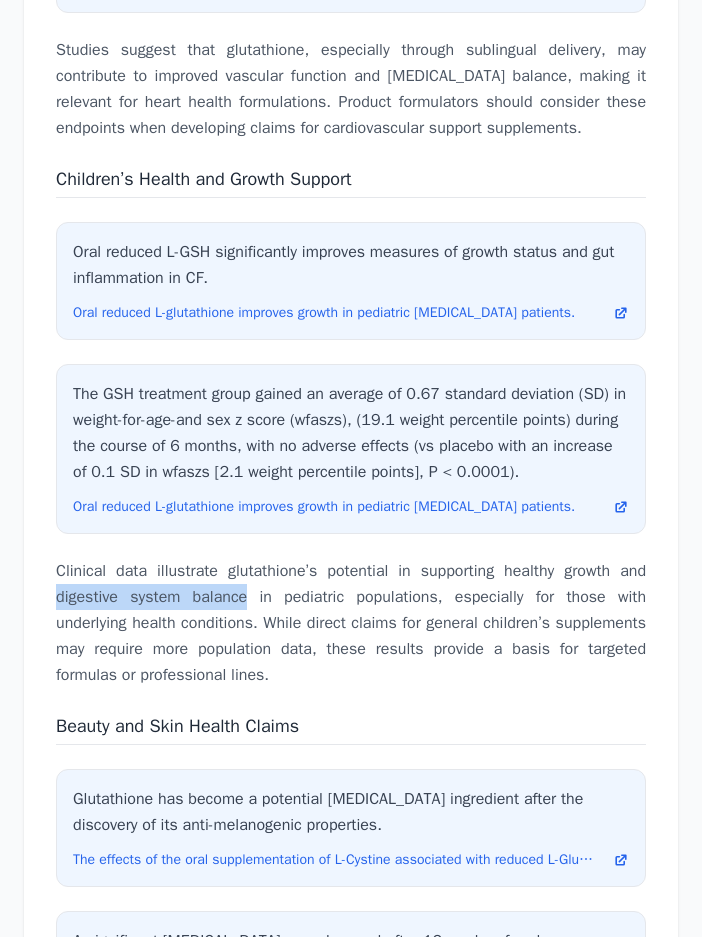 drag, startPoint x: 246, startPoint y: 597, endPoint x: 17, endPoint y: 589, distance: 229.1397 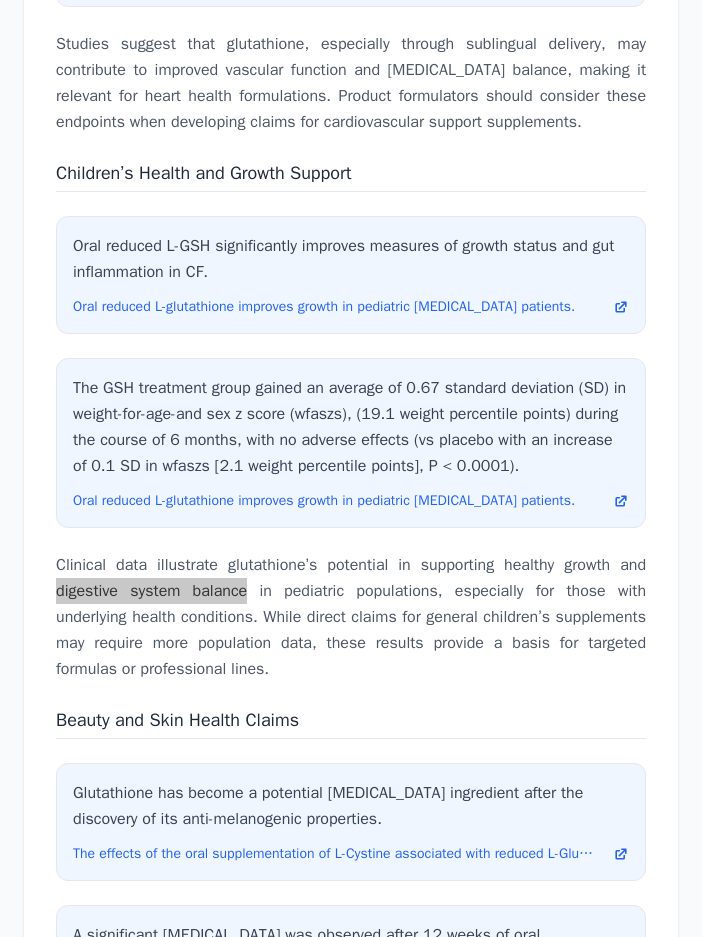 scroll, scrollTop: 6554, scrollLeft: 0, axis: vertical 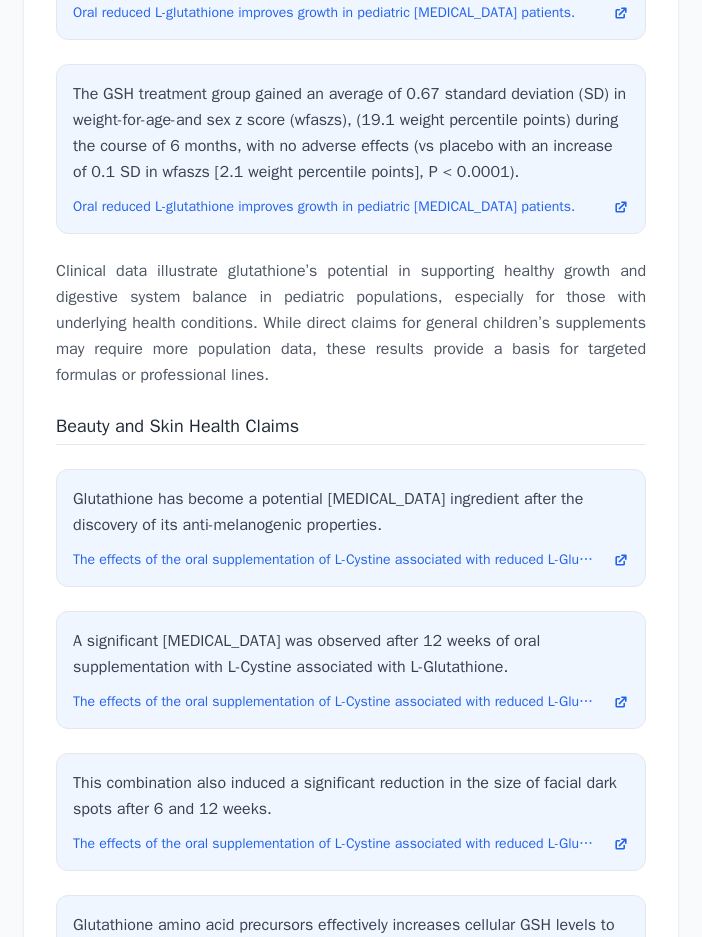 click on "Beauty and Skin Health Claims" at bounding box center (177, 426) 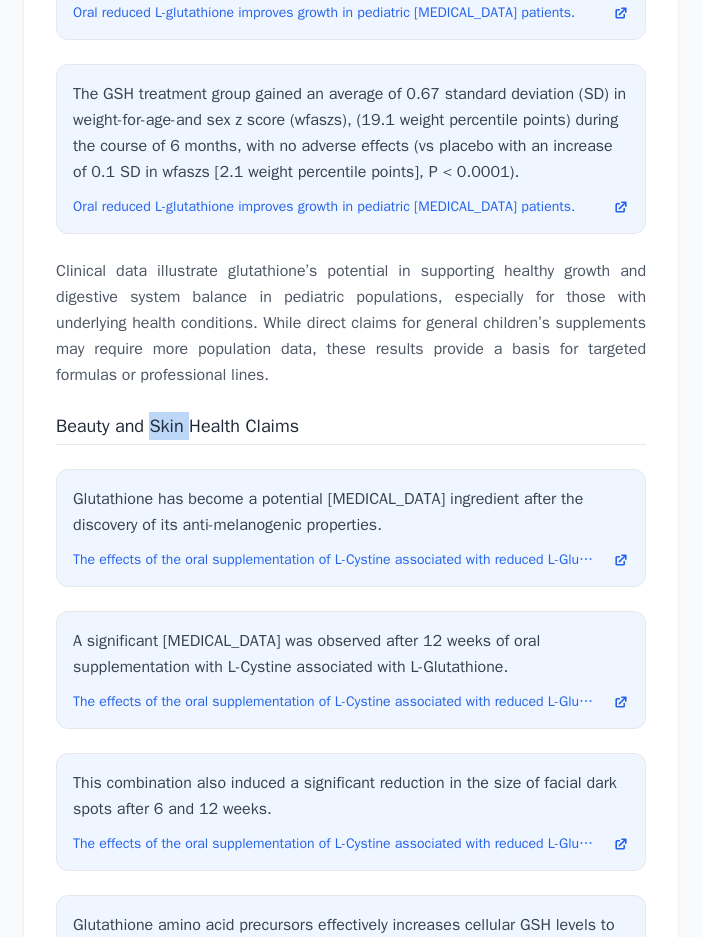 click on "Beauty and Skin Health Claims" at bounding box center [177, 426] 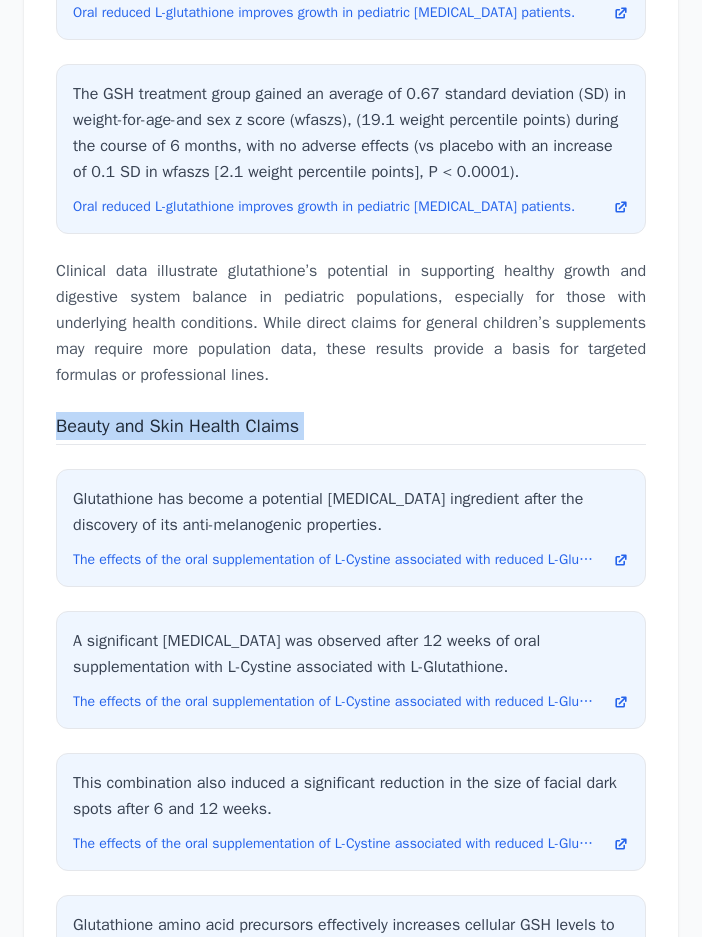 click on "Beauty and Skin Health Claims" at bounding box center (177, 426) 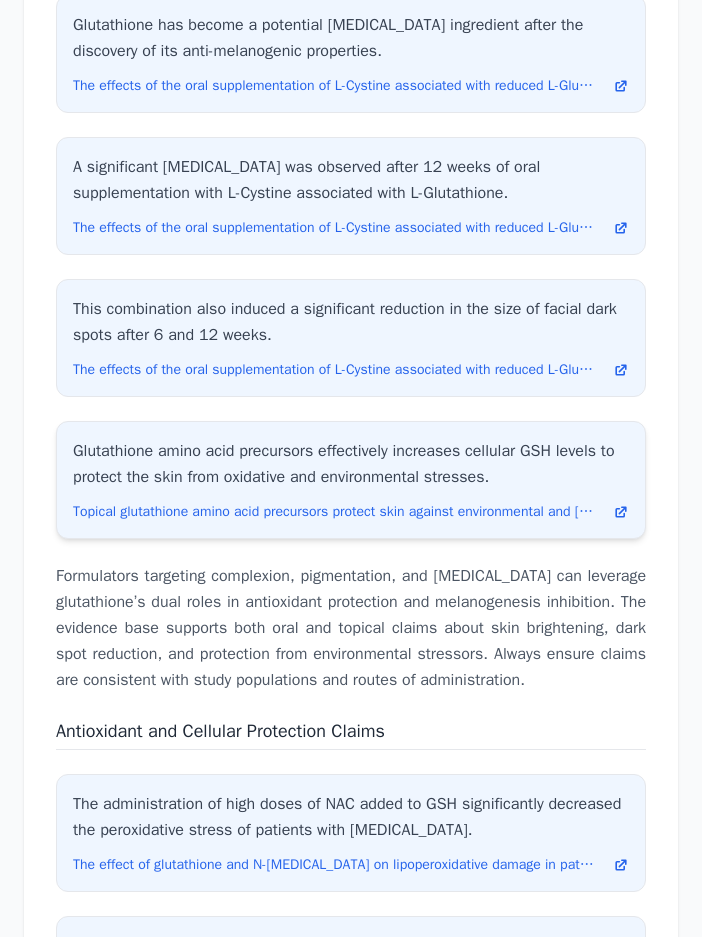 scroll, scrollTop: 7054, scrollLeft: 0, axis: vertical 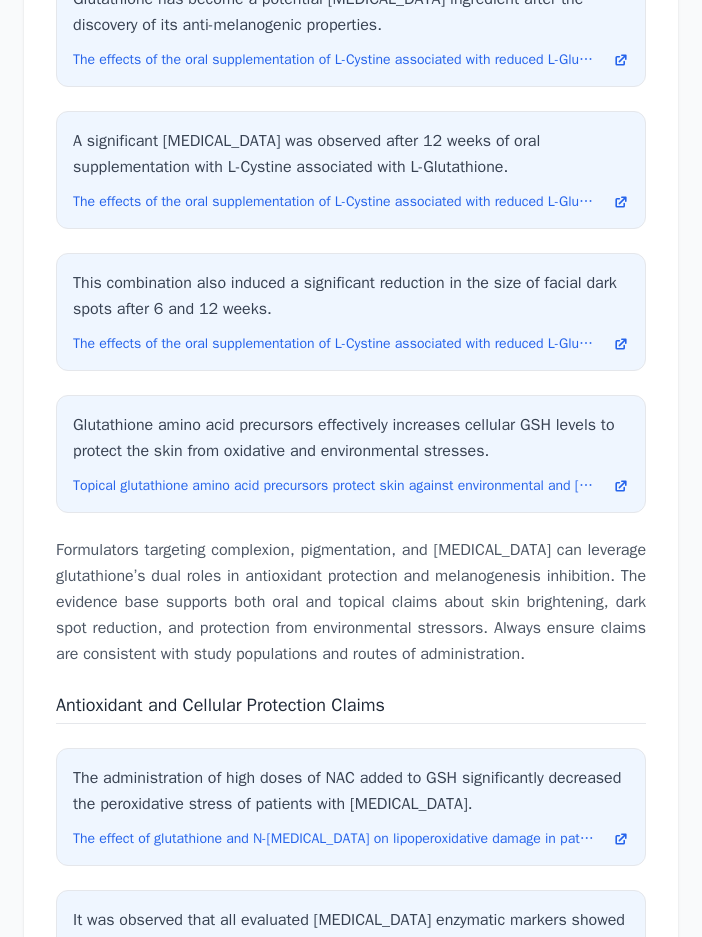 click on "Formulators targeting complexion, pigmentation, and [MEDICAL_DATA] can leverage glutathione’s dual roles in antioxidant protection and melanogenesis inhibition. The evidence base supports both oral and topical claims about skin brightening, dark spot reduction, and protection from environmental stressors. Always ensure claims are consistent with study populations and routes of administration." at bounding box center (351, 602) 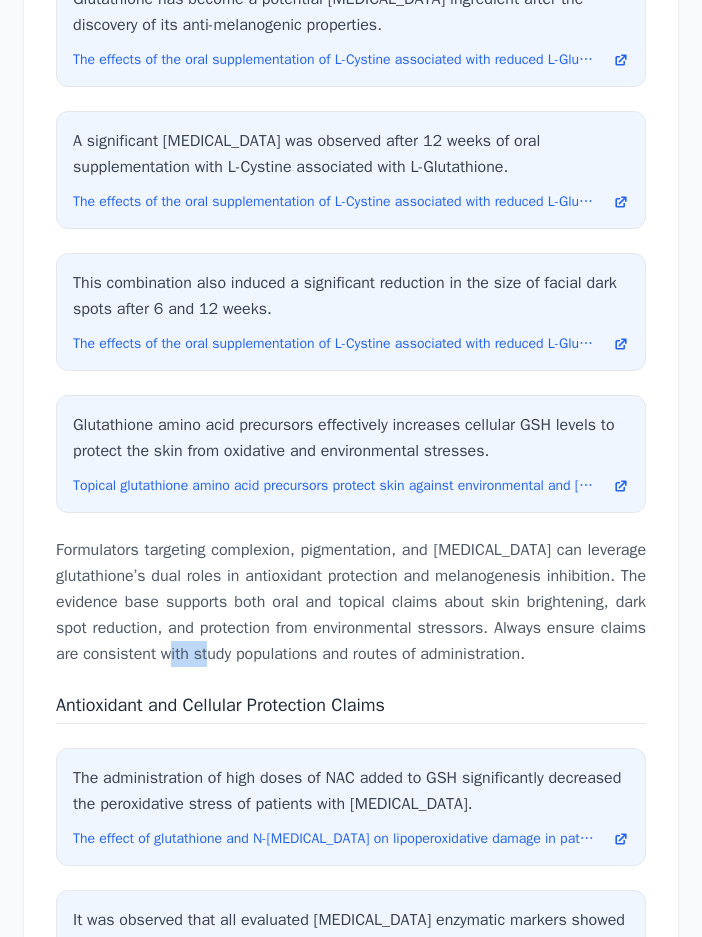 click on "Formulators targeting complexion, pigmentation, and [MEDICAL_DATA] can leverage glutathione’s dual roles in antioxidant protection and melanogenesis inhibition. The evidence base supports both oral and topical claims about skin brightening, dark spot reduction, and protection from environmental stressors. Always ensure claims are consistent with study populations and routes of administration." at bounding box center [351, 602] 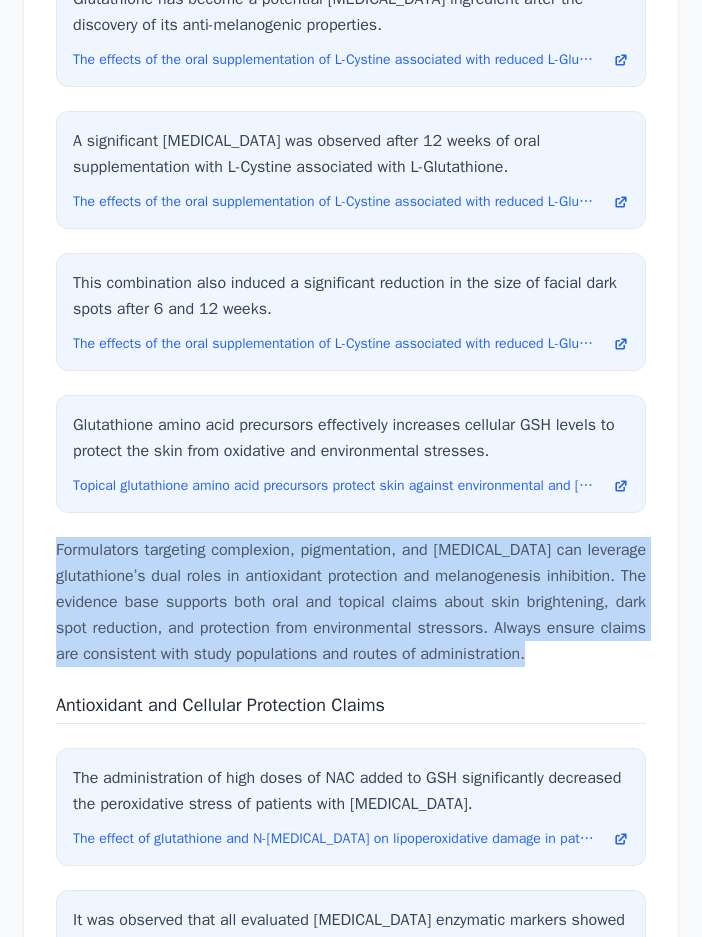 click on "Formulators targeting complexion, pigmentation, and [MEDICAL_DATA] can leverage glutathione’s dual roles in antioxidant protection and melanogenesis inhibition. The evidence base supports both oral and topical claims about skin brightening, dark spot reduction, and protection from environmental stressors. Always ensure claims are consistent with study populations and routes of administration." at bounding box center (351, 602) 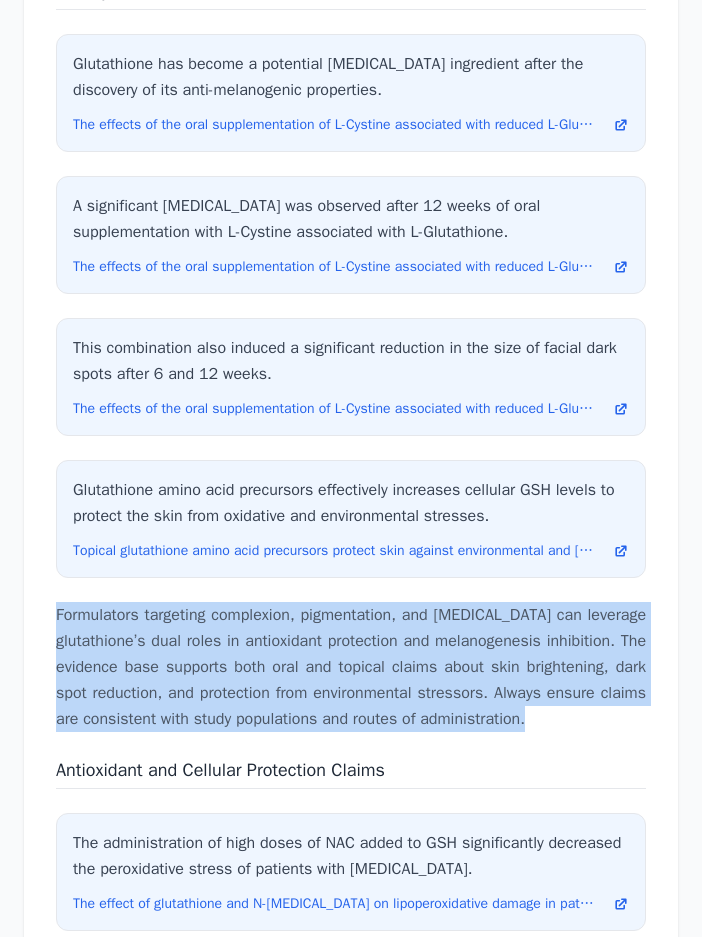 scroll, scrollTop: 6954, scrollLeft: 0, axis: vertical 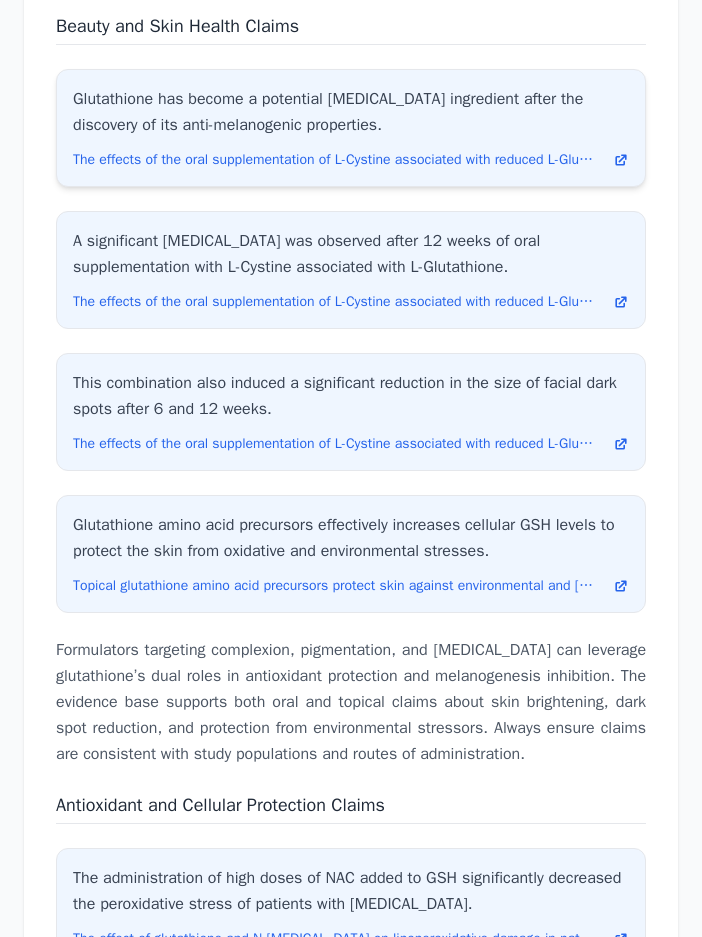 click on "Glutathione has become a potential [MEDICAL_DATA] ingredient after the discovery of its anti-melanogenic properties." at bounding box center [351, 112] 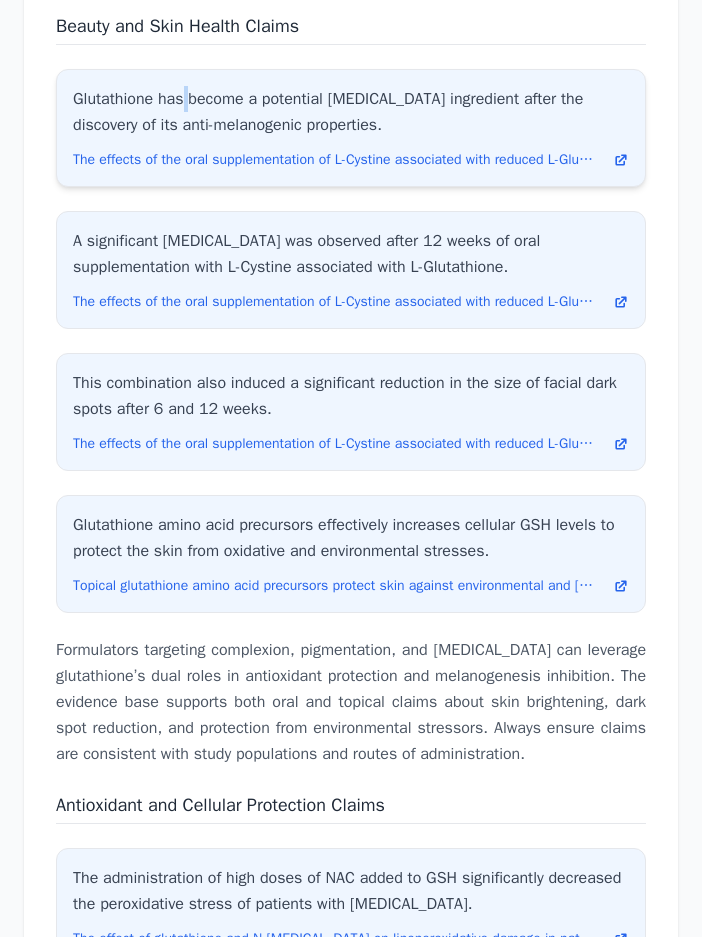 click on "Glutathione has become a potential [MEDICAL_DATA] ingredient after the discovery of its anti-melanogenic properties." at bounding box center (351, 112) 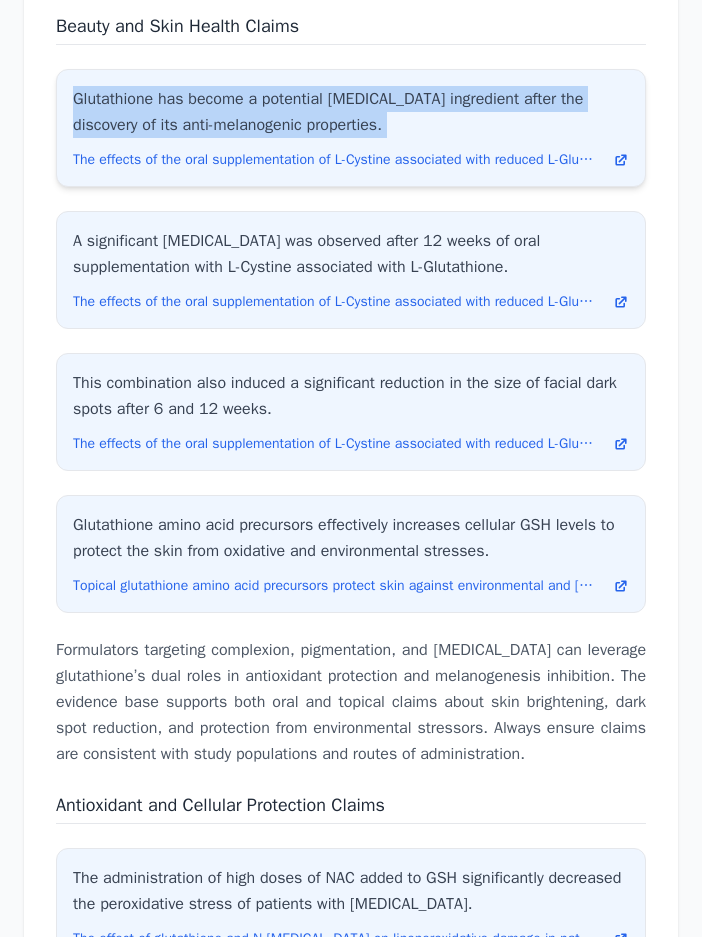 click on "Glutathione has become a potential [MEDICAL_DATA] ingredient after the discovery of its anti-melanogenic properties." at bounding box center [351, 112] 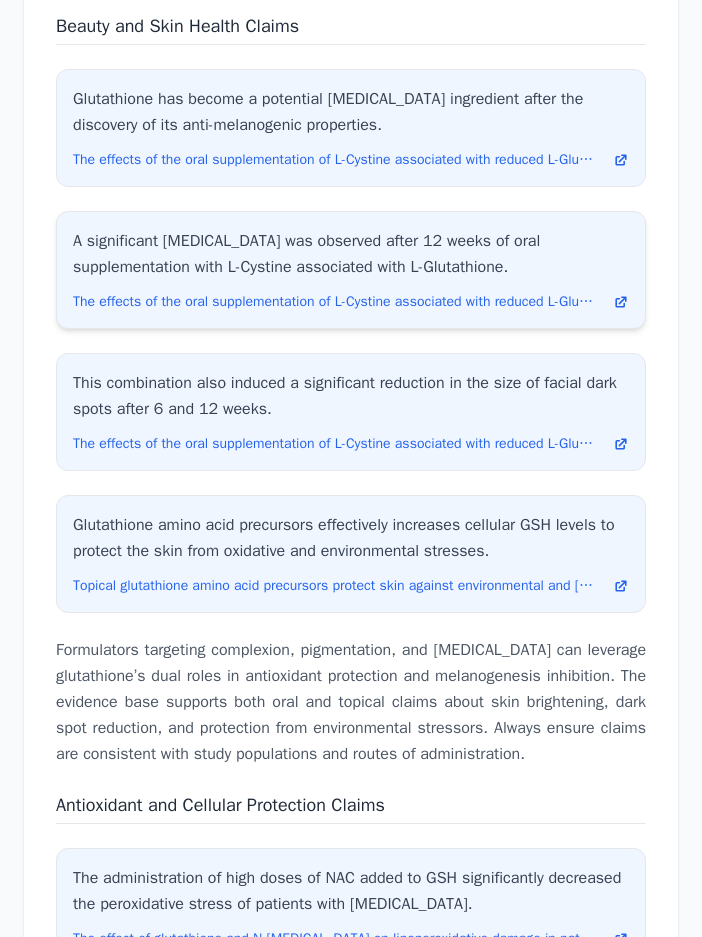 click on "A significant [MEDICAL_DATA] was observed after 12 weeks of oral supplementation with L-Cystine associated with L-Glutathione." at bounding box center [351, 254] 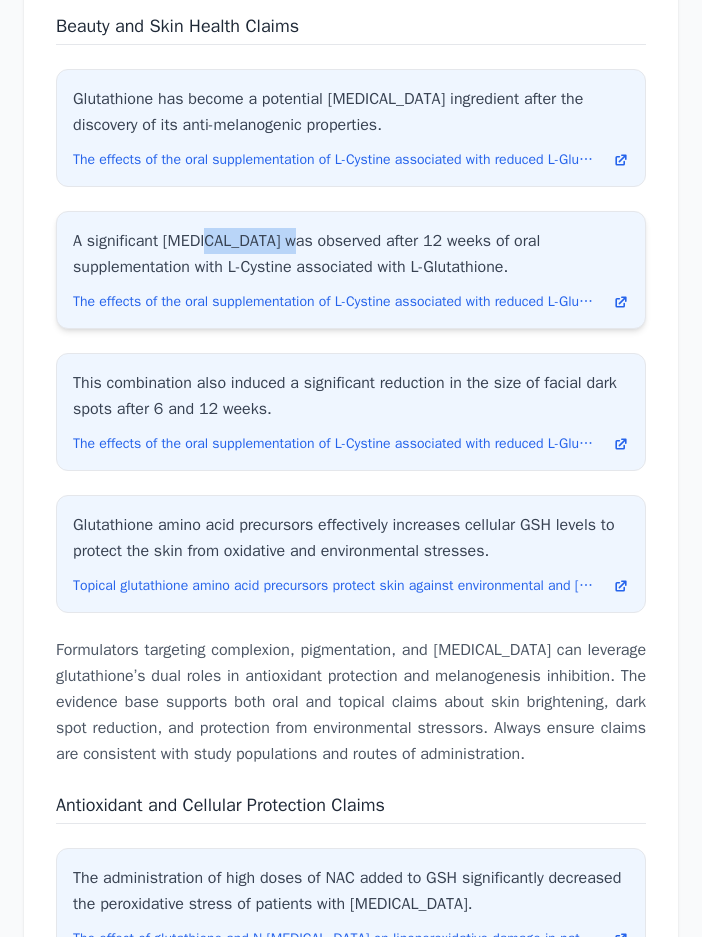 click on "A significant [MEDICAL_DATA] was observed after 12 weeks of oral supplementation with L-Cystine associated with L-Glutathione." at bounding box center (351, 254) 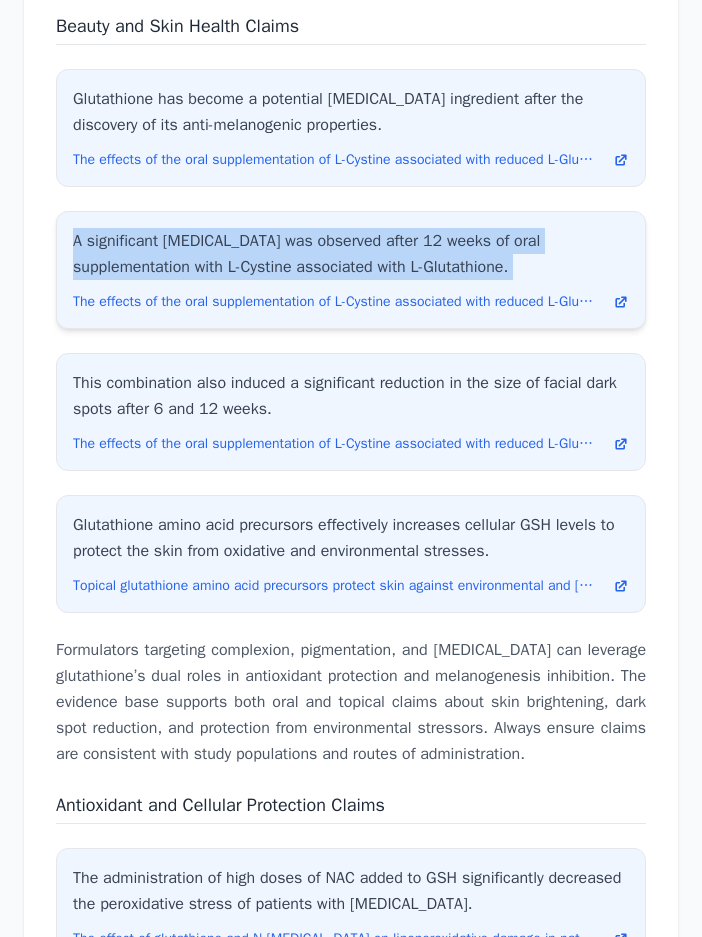 click on "A significant [MEDICAL_DATA] was observed after 12 weeks of oral supplementation with L-Cystine associated with L-Glutathione." at bounding box center (351, 254) 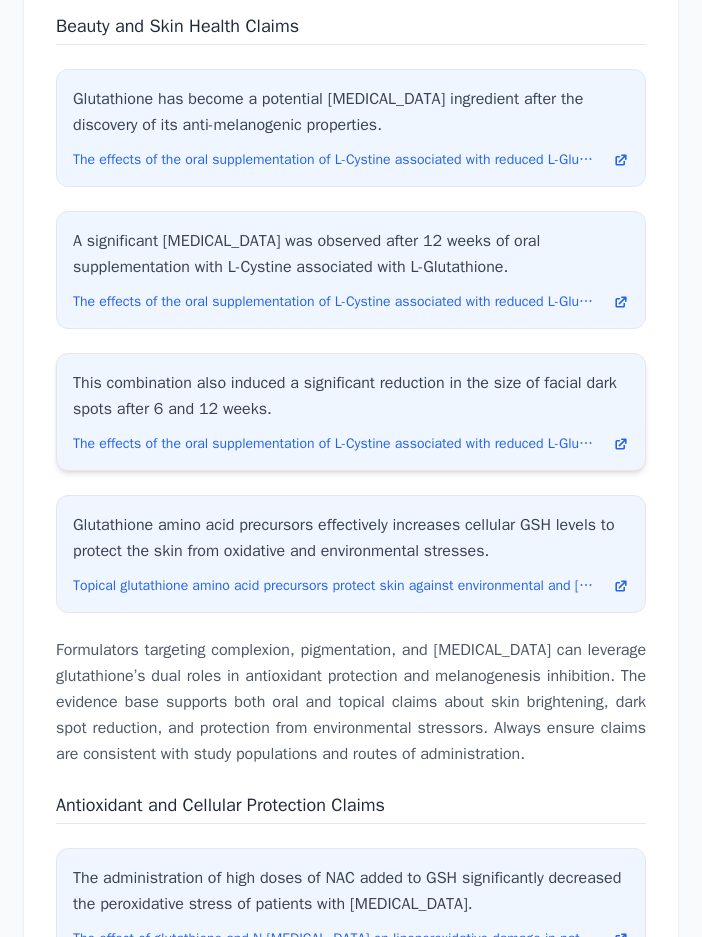 click on "This combination also induced a significant reduction in the size of facial dark spots after 6 and 12 weeks." at bounding box center [351, 396] 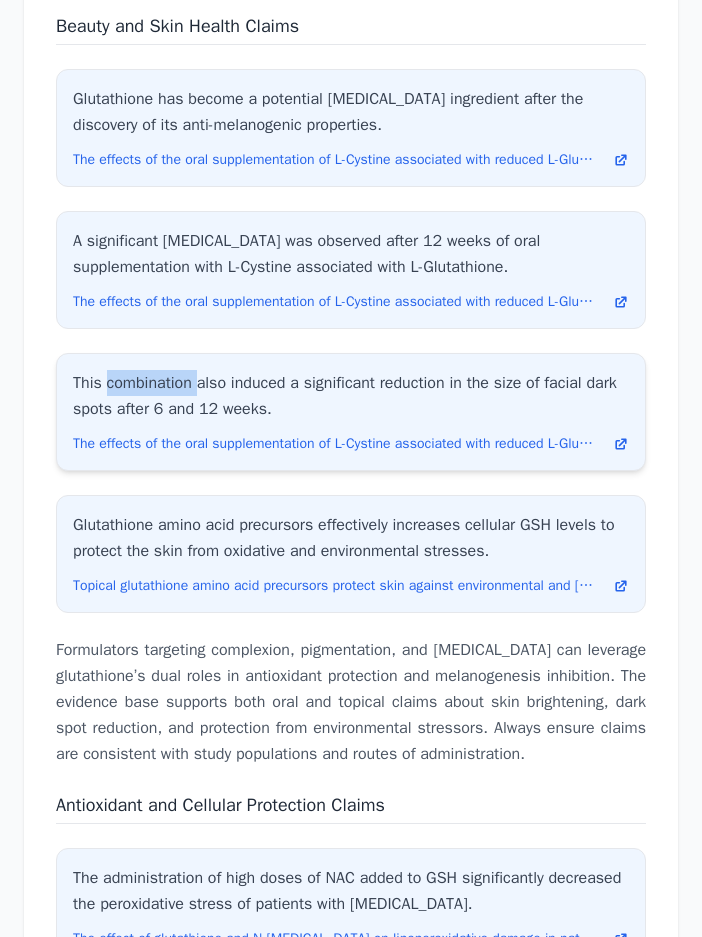 click on "This combination also induced a significant reduction in the size of facial dark spots after 6 and 12 weeks." at bounding box center [351, 396] 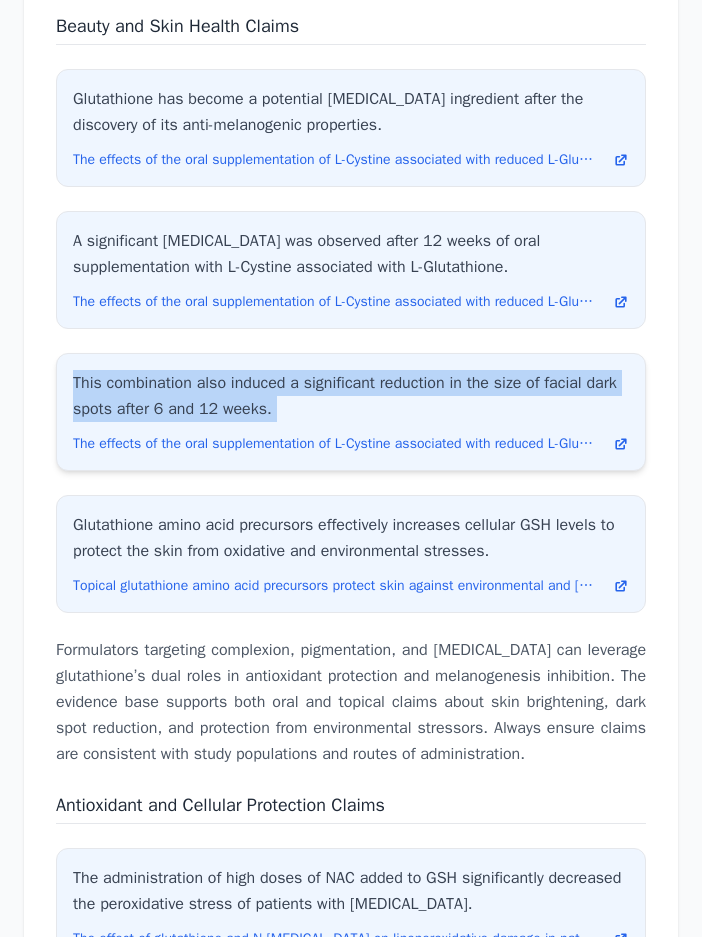 click on "This combination also induced a significant reduction in the size of facial dark spots after 6 and 12 weeks." at bounding box center [351, 396] 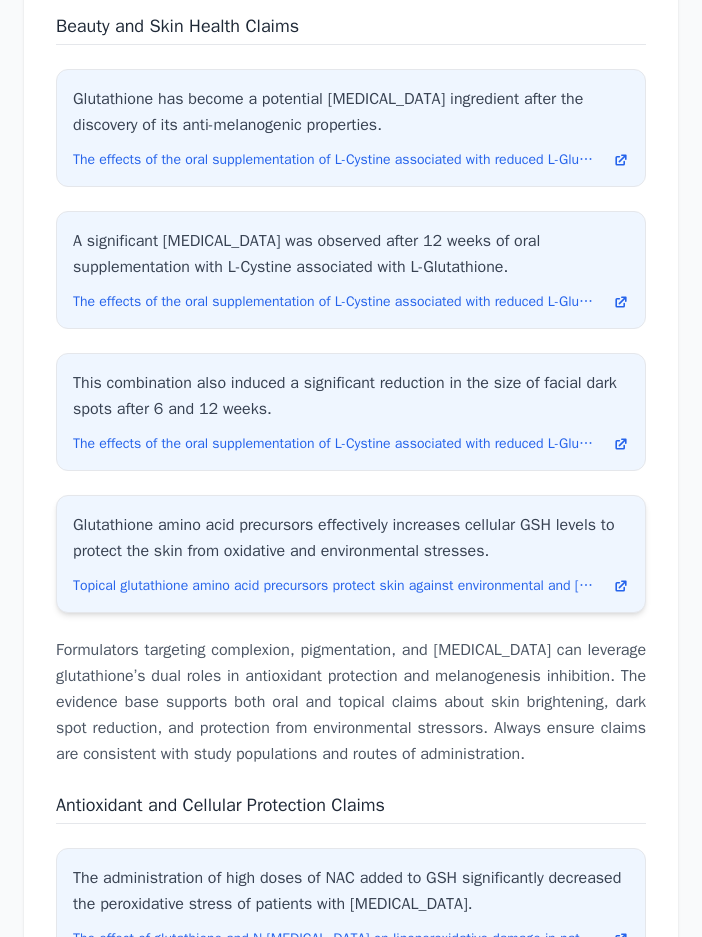 click on "Glutathione amino acid precursors effectively increases cellular GSH levels to protect the skin from oxidative and environmental stresses." at bounding box center [351, 538] 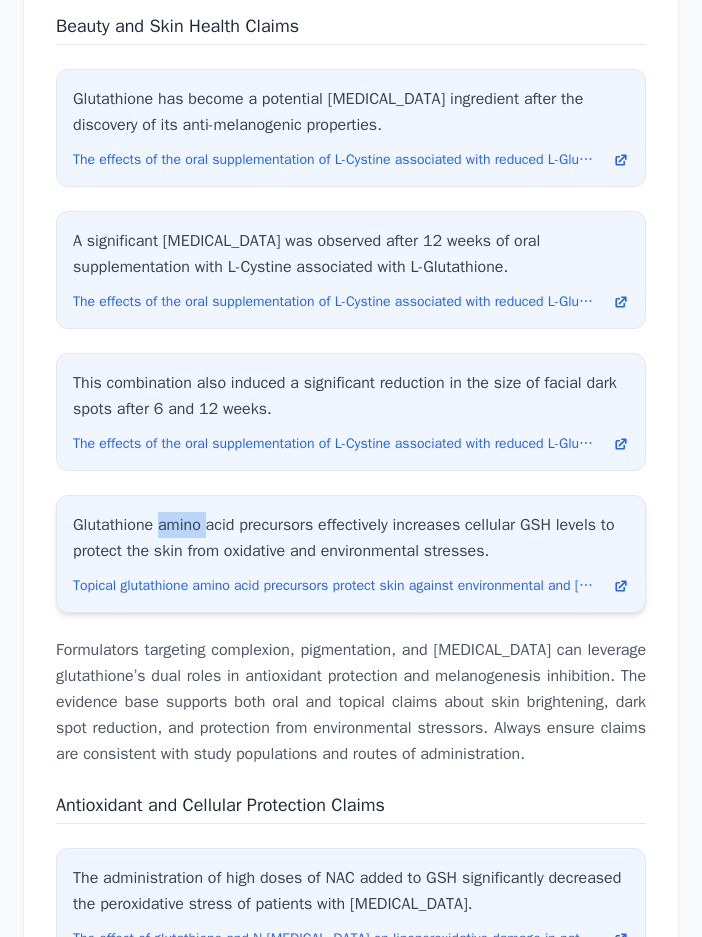 click on "Glutathione amino acid precursors effectively increases cellular GSH levels to protect the skin from oxidative and environmental stresses." at bounding box center [351, 538] 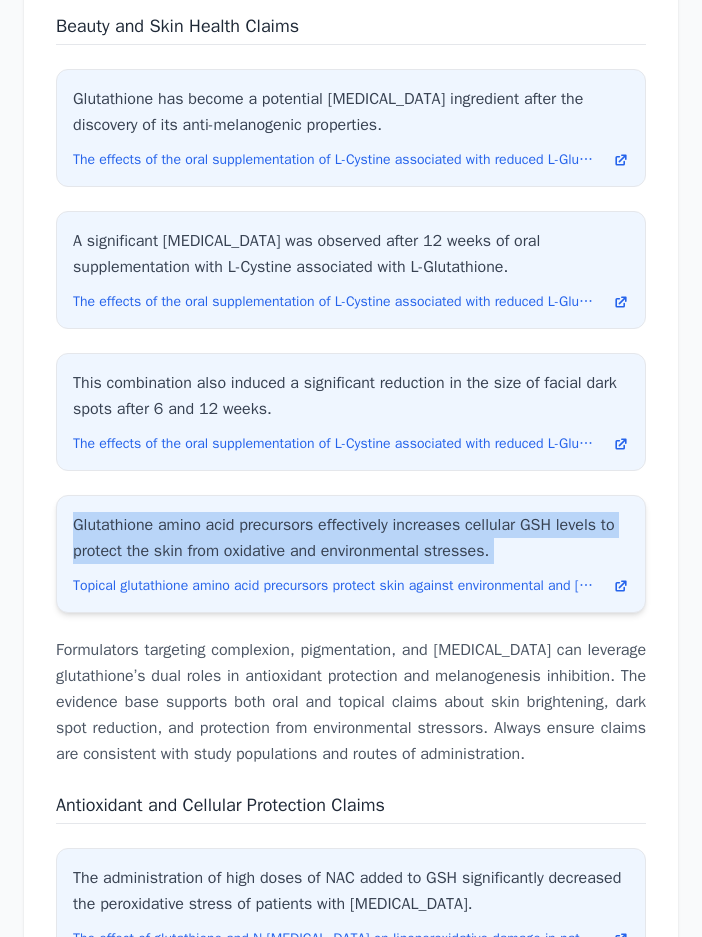 click on "Glutathione amino acid precursors effectively increases cellular GSH levels to protect the skin from oxidative and environmental stresses." at bounding box center [351, 538] 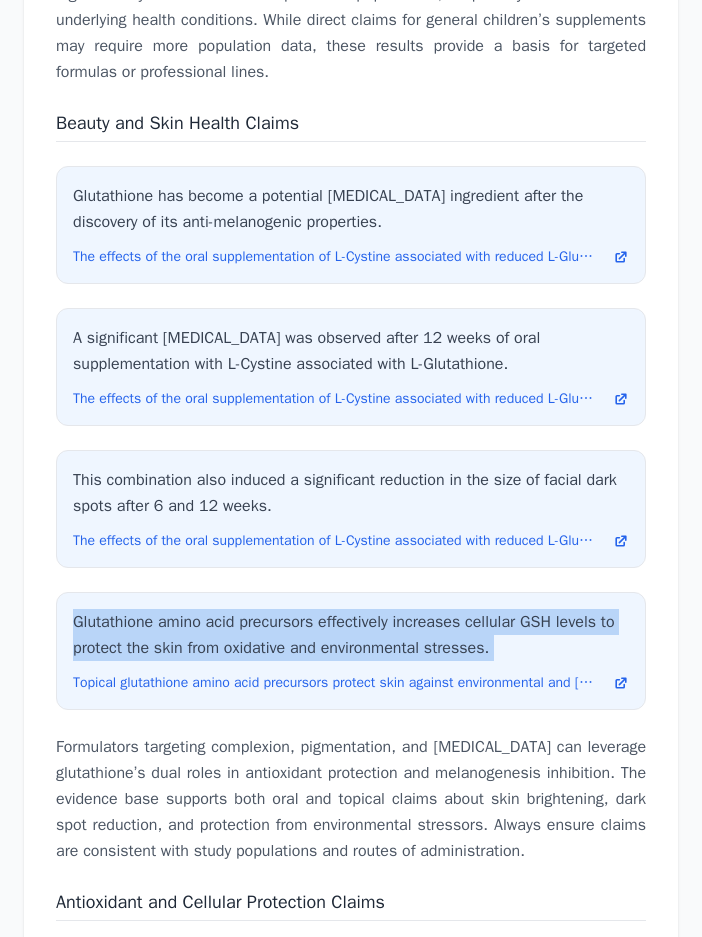 scroll, scrollTop: 6954, scrollLeft: 0, axis: vertical 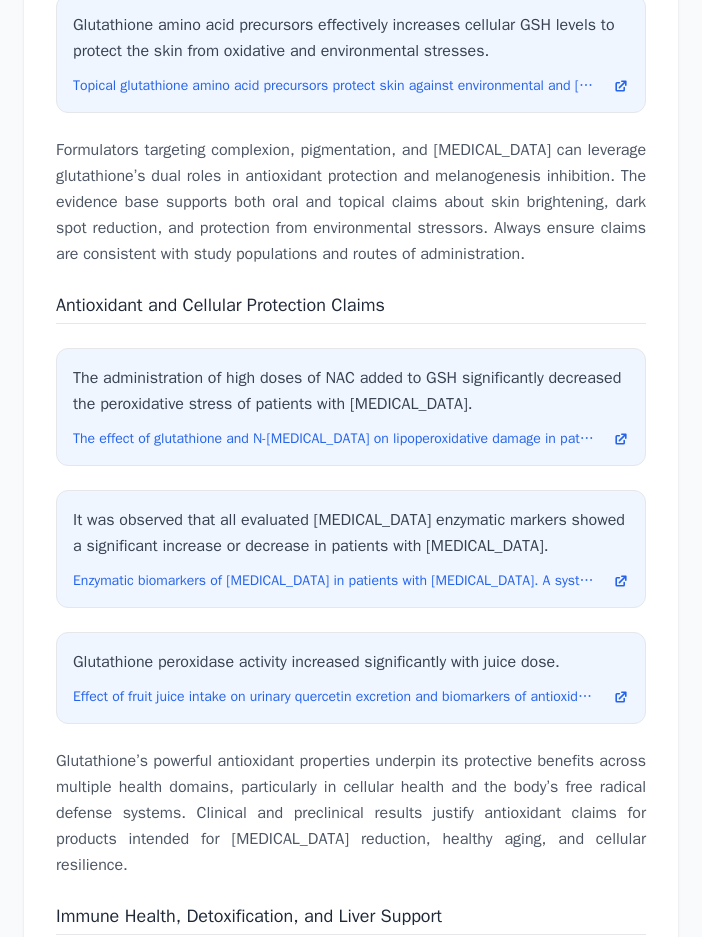 click on "Antioxidant and Cellular Protection Claims" at bounding box center (220, 305) 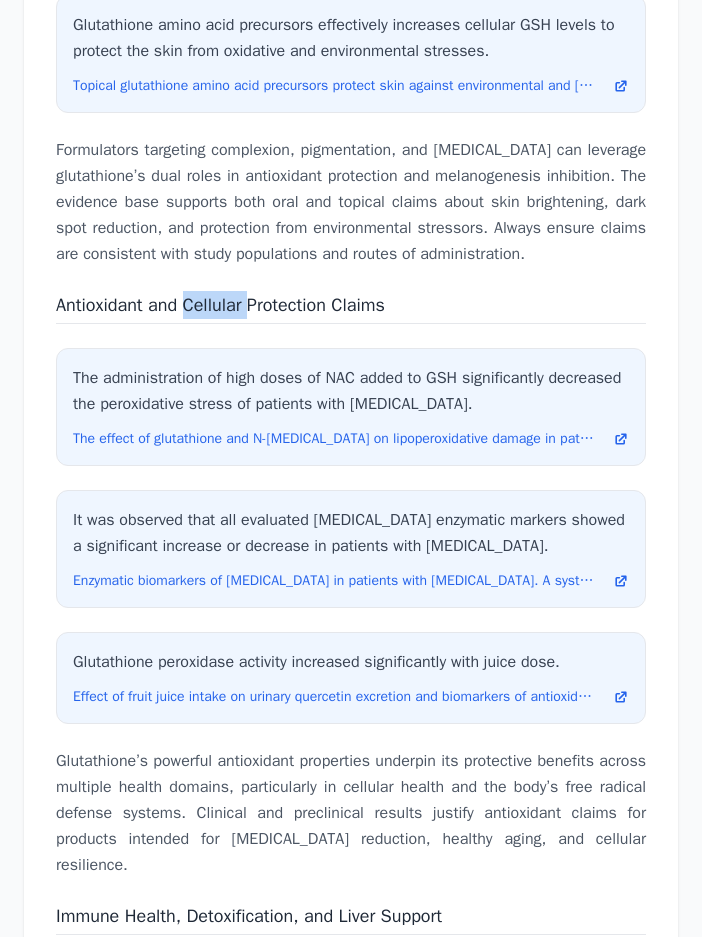 click on "Antioxidant and Cellular Protection Claims" at bounding box center (220, 305) 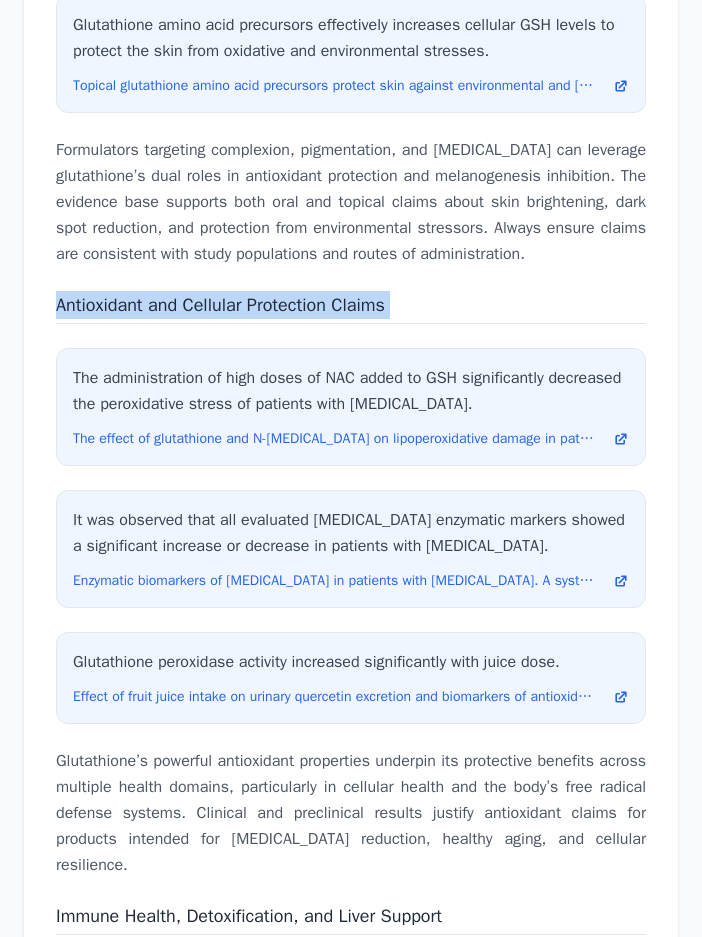 click on "Antioxidant and Cellular Protection Claims" at bounding box center [220, 305] 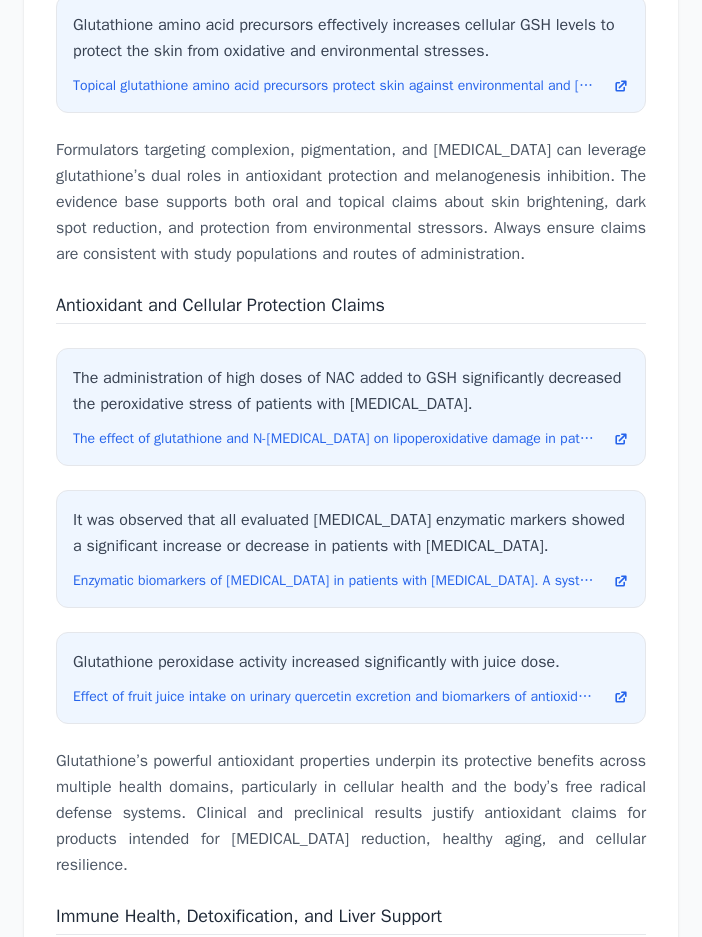 click on "Glutathione’s powerful antioxidant properties underpin its protective benefits across multiple health domains, particularly in cellular health and the body’s free radical defense systems. Clinical and preclinical results justify antioxidant claims for products intended for [MEDICAL_DATA] reduction, healthy aging, and cellular resilience." at bounding box center [351, 813] 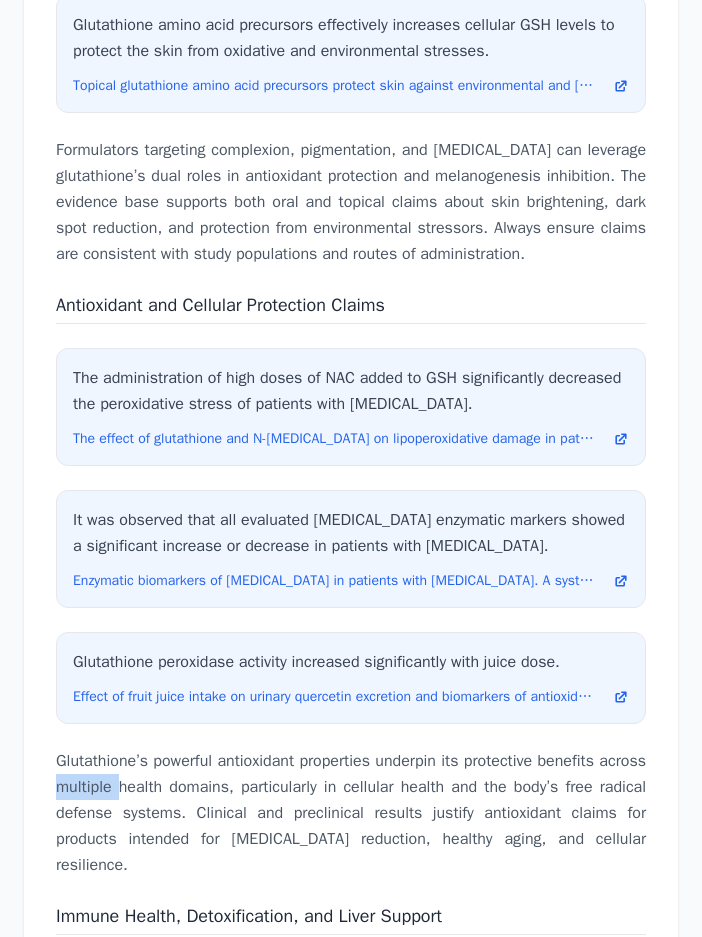 click on "Glutathione’s powerful antioxidant properties underpin its protective benefits across multiple health domains, particularly in cellular health and the body’s free radical defense systems. Clinical and preclinical results justify antioxidant claims for products intended for [MEDICAL_DATA] reduction, healthy aging, and cellular resilience." at bounding box center (351, 813) 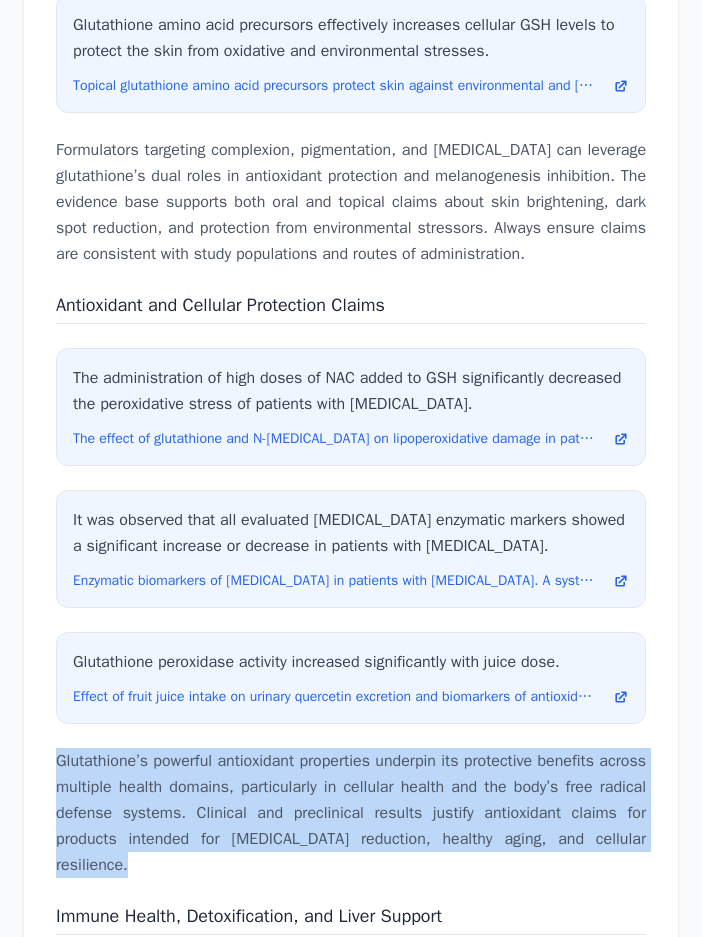 click on "Glutathione’s powerful antioxidant properties underpin its protective benefits across multiple health domains, particularly in cellular health and the body’s free radical defense systems. Clinical and preclinical results justify antioxidant claims for products intended for [MEDICAL_DATA] reduction, healthy aging, and cellular resilience." at bounding box center (351, 813) 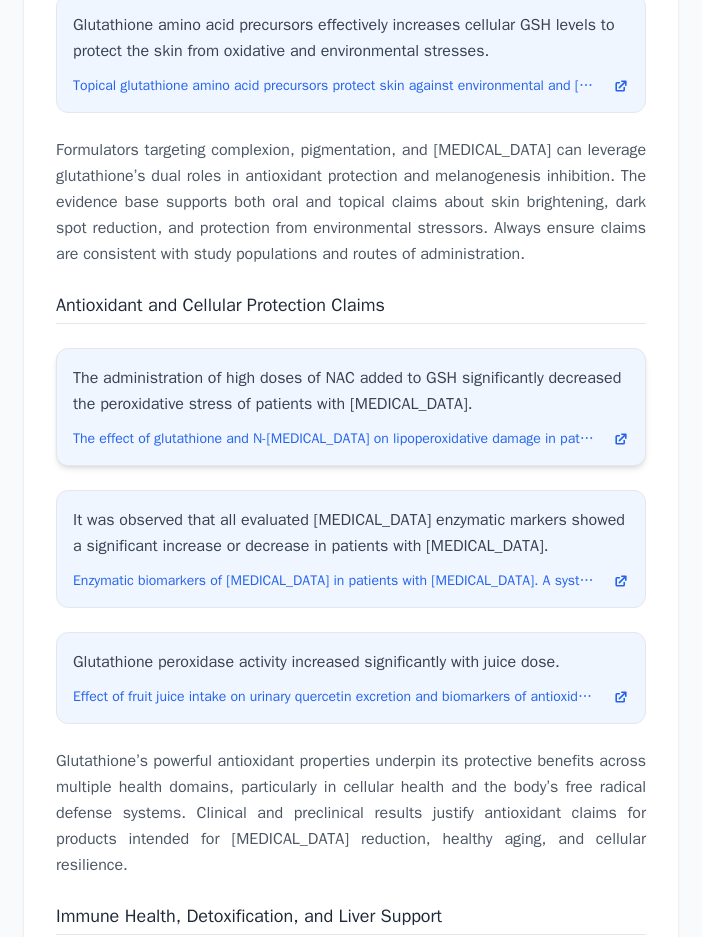 click on "The administration of high doses of NAC added to GSH significantly decreased the peroxidative stress of patients with [MEDICAL_DATA]." at bounding box center (351, 391) 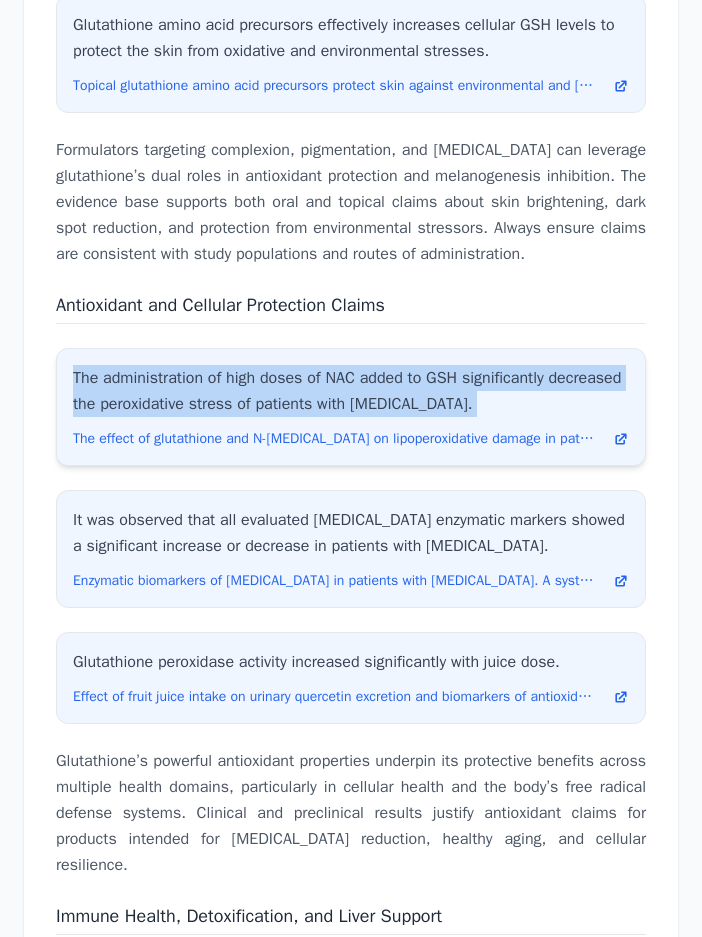 click on "The administration of high doses of NAC added to GSH significantly decreased the peroxidative stress of patients with [MEDICAL_DATA]." at bounding box center [351, 391] 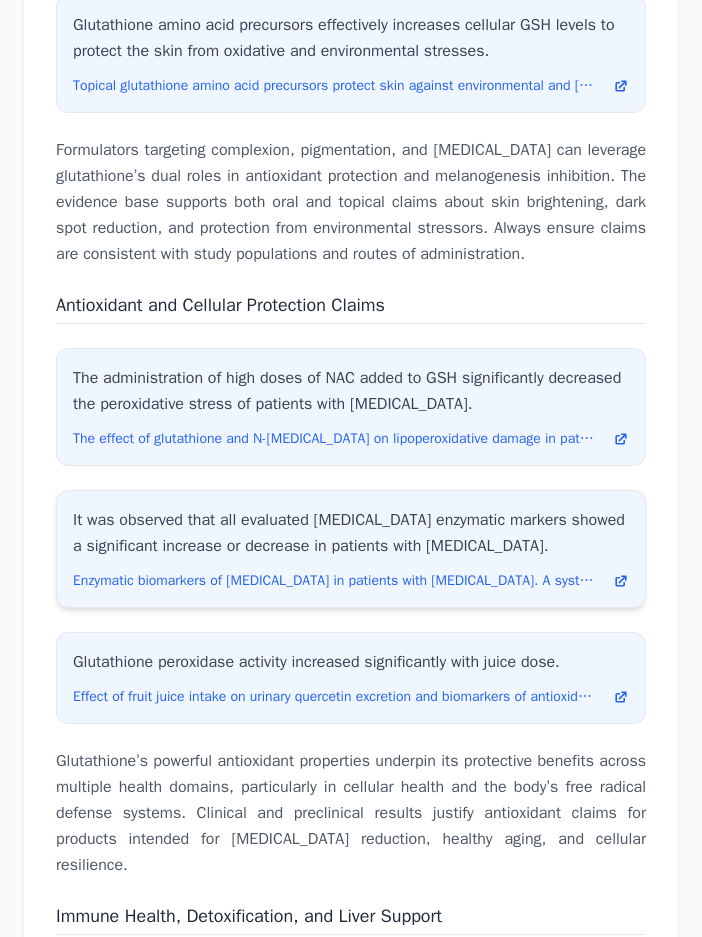 click on "It was observed that all evaluated [MEDICAL_DATA] enzymatic markers showed a significant increase or decrease in patients with [MEDICAL_DATA]." at bounding box center [351, 533] 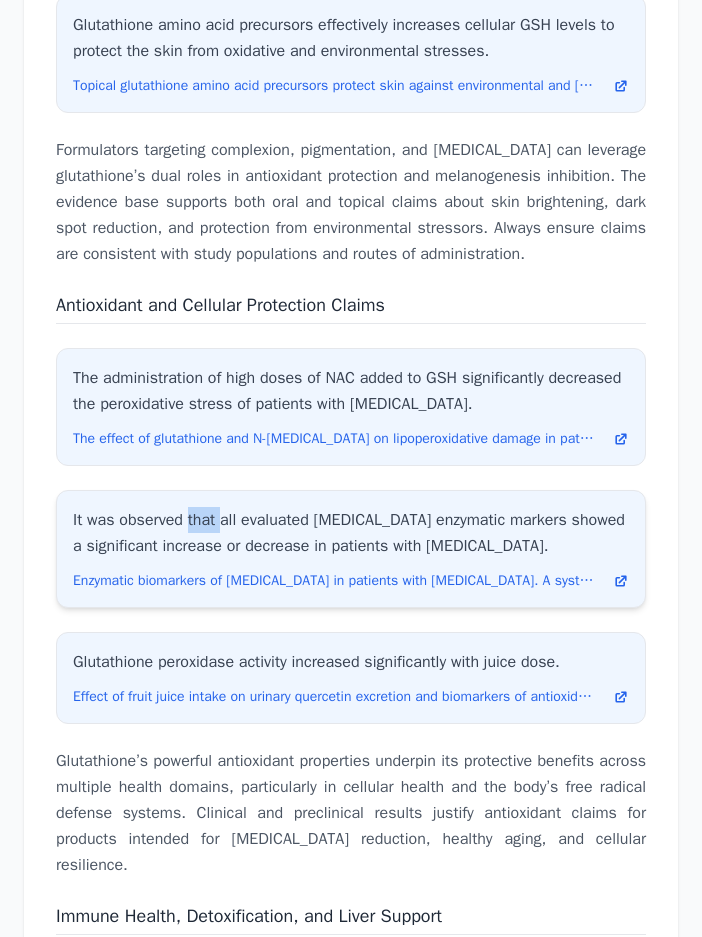 click on "It was observed that all evaluated [MEDICAL_DATA] enzymatic markers showed a significant increase or decrease in patients with [MEDICAL_DATA]." at bounding box center [351, 533] 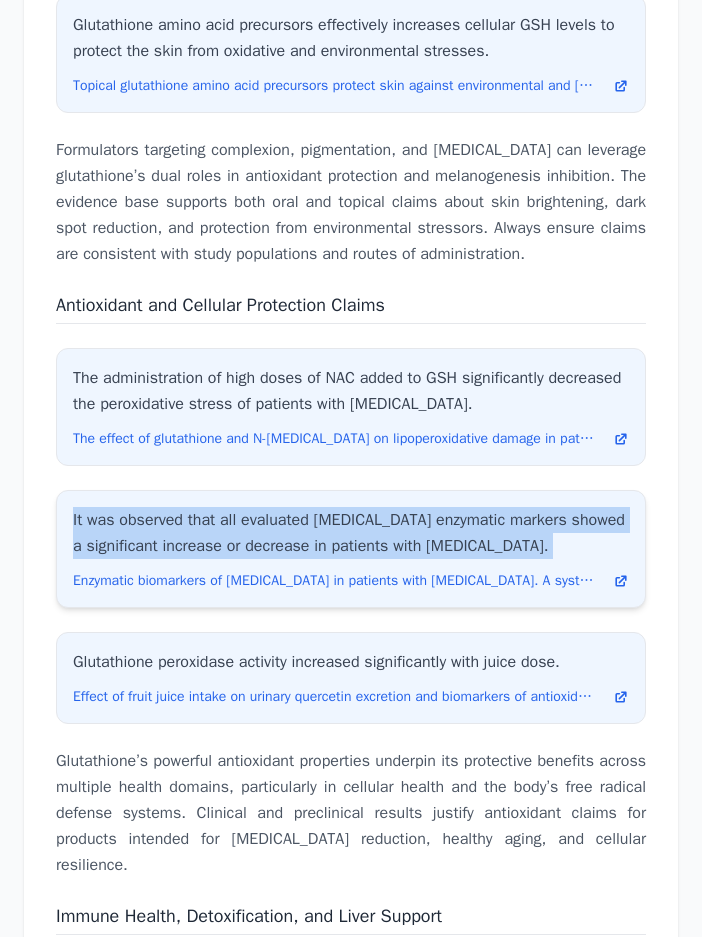 click on "It was observed that all evaluated [MEDICAL_DATA] enzymatic markers showed a significant increase or decrease in patients with [MEDICAL_DATA]." at bounding box center (351, 533) 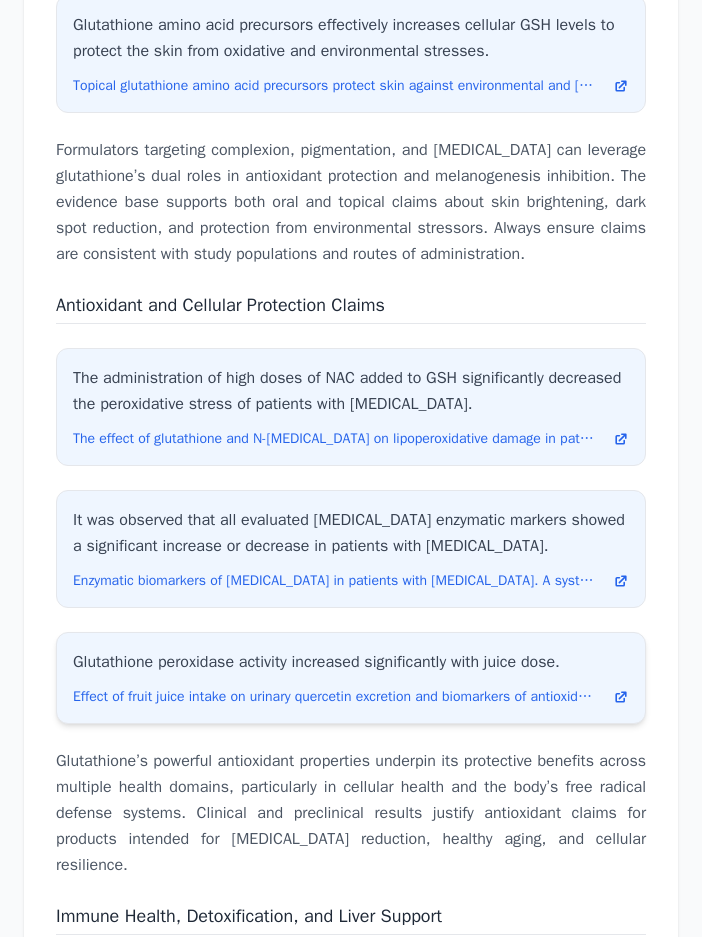 click on "Glutathione peroxidase activity increased significantly with juice dose." at bounding box center [351, 662] 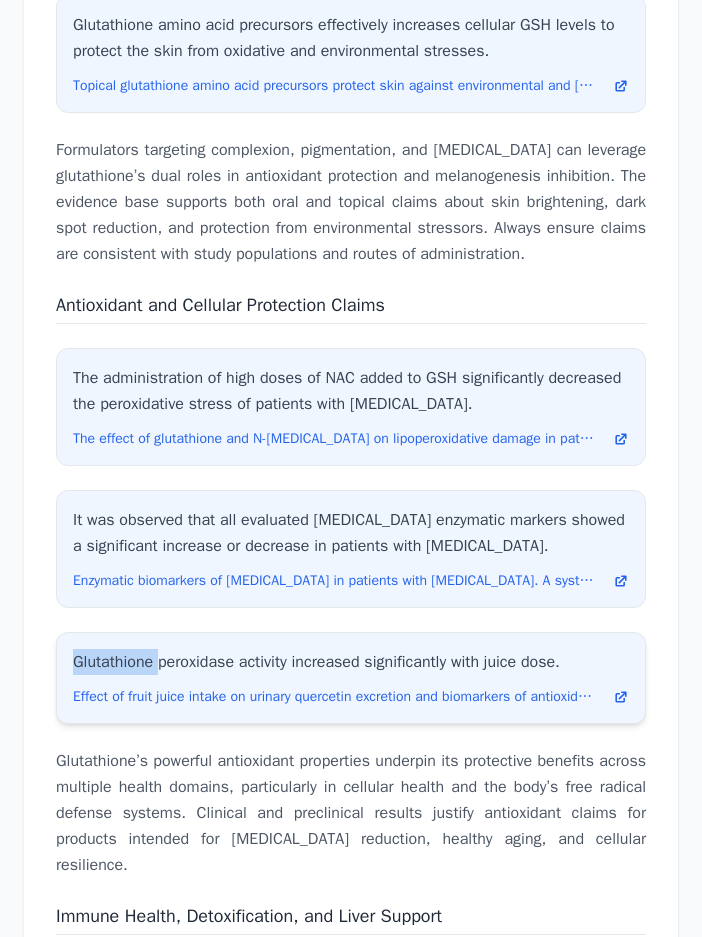 click on "Glutathione peroxidase activity increased significantly with juice dose." at bounding box center (351, 662) 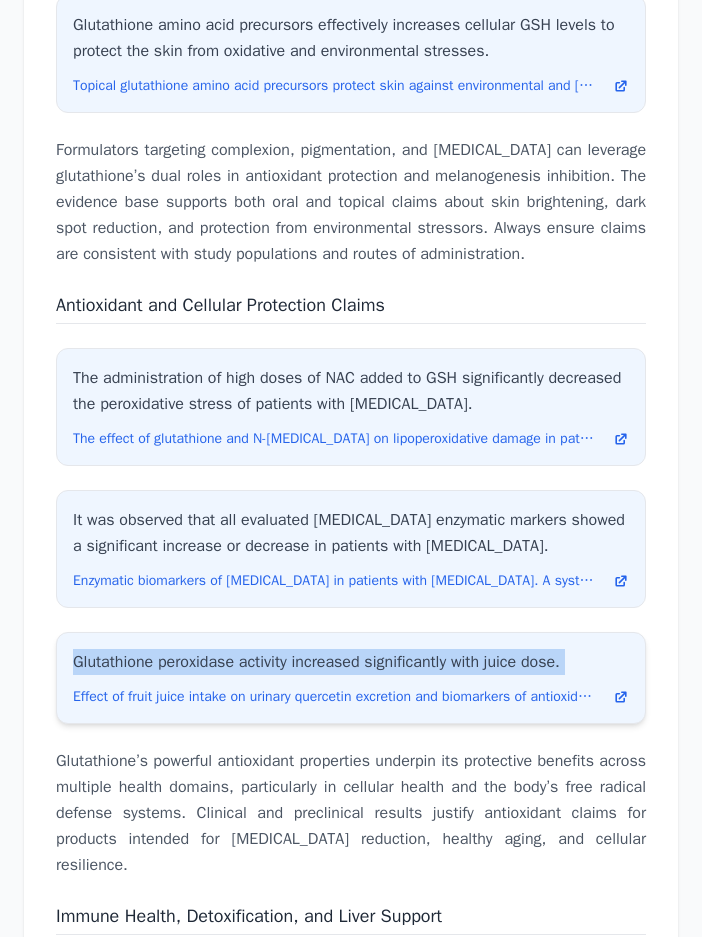 click on "Glutathione peroxidase activity increased significantly with juice dose." at bounding box center [351, 662] 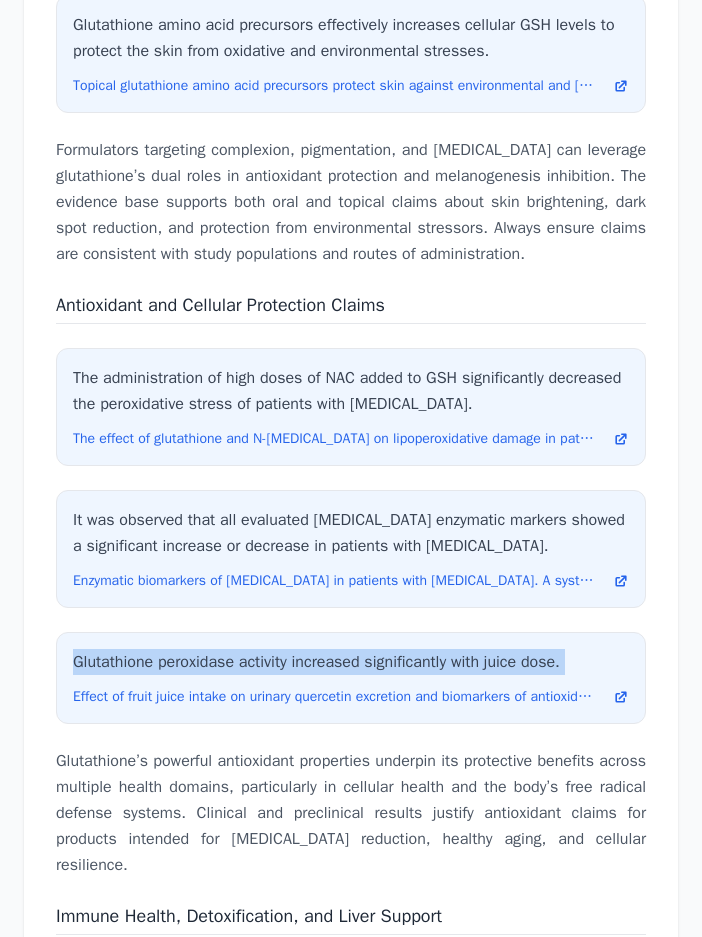 scroll, scrollTop: 7554, scrollLeft: 0, axis: vertical 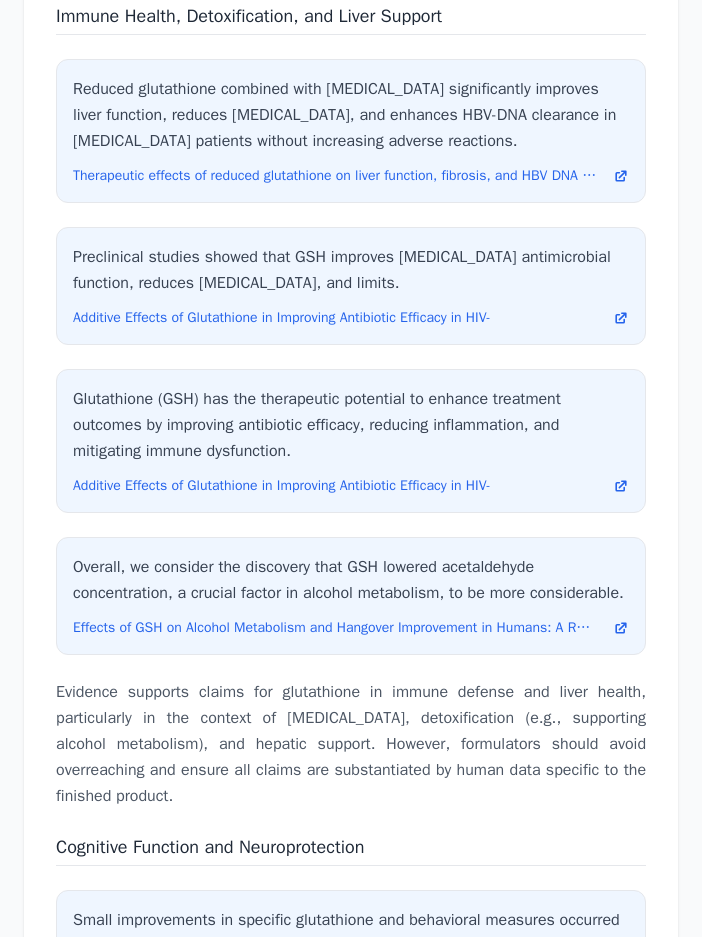 click on "Immune Health, Detoxification, and Liver Support" at bounding box center (249, 16) 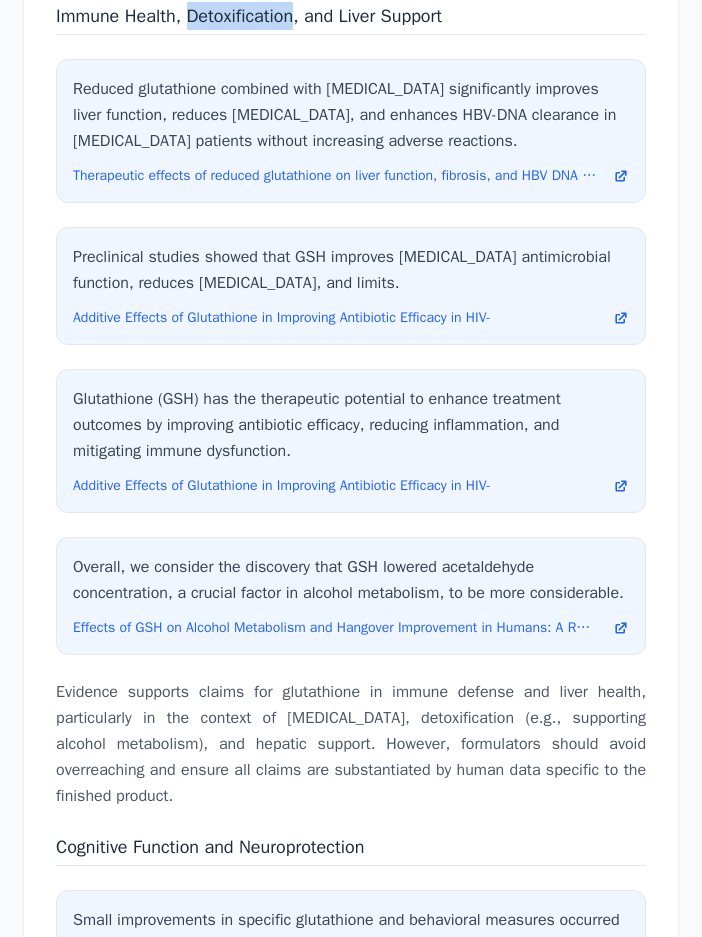 click on "Immune Health, Detoxification, and Liver Support" at bounding box center [249, 16] 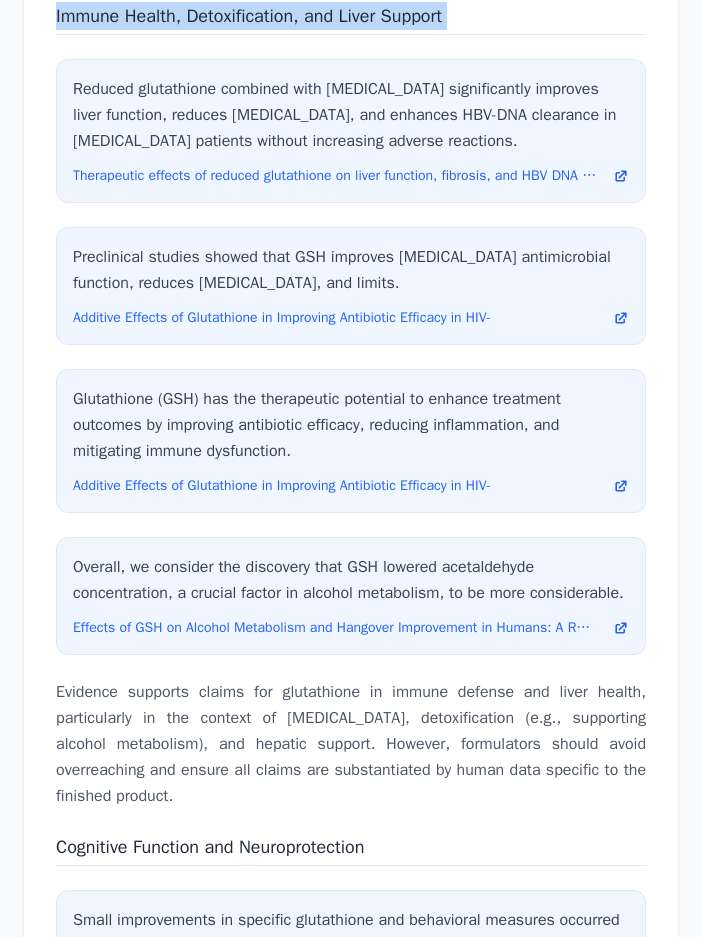 click on "Immune Health, Detoxification, and Liver Support" at bounding box center (249, 16) 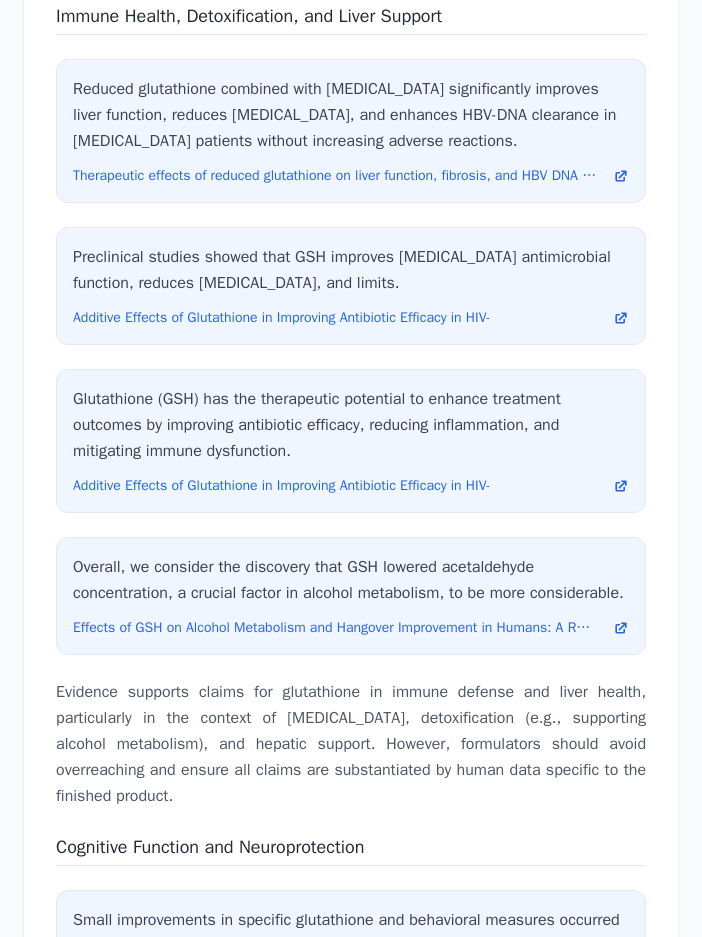 click on "Evidence supports claims for glutathione in immune defense and liver health, particularly in the context of [MEDICAL_DATA], detoxification (e.g., supporting alcohol metabolism), and hepatic support. However, formulators should avoid overreaching and ensure all claims are substantiated by human data specific to the finished product." at bounding box center [351, 744] 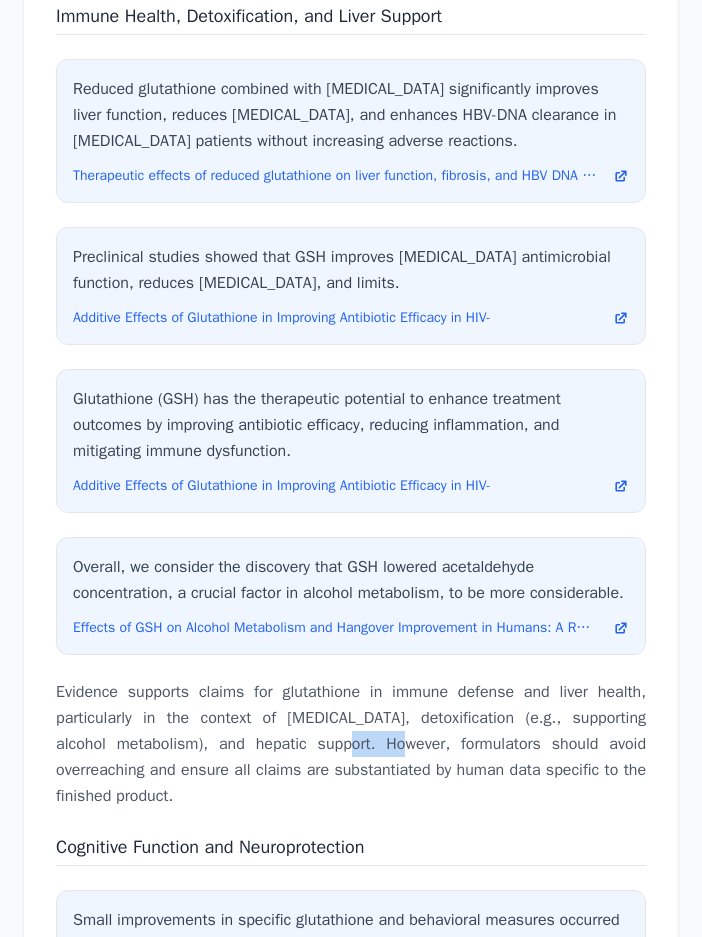 click on "Evidence supports claims for glutathione in immune defense and liver health, particularly in the context of [MEDICAL_DATA], detoxification (e.g., supporting alcohol metabolism), and hepatic support. However, formulators should avoid overreaching and ensure all claims are substantiated by human data specific to the finished product." at bounding box center (351, 744) 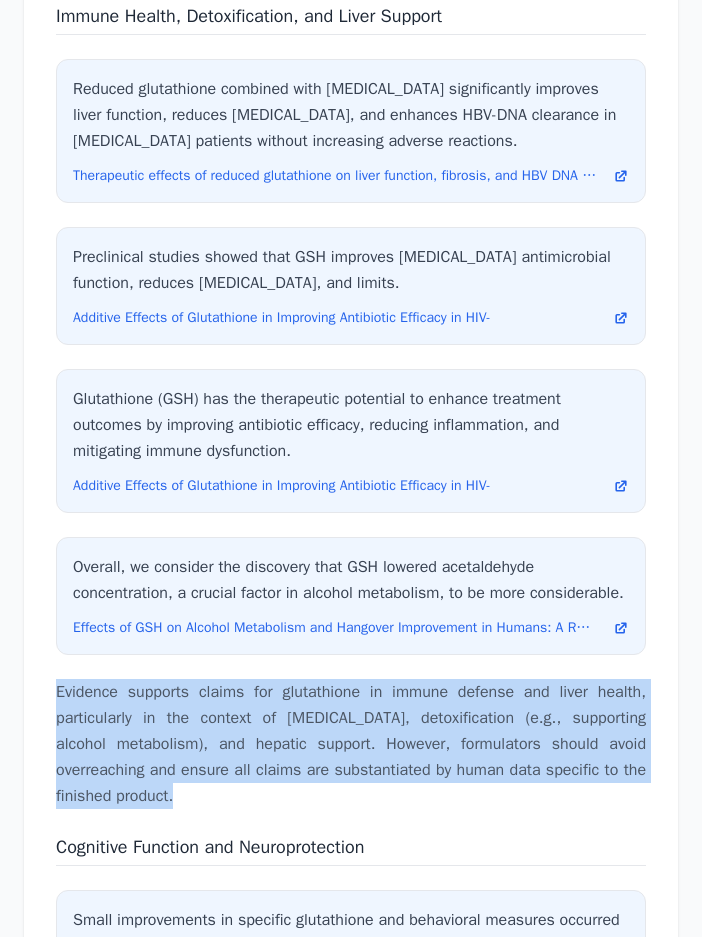 click on "Evidence supports claims for glutathione in immune defense and liver health, particularly in the context of [MEDICAL_DATA], detoxification (e.g., supporting alcohol metabolism), and hepatic support. However, formulators should avoid overreaching and ensure all claims are substantiated by human data specific to the finished product." at bounding box center [351, 744] 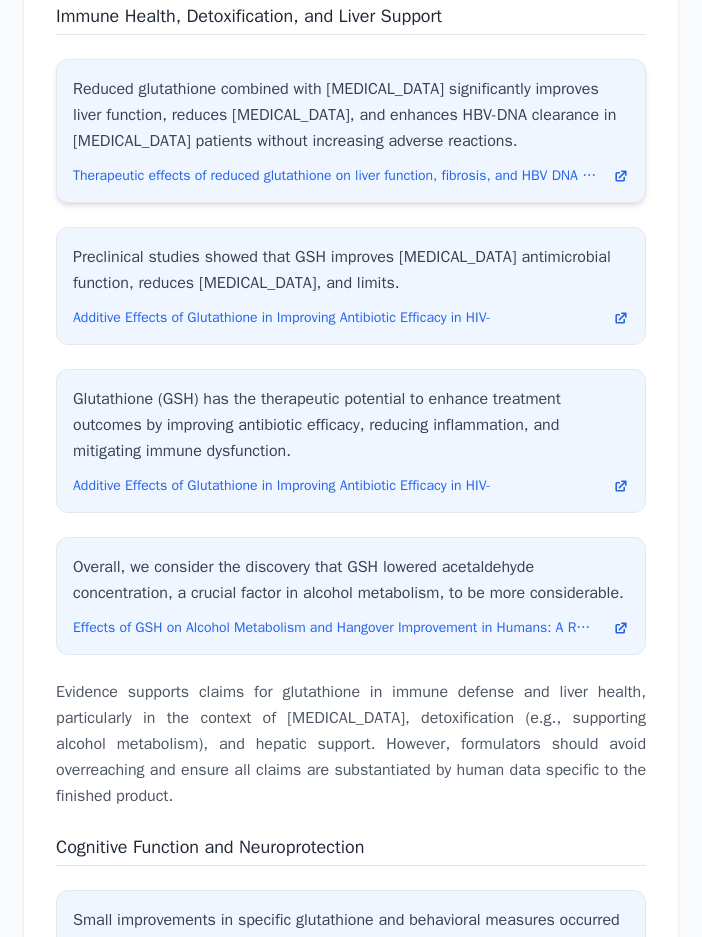 click on "Reduced glutathione combined with [MEDICAL_DATA] significantly improves liver function, reduces [MEDICAL_DATA], and enhances HBV-DNA clearance in [MEDICAL_DATA] patients without increasing adverse reactions." at bounding box center [351, 115] 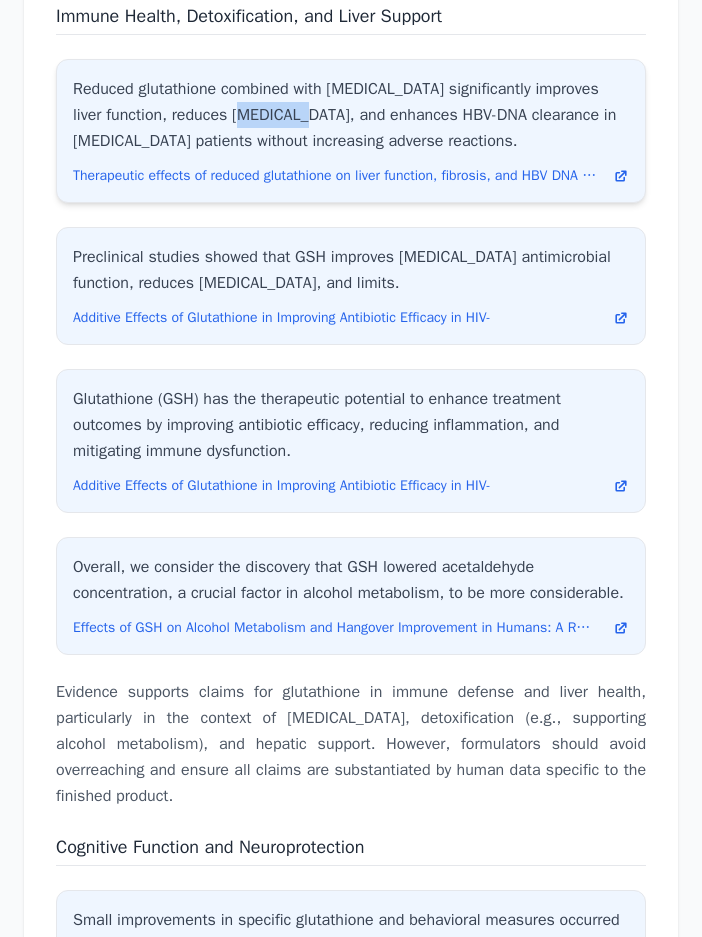 click on "Reduced glutathione combined with [MEDICAL_DATA] significantly improves liver function, reduces [MEDICAL_DATA], and enhances HBV-DNA clearance in [MEDICAL_DATA] patients without increasing adverse reactions." at bounding box center [351, 115] 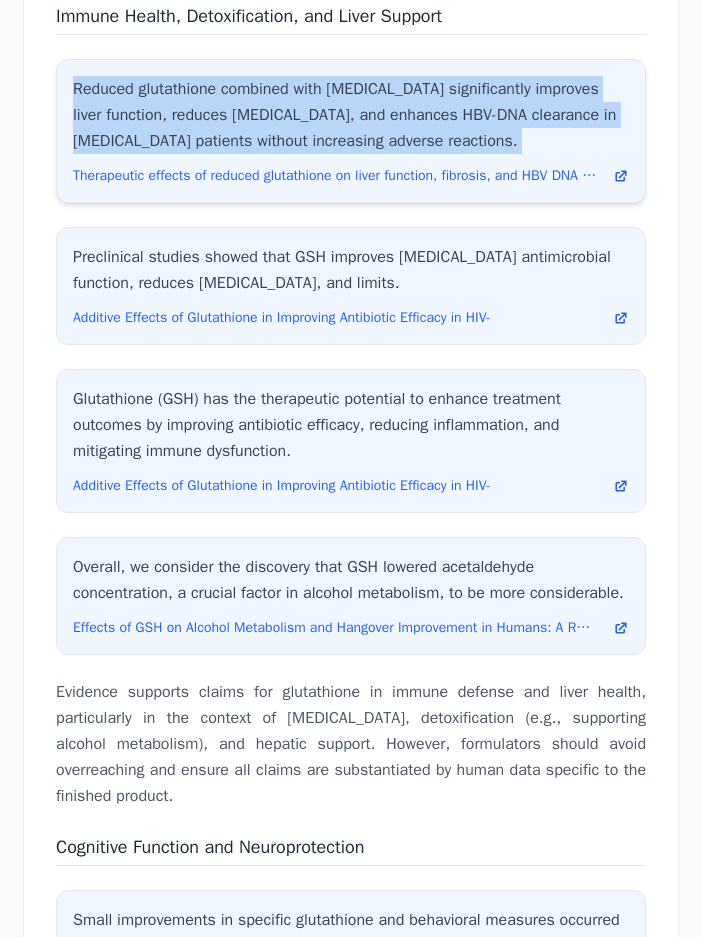 click on "Reduced glutathione combined with [MEDICAL_DATA] significantly improves liver function, reduces [MEDICAL_DATA], and enhances HBV-DNA clearance in [MEDICAL_DATA] patients without increasing adverse reactions." at bounding box center [351, 115] 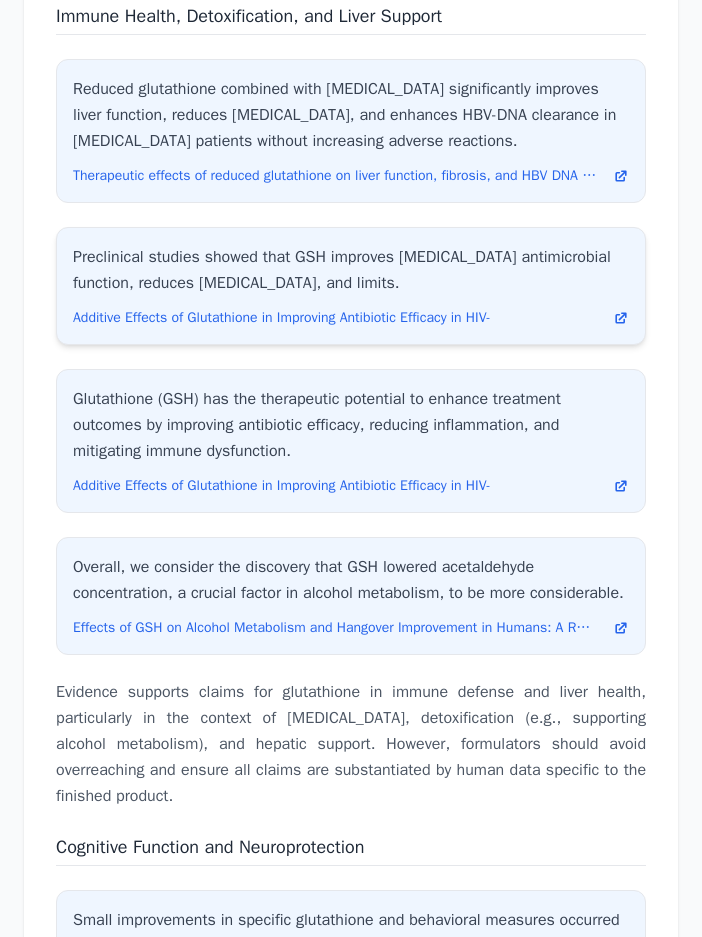 click on "Preclinical studies showed that GSH improves [MEDICAL_DATA] antimicrobial function, reduces [MEDICAL_DATA], and limits." at bounding box center (351, 270) 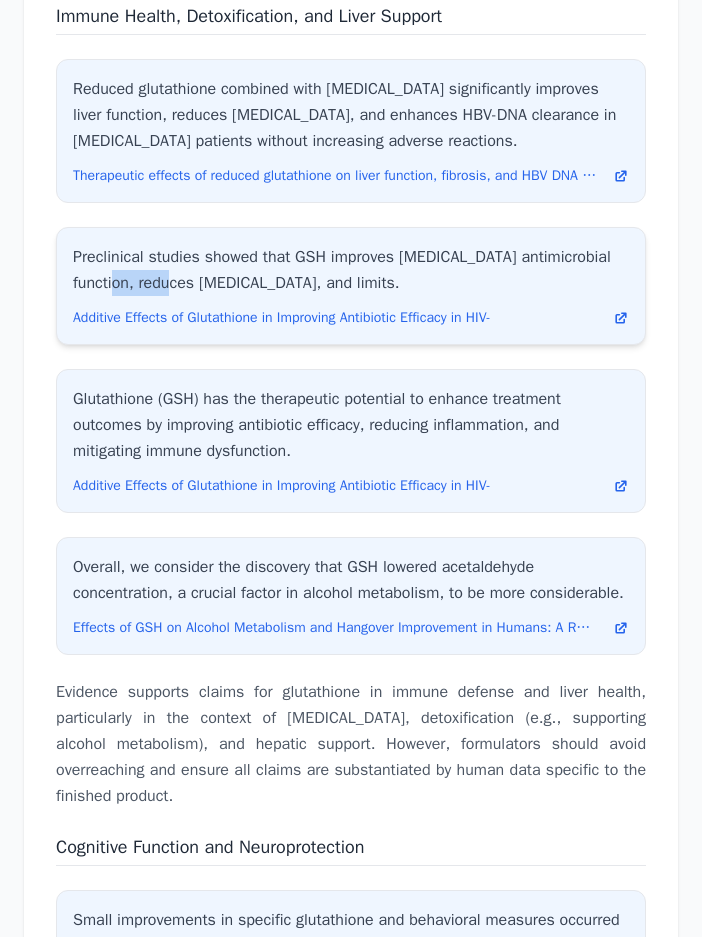 click on "Preclinical studies showed that GSH improves [MEDICAL_DATA] antimicrobial function, reduces [MEDICAL_DATA], and limits." at bounding box center [351, 270] 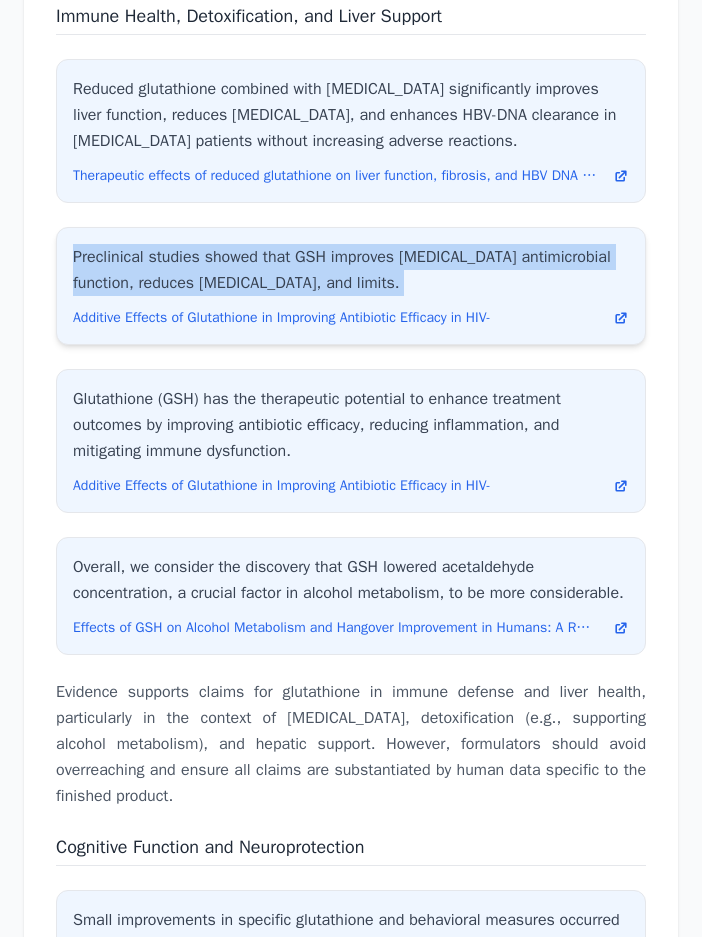 click on "Preclinical studies showed that GSH improves [MEDICAL_DATA] antimicrobial function, reduces [MEDICAL_DATA], and limits." at bounding box center (351, 270) 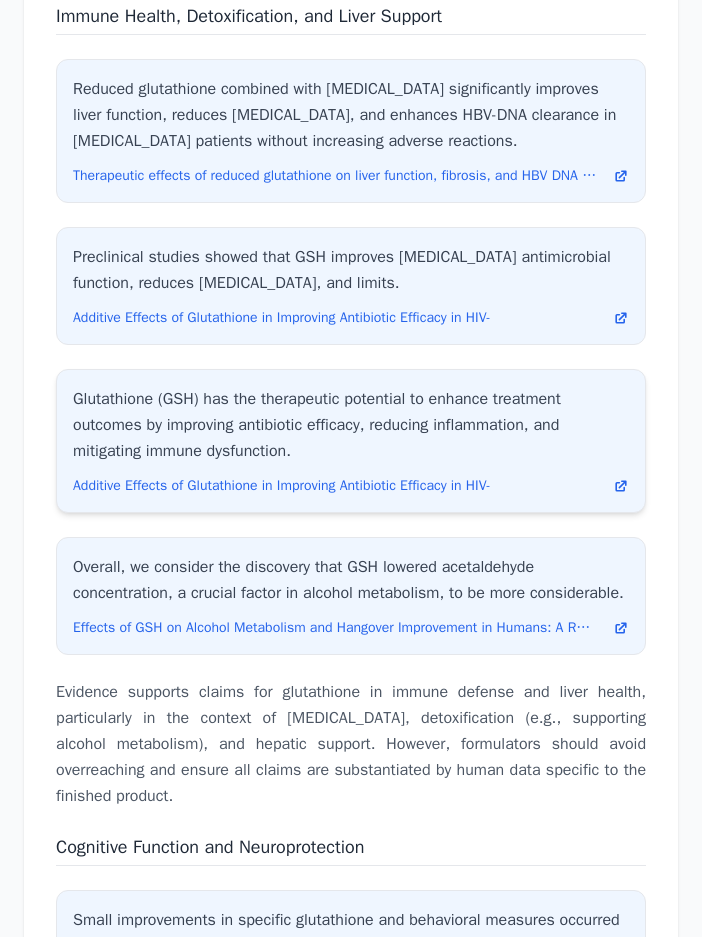 click on "Glutathione (GSH) has the therapeutic potential to enhance treatment outcomes by improving antibiotic efficacy, reducing inflammation, and mitigating immune dysfunction." at bounding box center (351, 425) 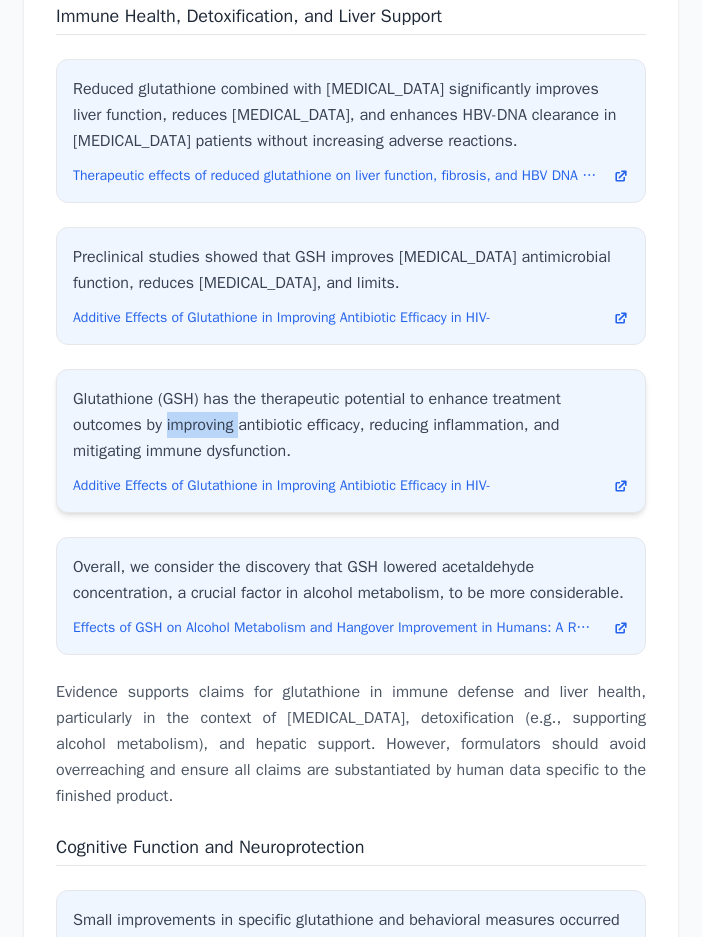 click on "Glutathione (GSH) has the therapeutic potential to enhance treatment outcomes by improving antibiotic efficacy, reducing inflammation, and mitigating immune dysfunction." at bounding box center (351, 425) 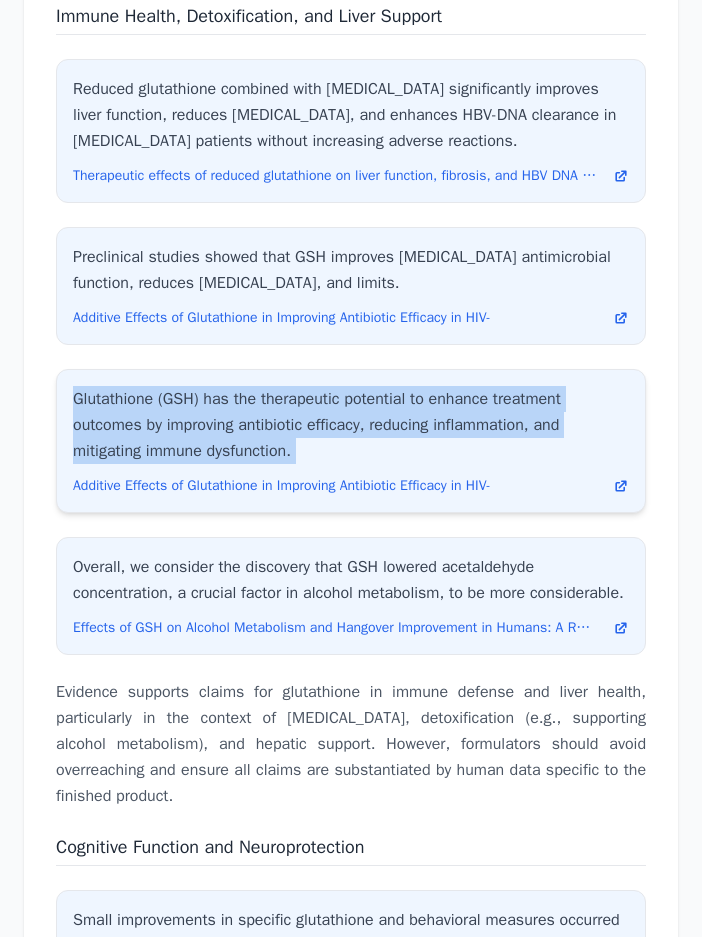 click on "Glutathione (GSH) has the therapeutic potential to enhance treatment outcomes by improving antibiotic efficacy, reducing inflammation, and mitigating immune dysfunction." at bounding box center [351, 425] 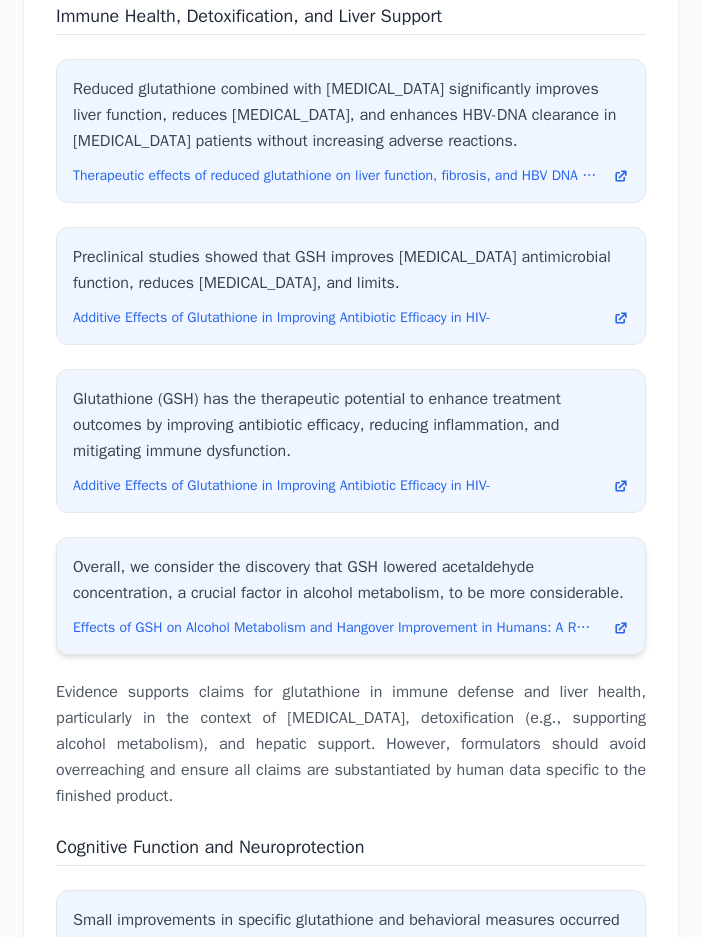 click on "Overall, we consider the discovery that GSH lowered acetaldehyde concentration, a crucial factor in alcohol metabolism, to be more considerable." at bounding box center [351, 580] 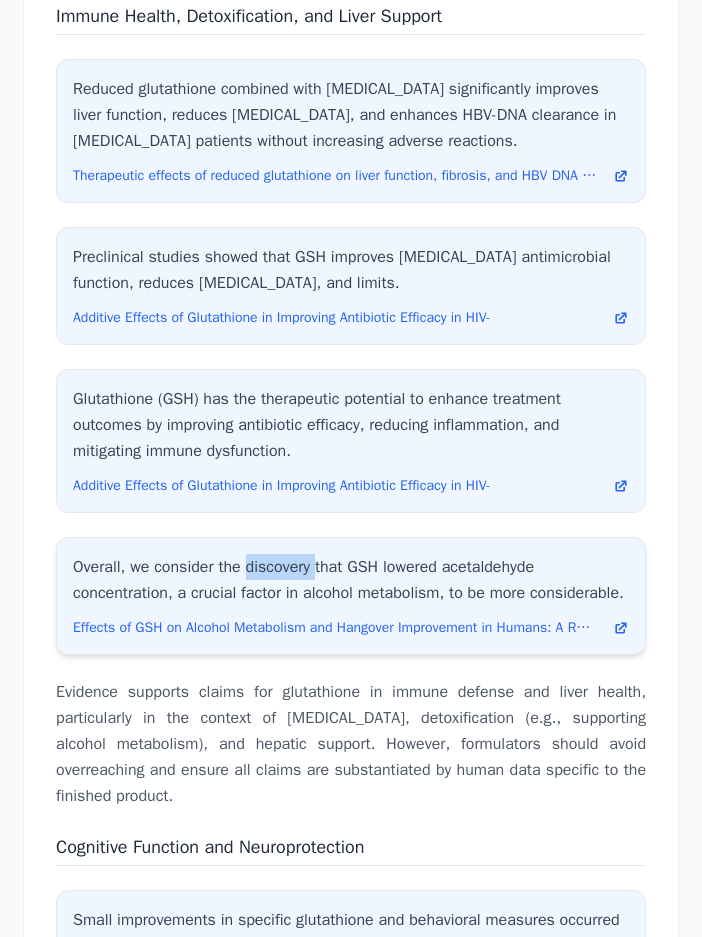 click on "Overall, we consider the discovery that GSH lowered acetaldehyde concentration, a crucial factor in alcohol metabolism, to be more considerable." at bounding box center [351, 580] 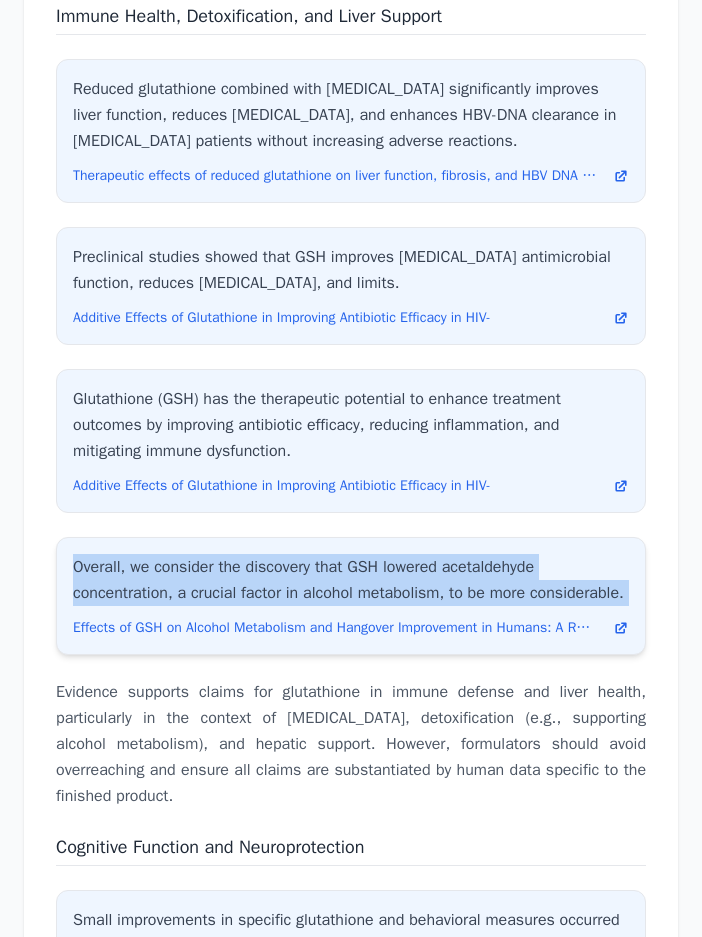 click on "Overall, we consider the discovery that GSH lowered acetaldehyde concentration, a crucial factor in alcohol metabolism, to be more considerable." at bounding box center [351, 580] 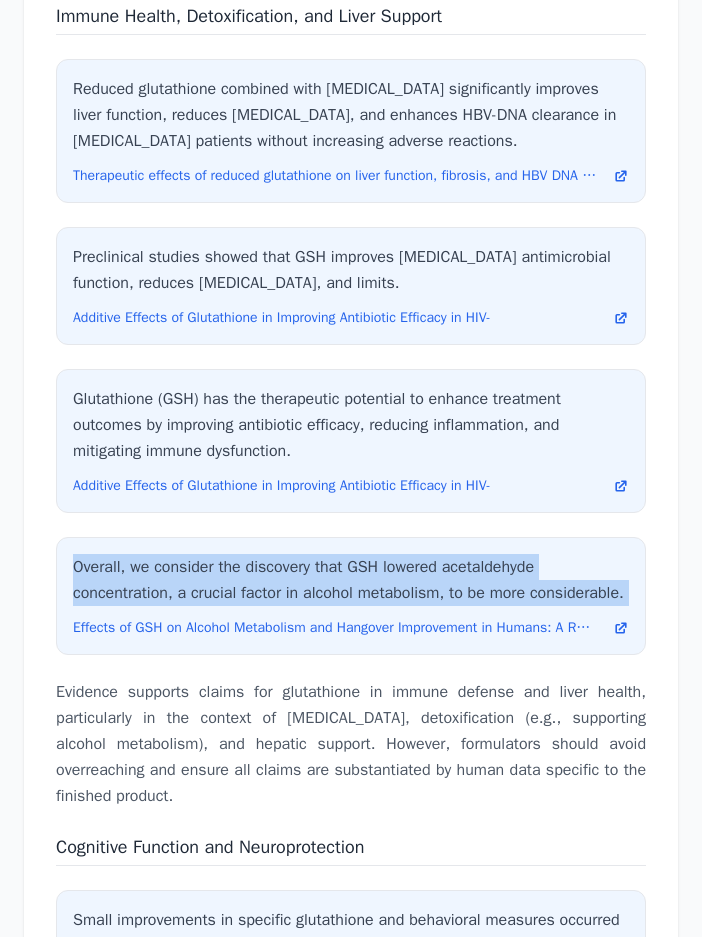drag, startPoint x: 183, startPoint y: 647, endPoint x: 257, endPoint y: 368, distance: 288.64685 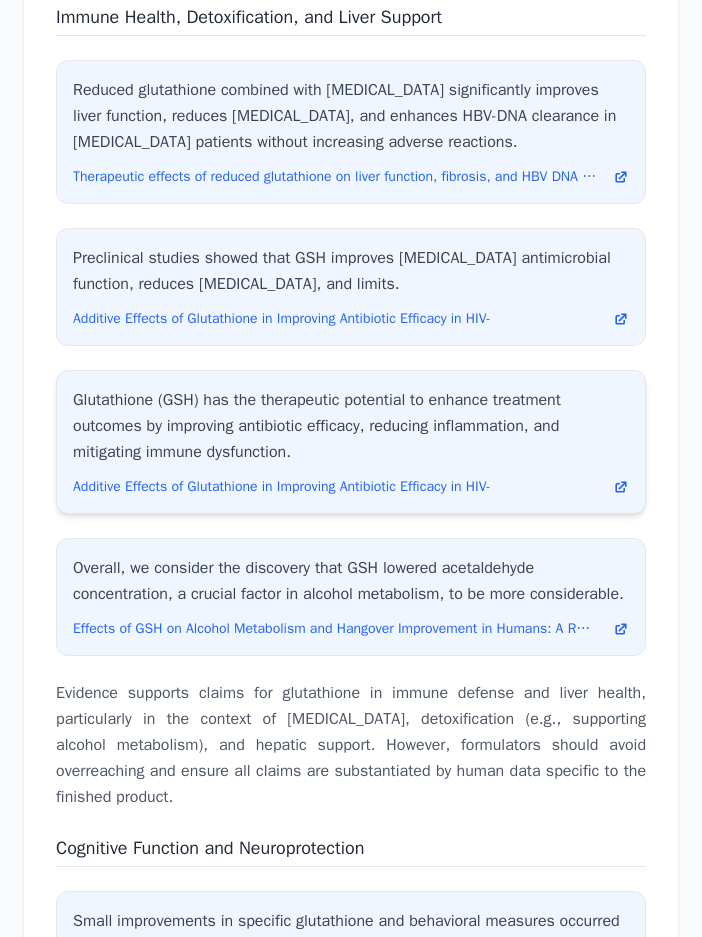 scroll, scrollTop: 8354, scrollLeft: 0, axis: vertical 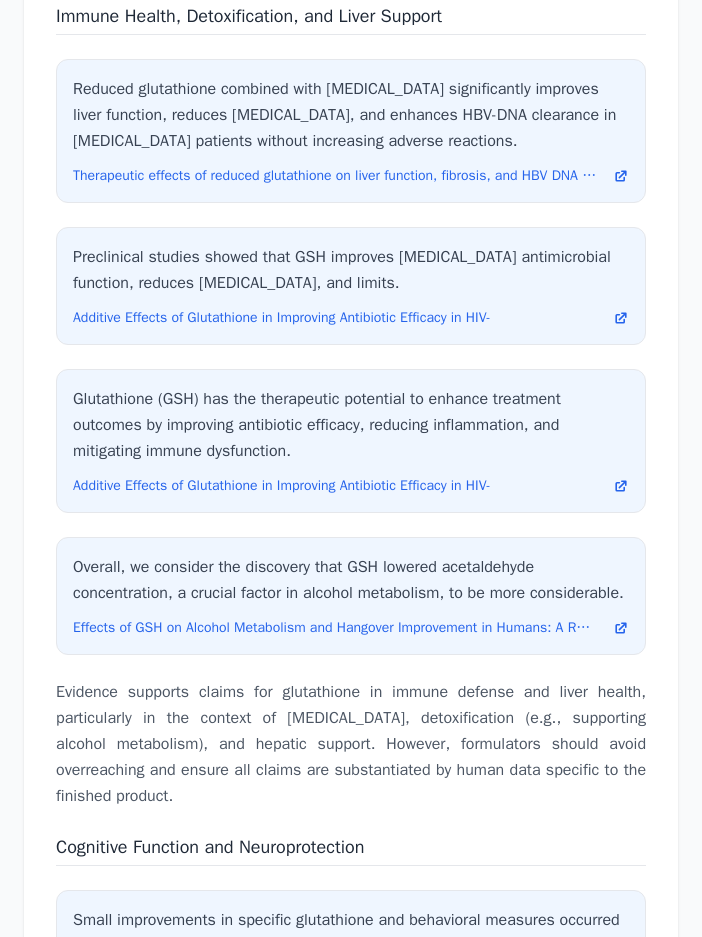 click on "Immune Health, Detoxification, and Liver Support" at bounding box center (249, 16) 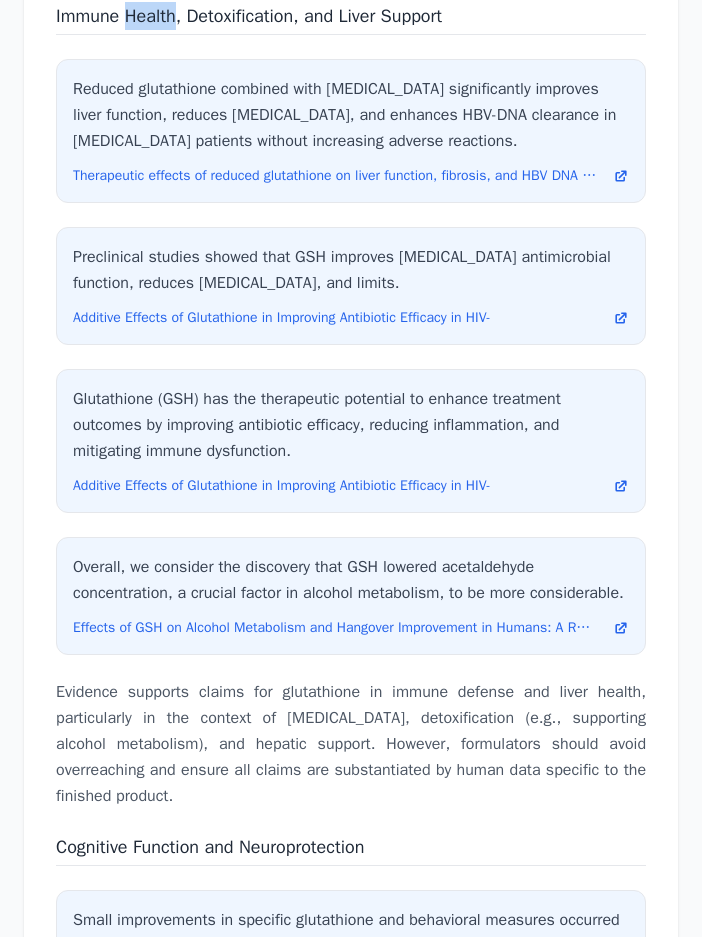 click on "Immune Health, Detoxification, and Liver Support" at bounding box center (249, 16) 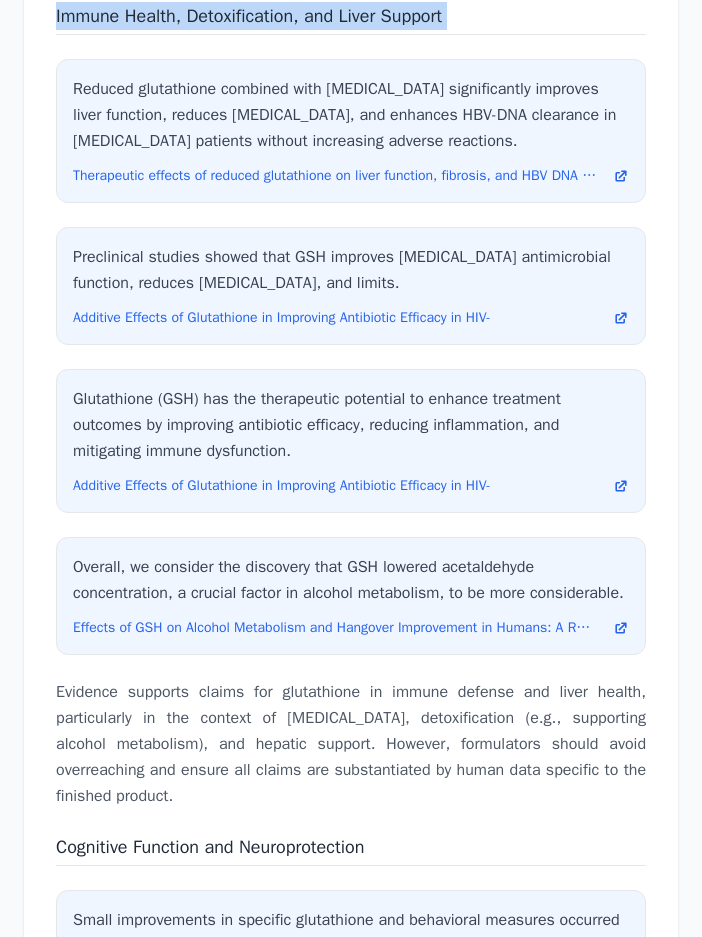 click on "Immune Health, Detoxification, and Liver Support" at bounding box center (249, 16) 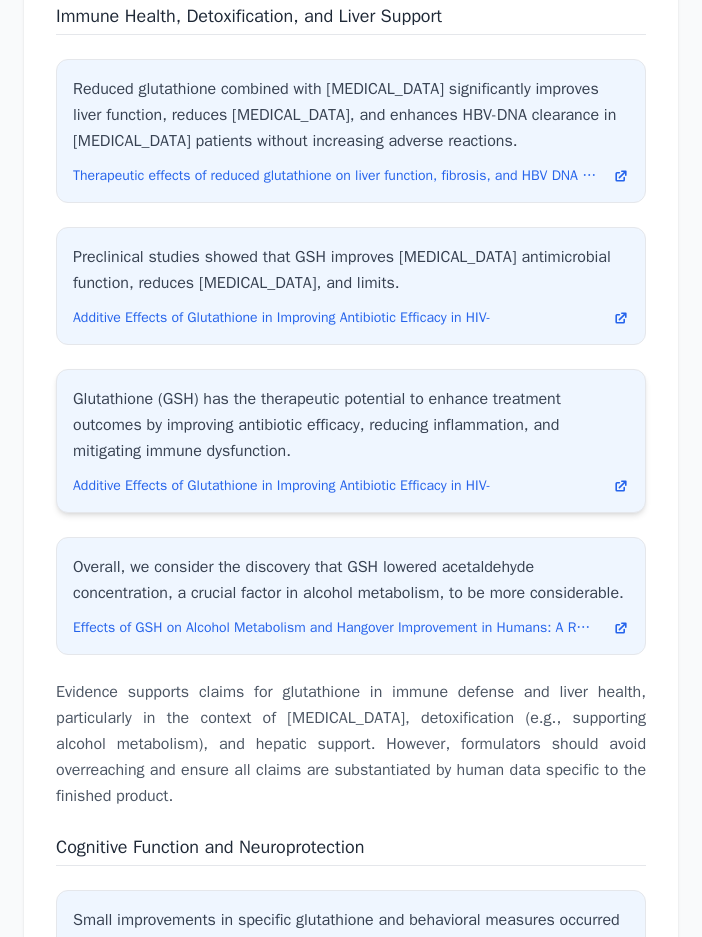 click on "Glutathione (GSH) has the therapeutic potential to enhance treatment outcomes by improving antibiotic efficacy, reducing inflammation, and mitigating immune dysfunction." at bounding box center (351, 425) 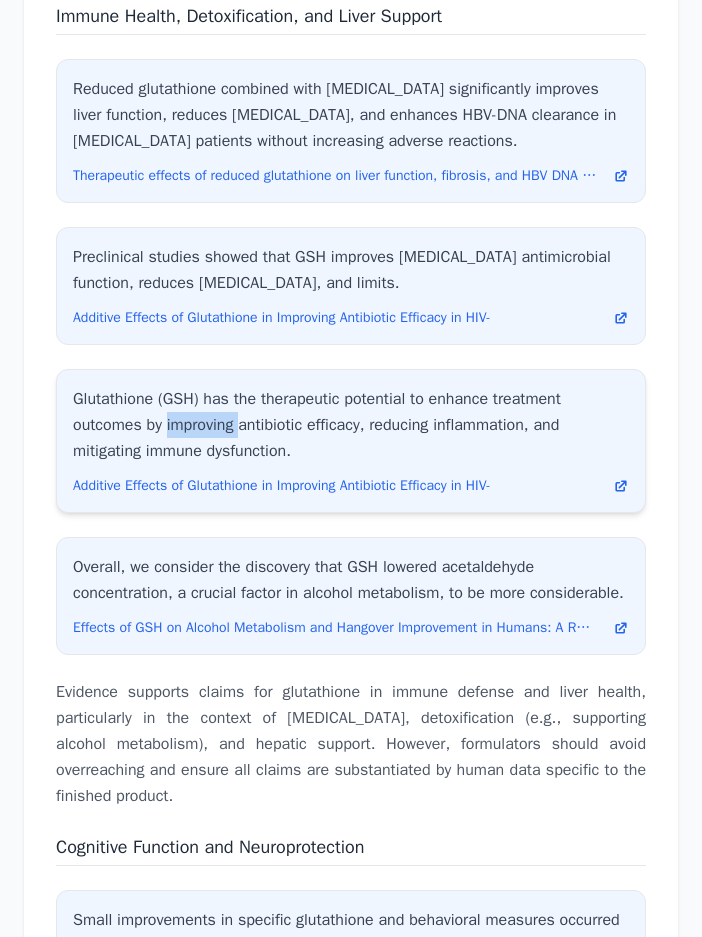 click on "Glutathione (GSH) has the therapeutic potential to enhance treatment outcomes by improving antibiotic efficacy, reducing inflammation, and mitigating immune dysfunction." at bounding box center [351, 425] 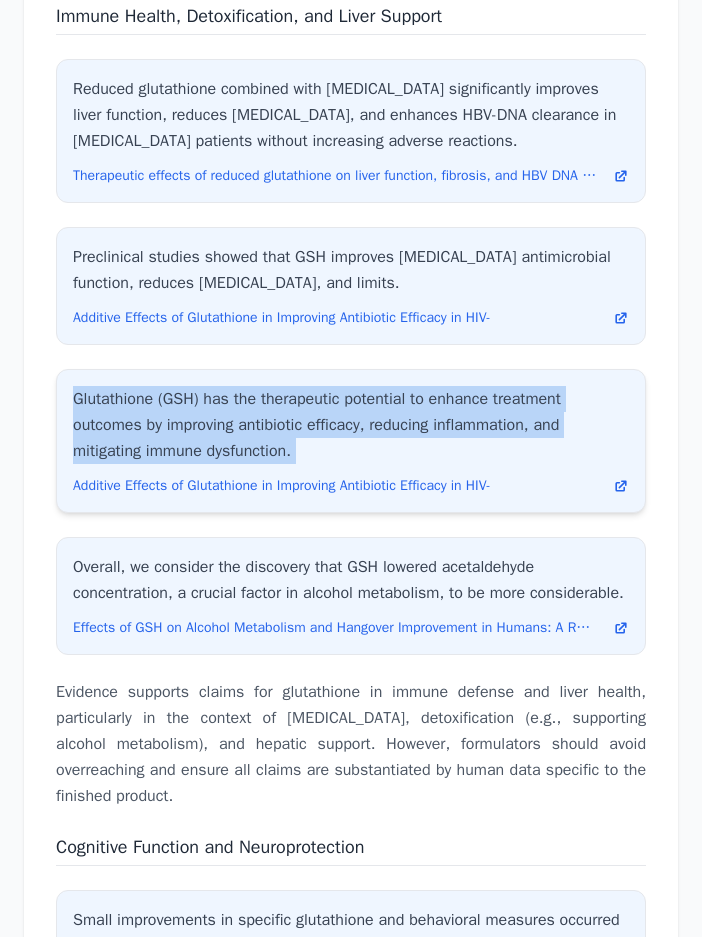 click on "Glutathione (GSH) has the therapeutic potential to enhance treatment outcomes by improving antibiotic efficacy, reducing inflammation, and mitigating immune dysfunction." at bounding box center (351, 425) 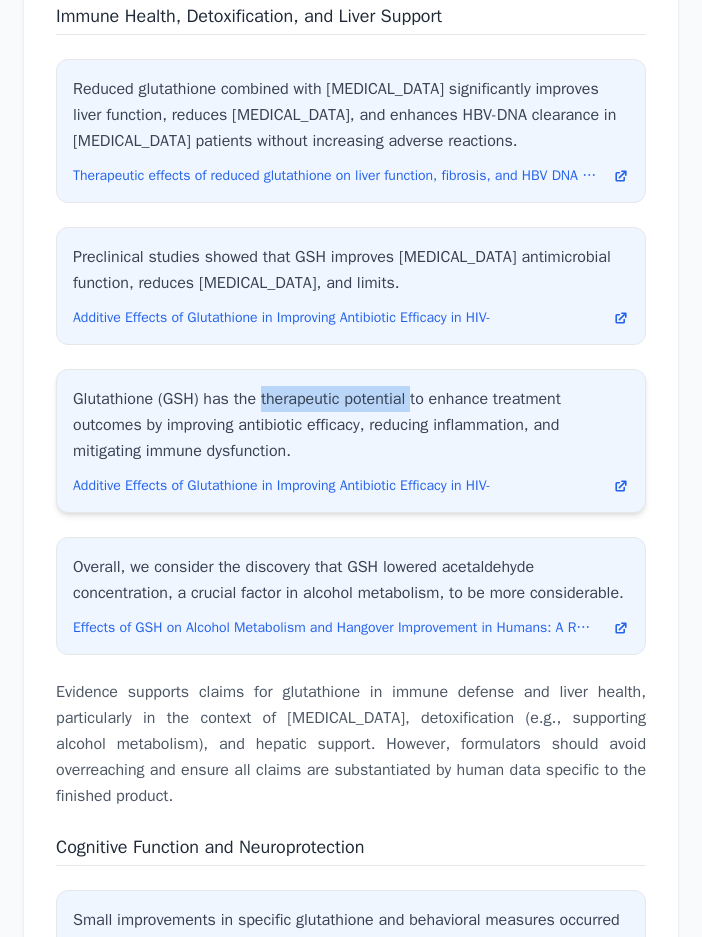 drag, startPoint x: 263, startPoint y: 405, endPoint x: 396, endPoint y: 378, distance: 135.71294 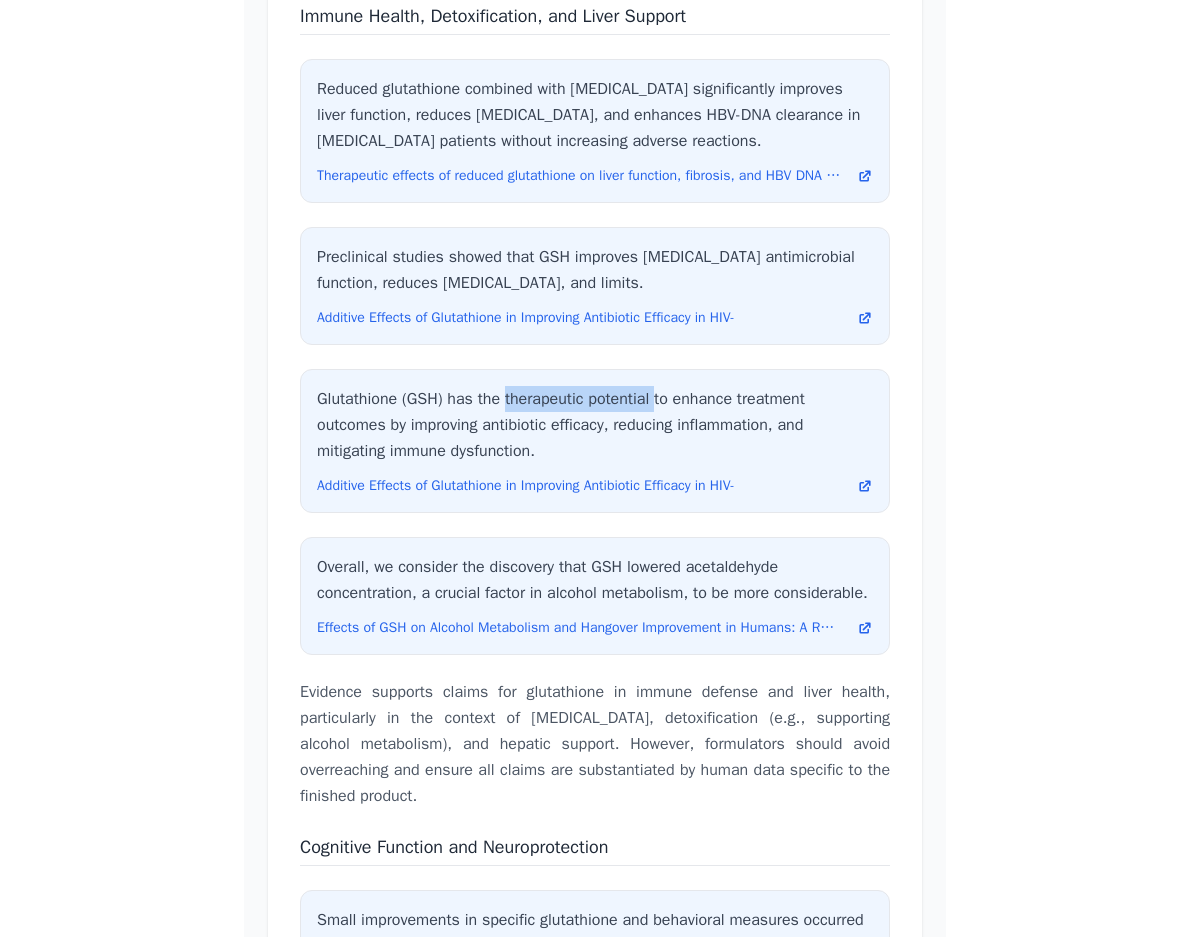 scroll, scrollTop: 7838, scrollLeft: 0, axis: vertical 